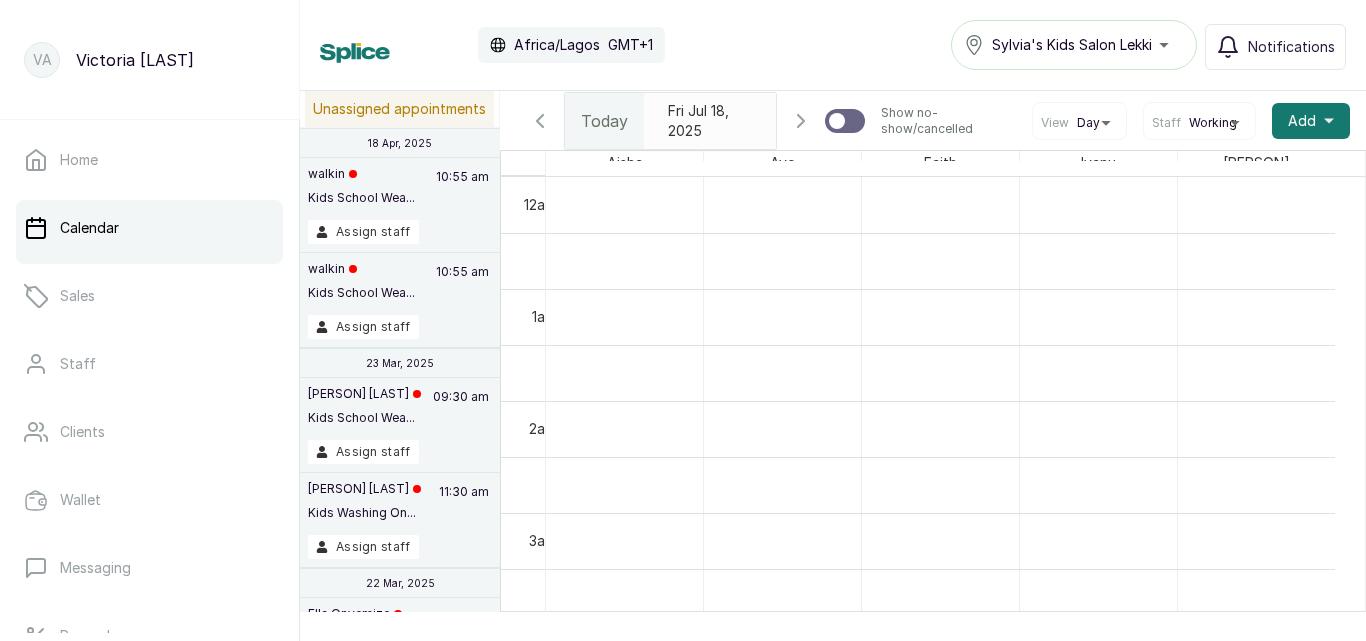 scroll, scrollTop: 0, scrollLeft: 0, axis: both 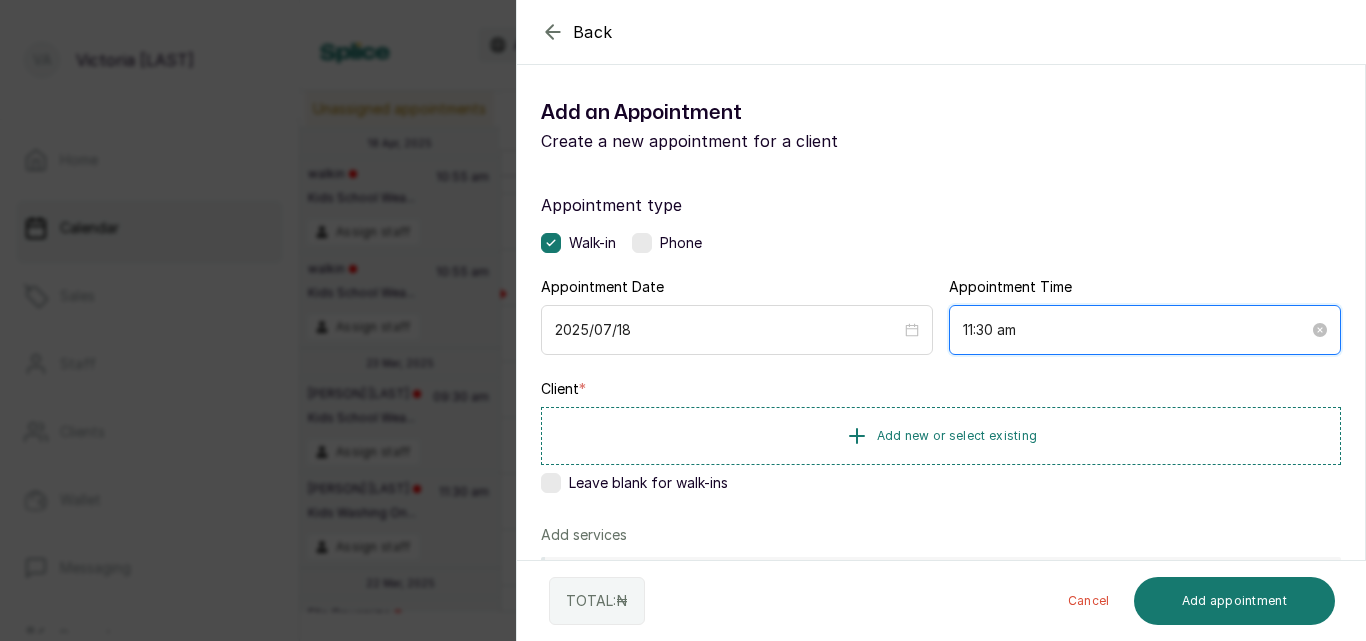 click on "11:30 am" at bounding box center [1136, 330] 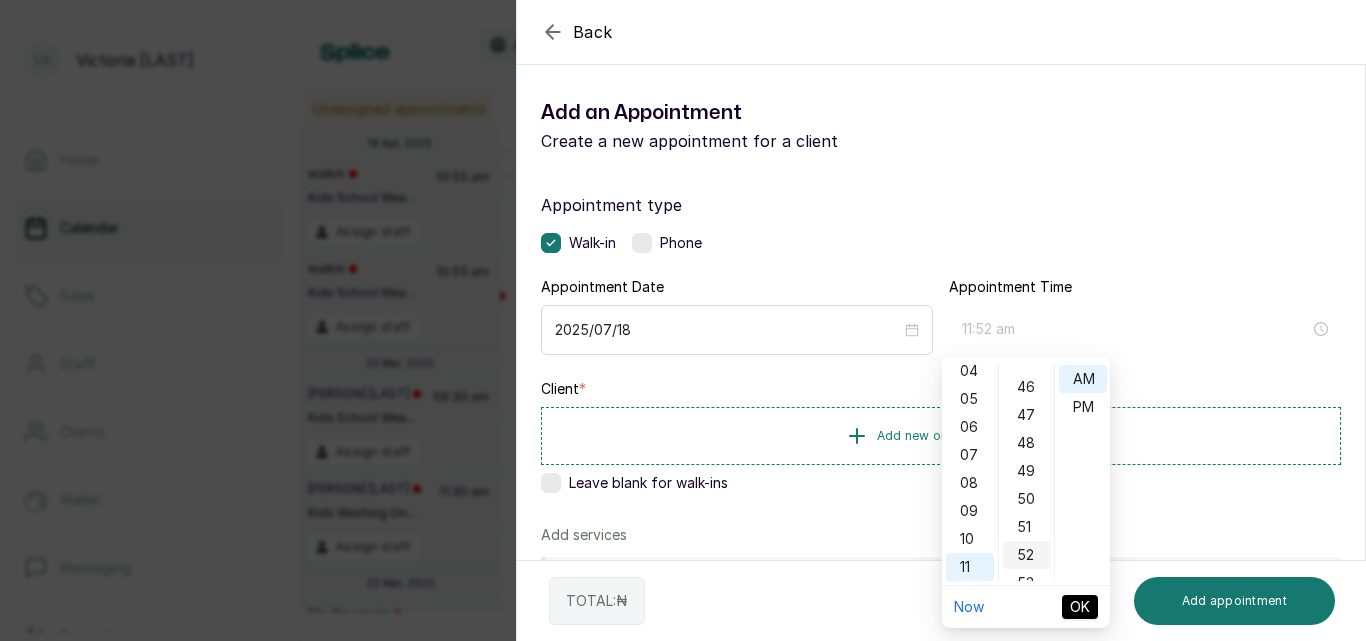 click on "52" at bounding box center [1027, 555] 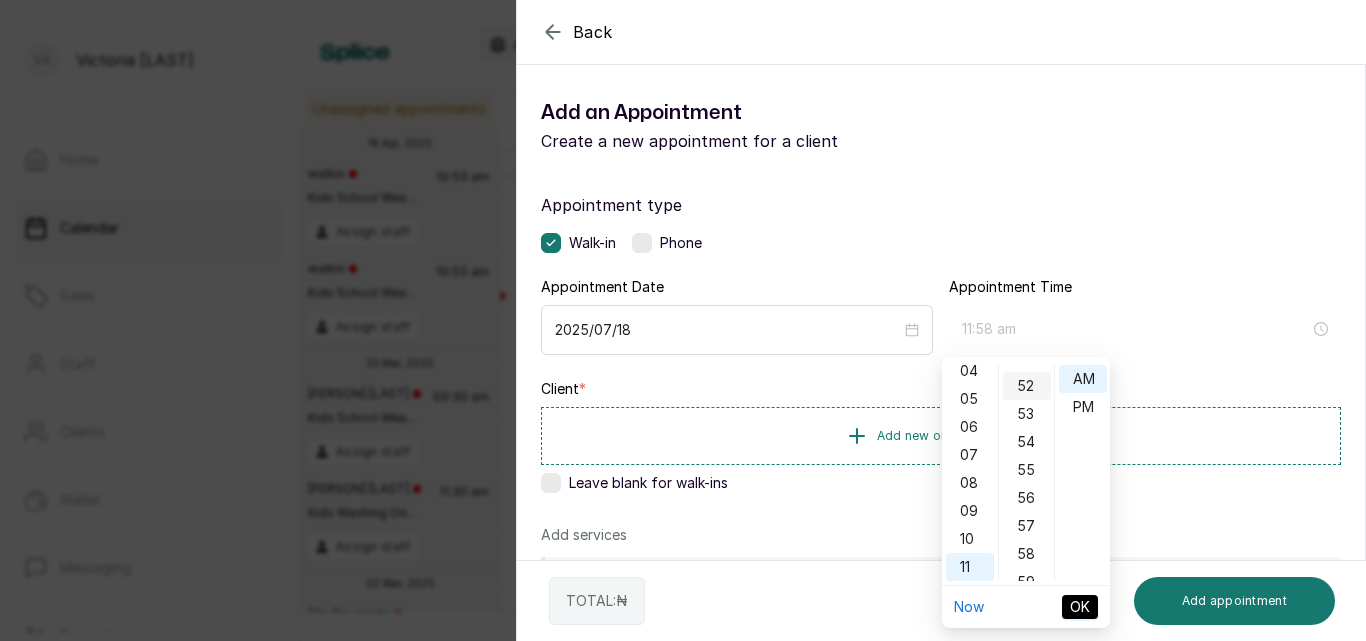scroll, scrollTop: 1456, scrollLeft: 0, axis: vertical 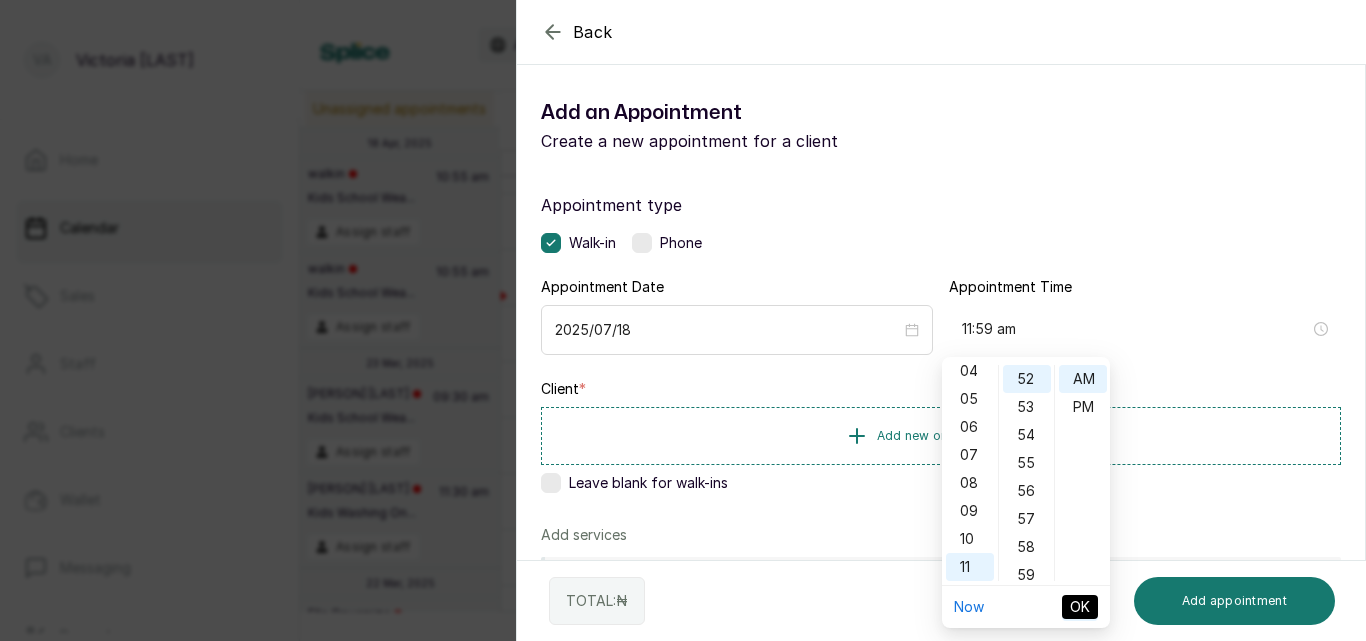 type on "11:52 am" 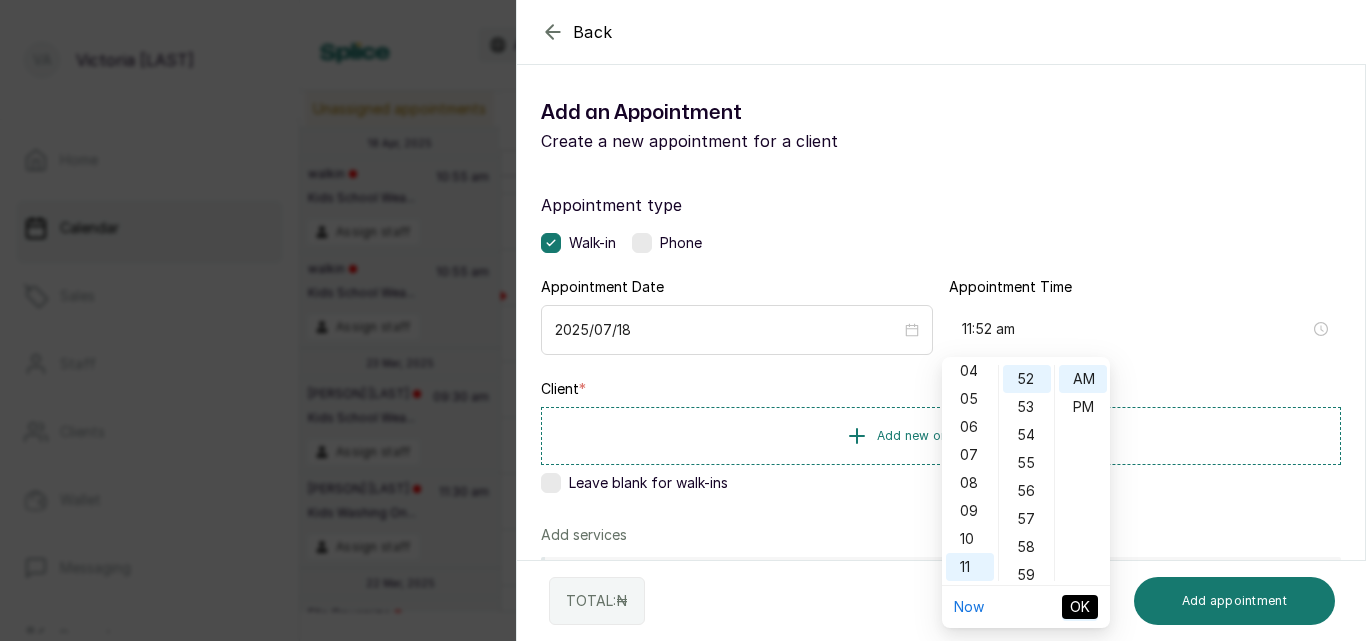 click on "OK" at bounding box center (1080, 607) 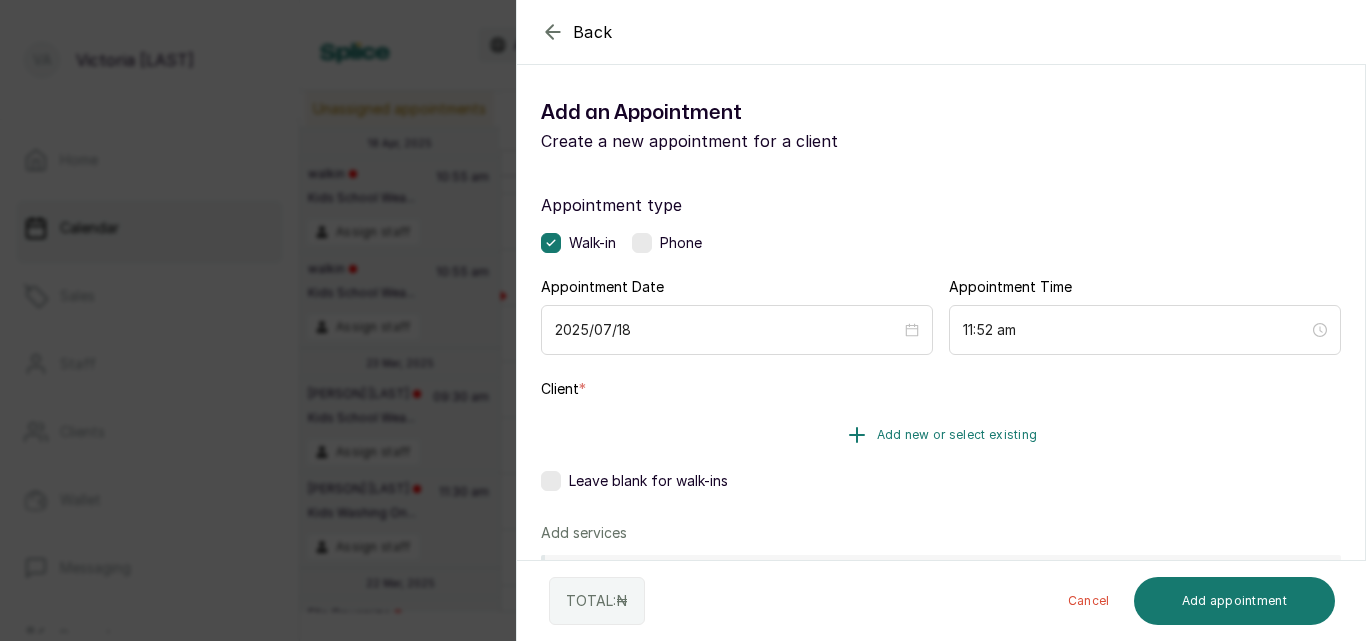 click on "Add new or select existing" at bounding box center (941, 435) 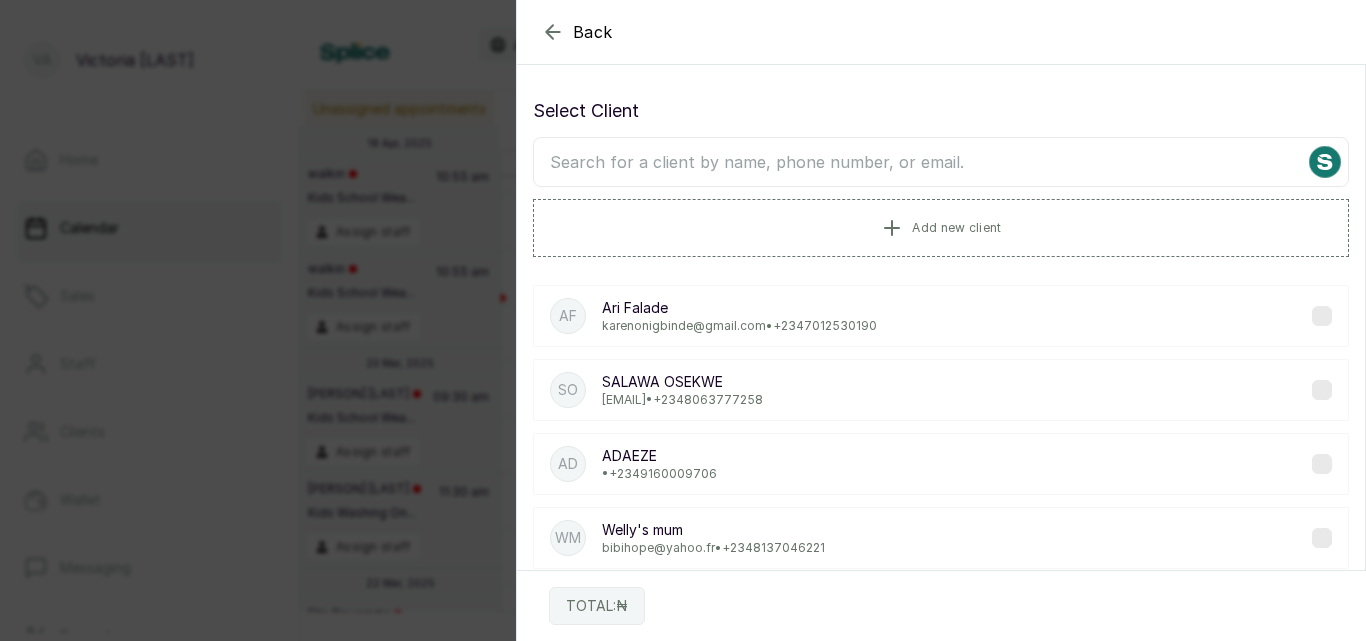 click at bounding box center [941, 162] 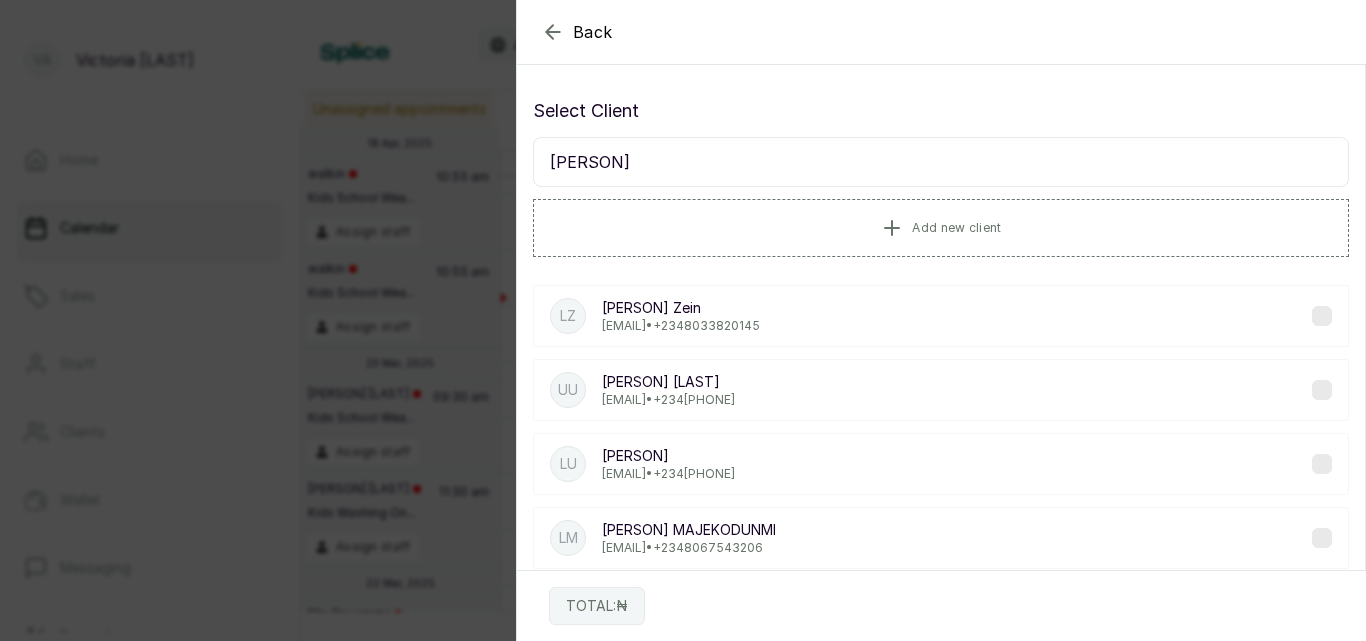 type on "[PERSON]" 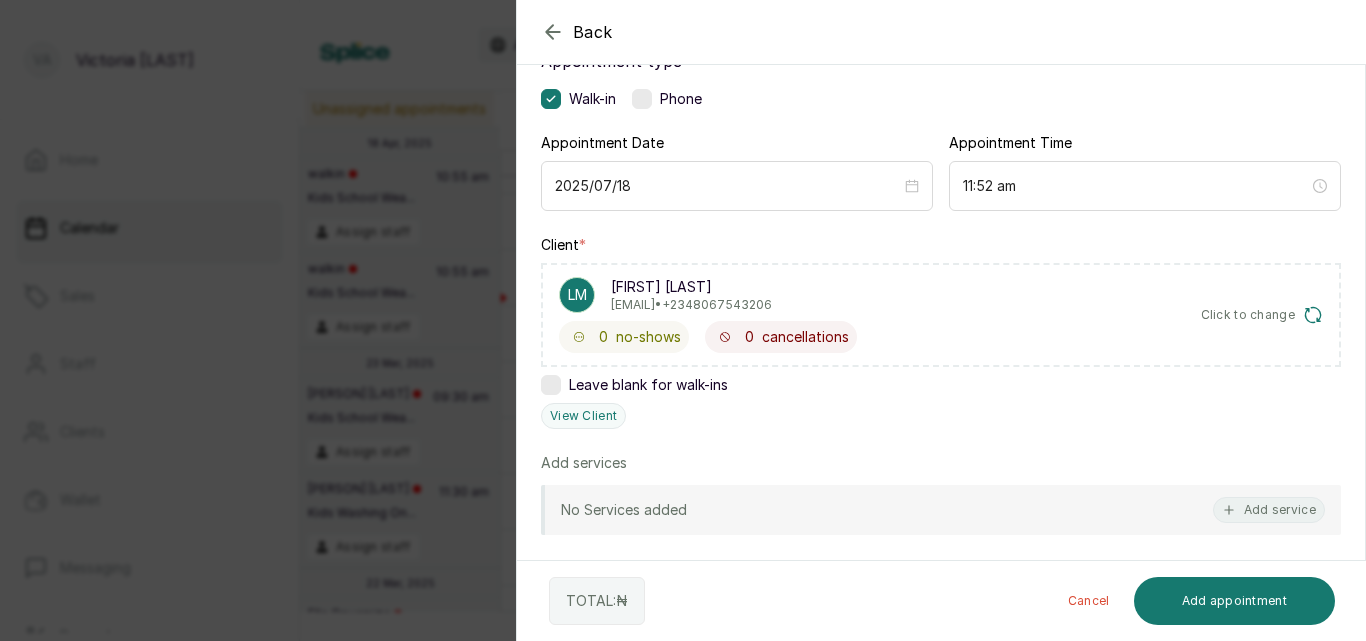 scroll, scrollTop: 150, scrollLeft: 0, axis: vertical 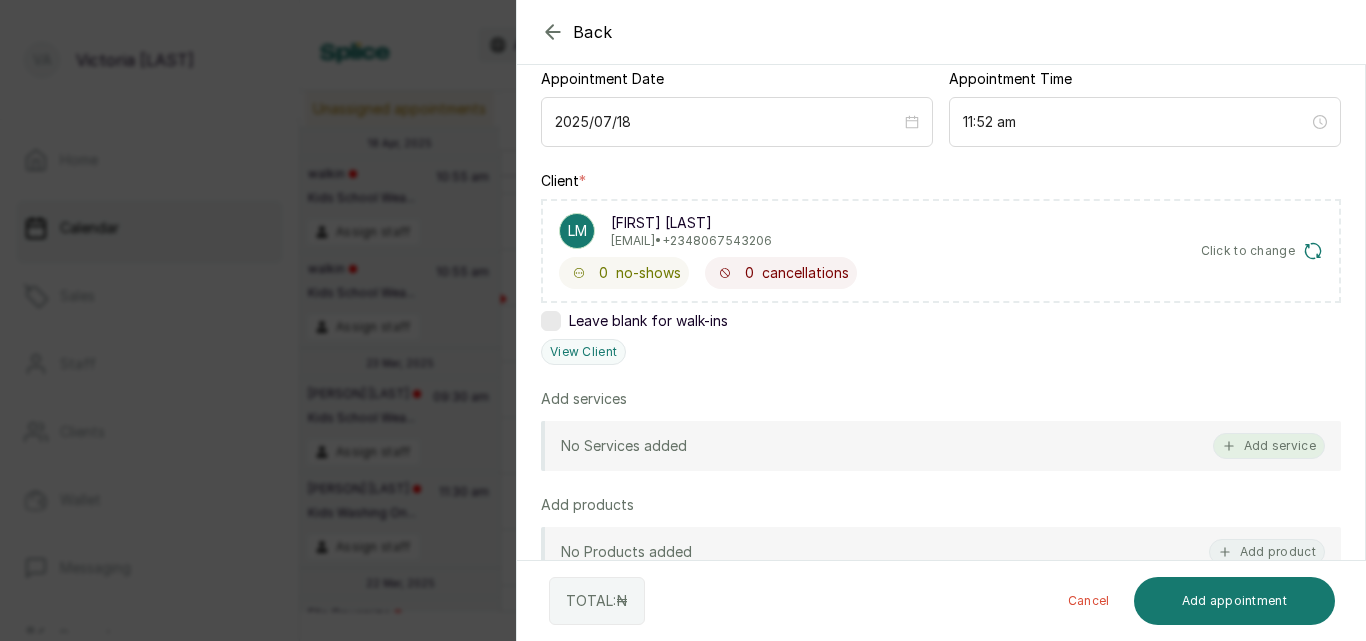 click on "Add service" at bounding box center (1269, 446) 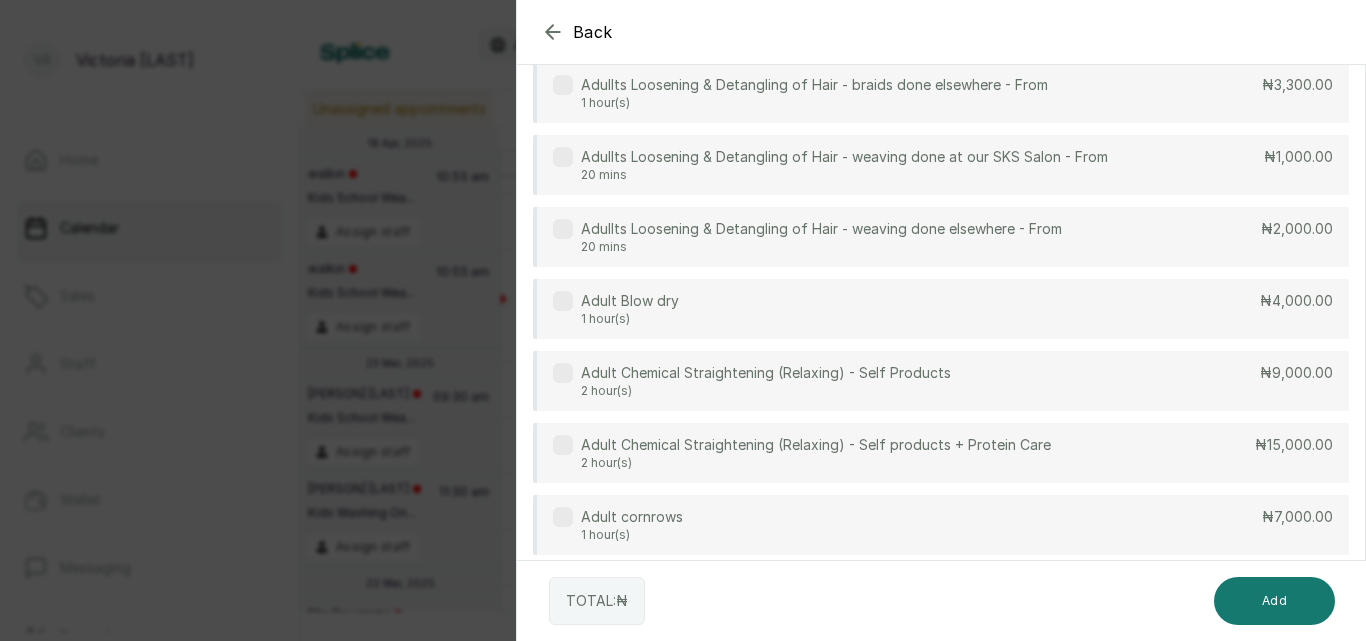 scroll, scrollTop: 80, scrollLeft: 0, axis: vertical 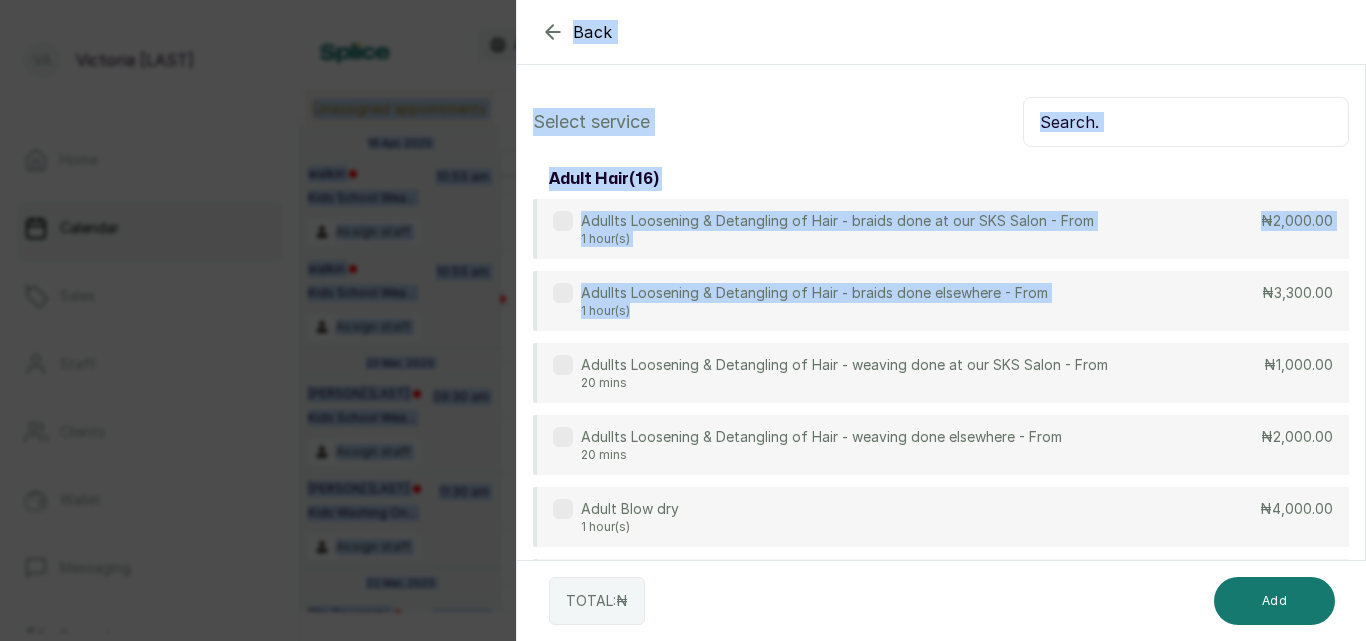 drag, startPoint x: 801, startPoint y: 248, endPoint x: 984, endPoint y: 34, distance: 281.57593 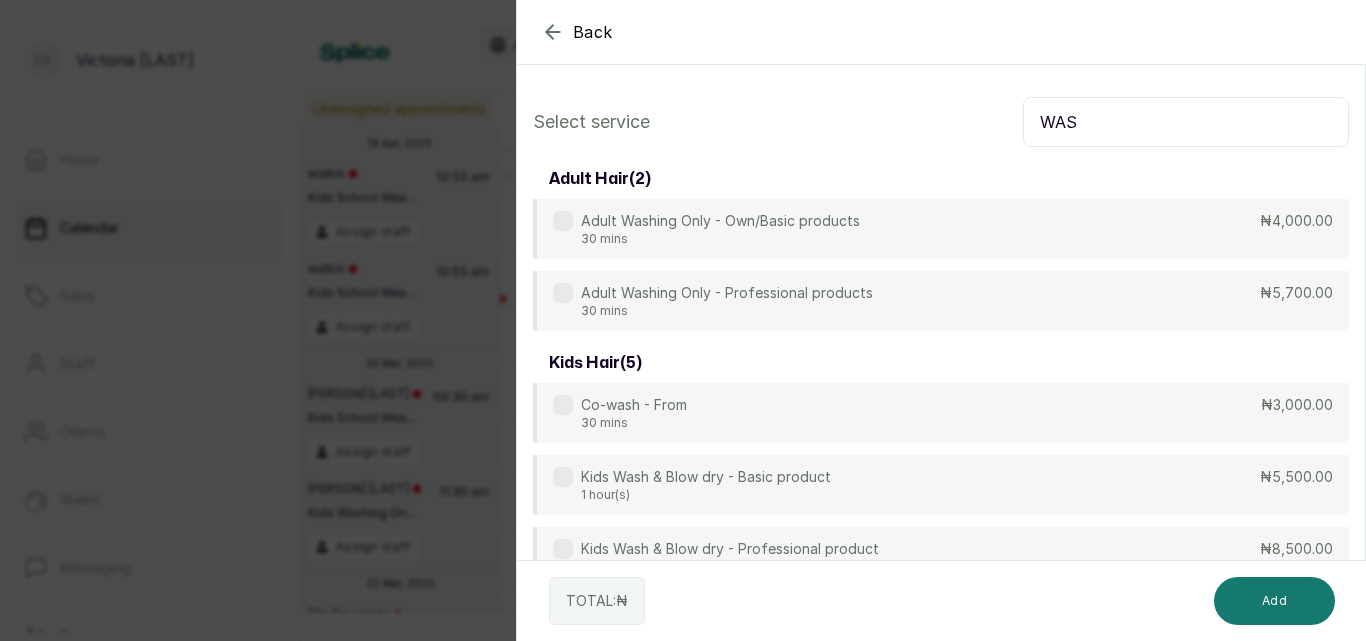 type on "WAS" 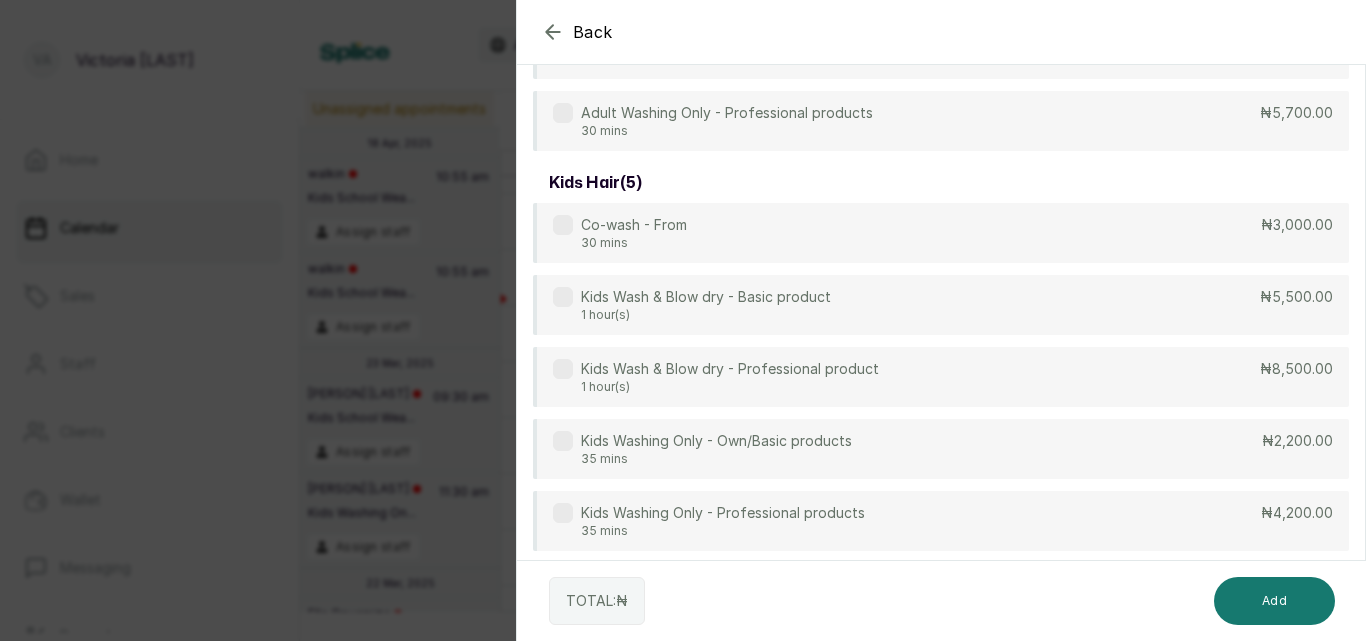 scroll, scrollTop: 187, scrollLeft: 0, axis: vertical 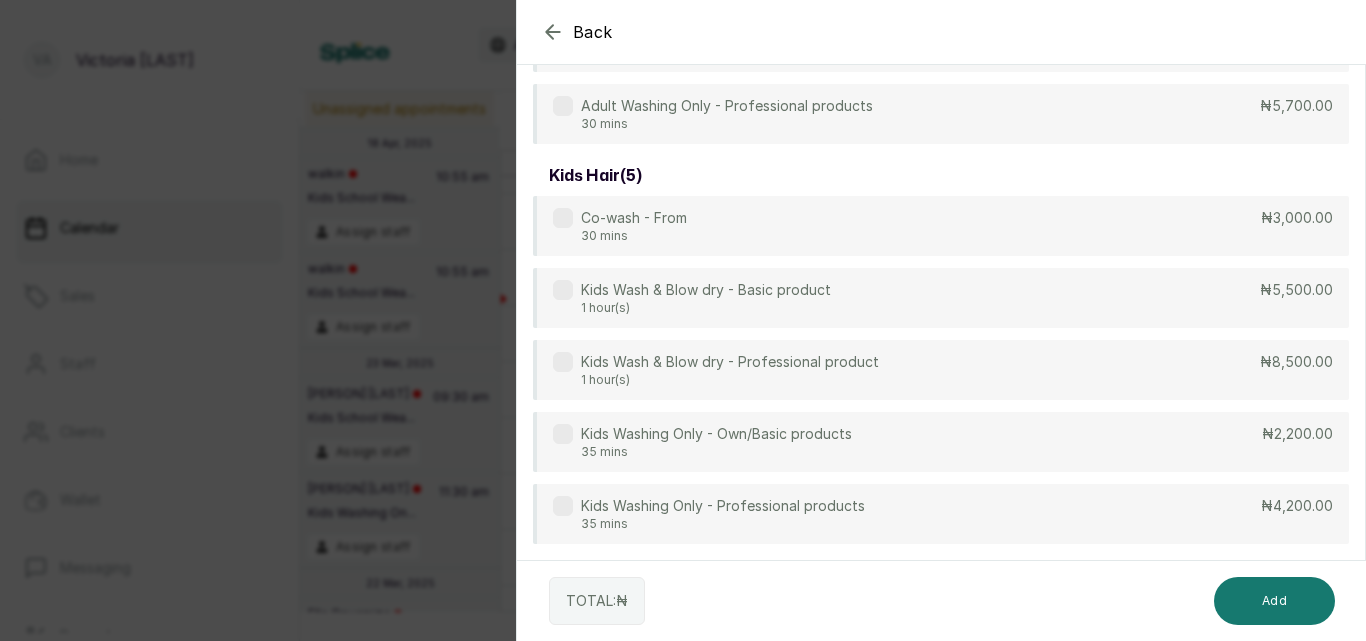 click at bounding box center [563, 506] 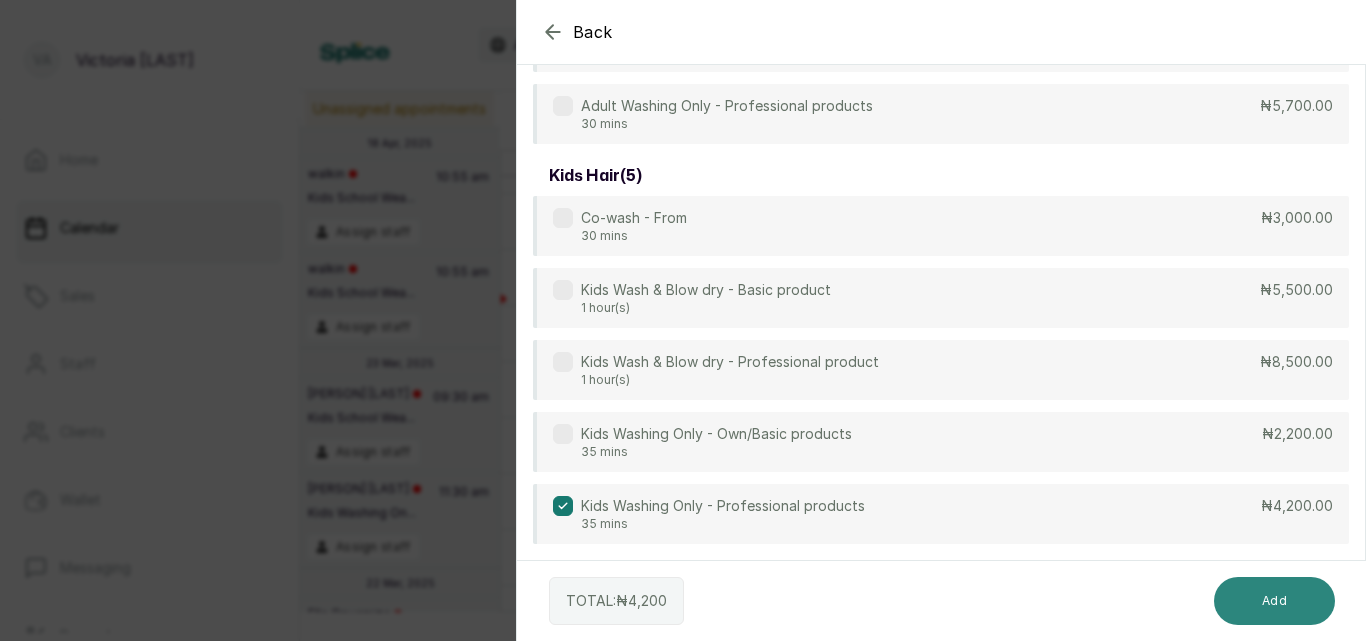click on "Add" at bounding box center (1274, 601) 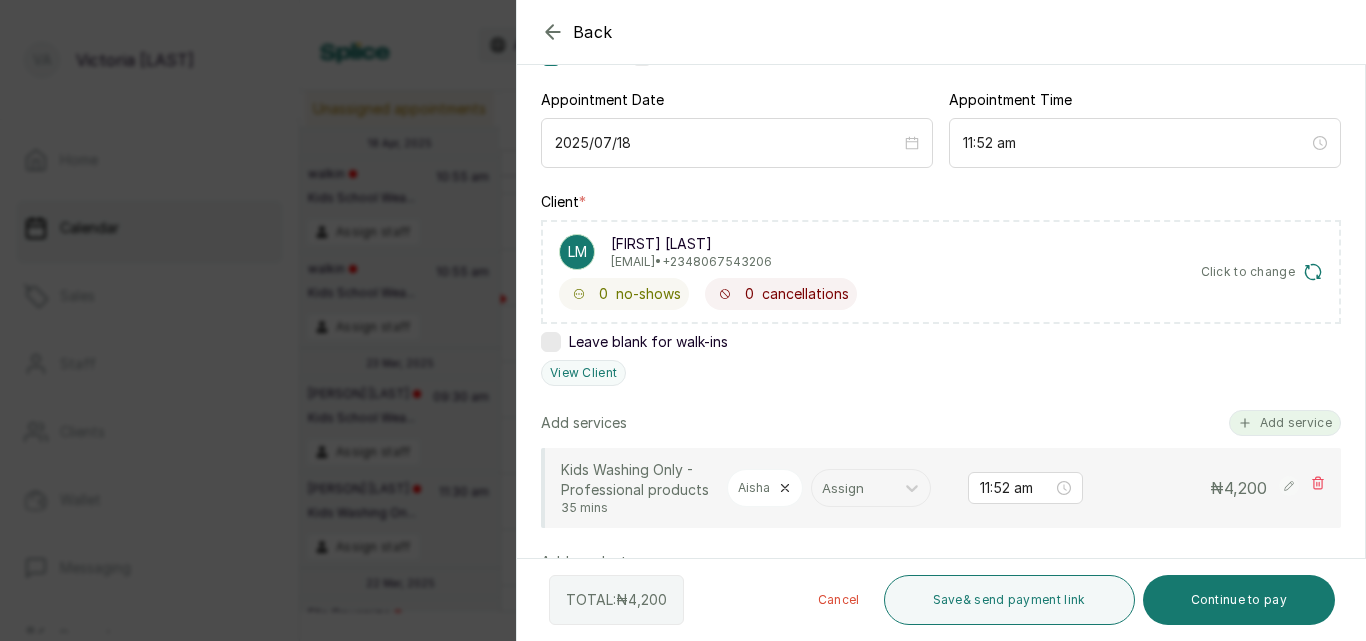 click on "Add service" at bounding box center [1285, 423] 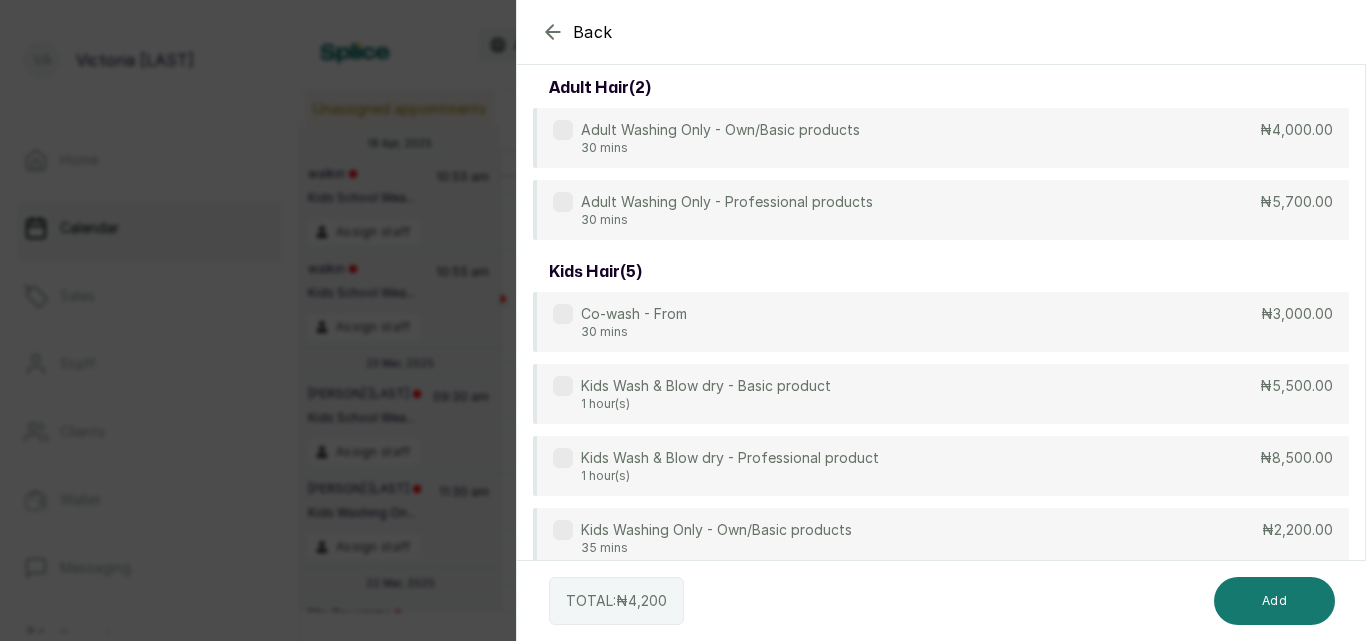 scroll, scrollTop: 80, scrollLeft: 0, axis: vertical 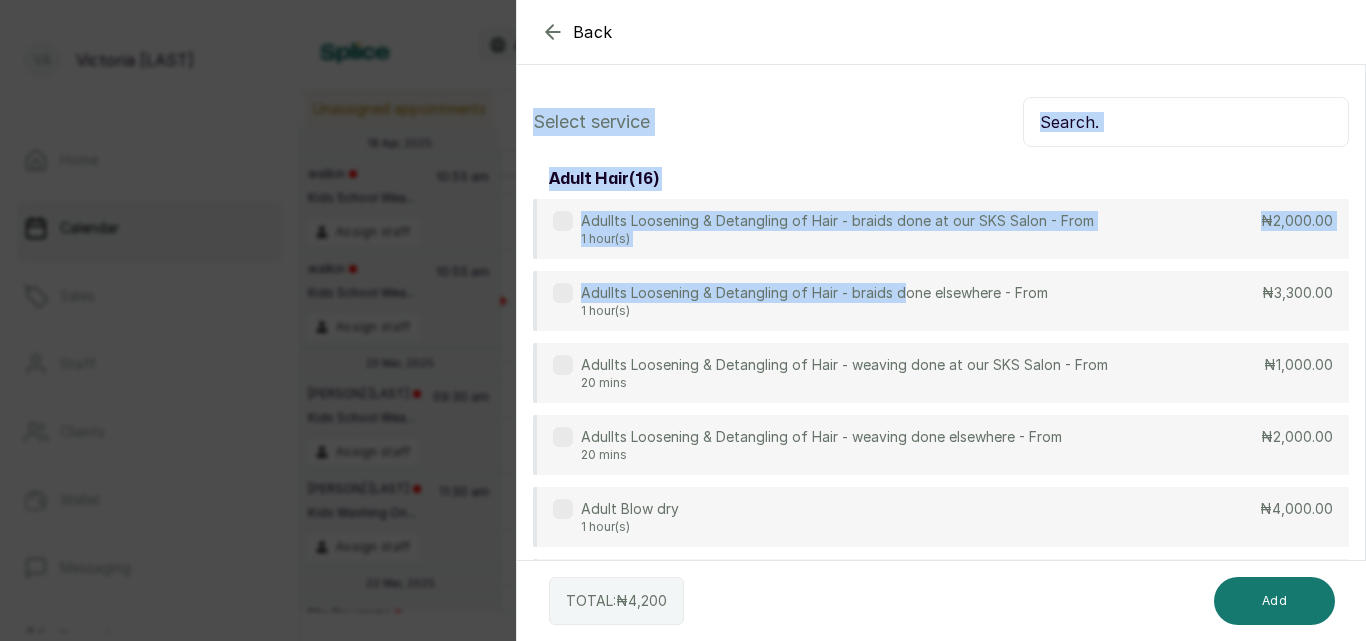 drag, startPoint x: 901, startPoint y: 214, endPoint x: 1016, endPoint y: 117, distance: 150.446 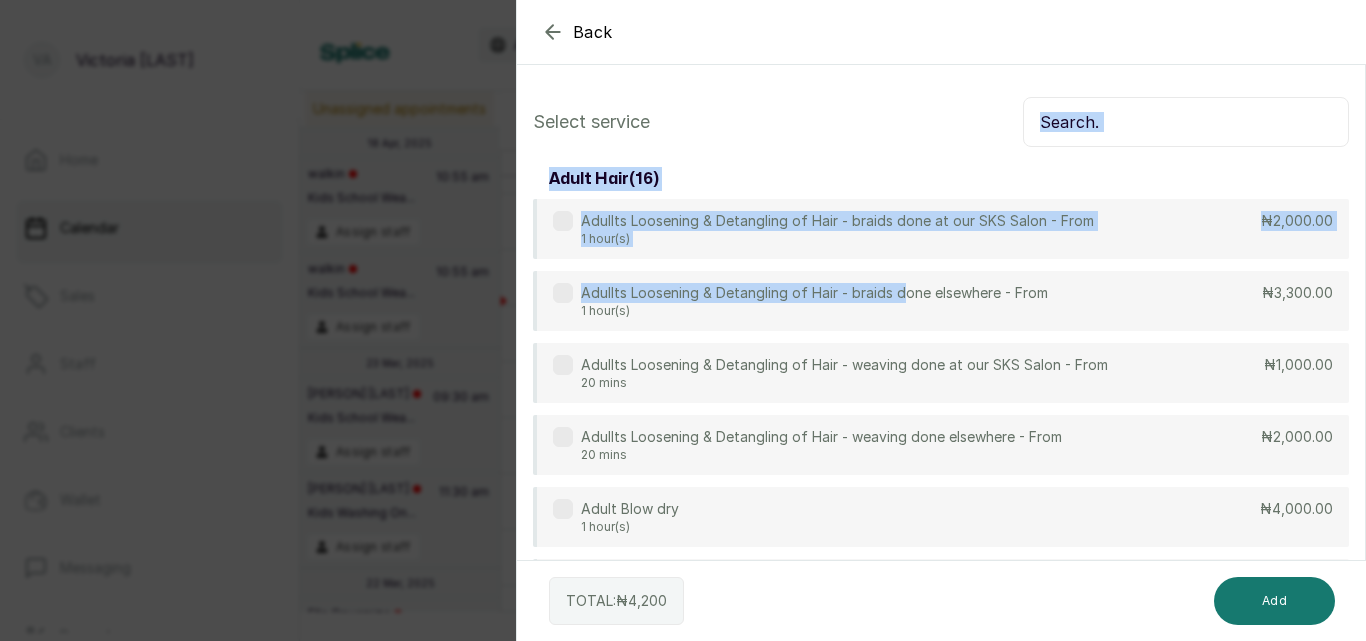 click at bounding box center [1186, 122] 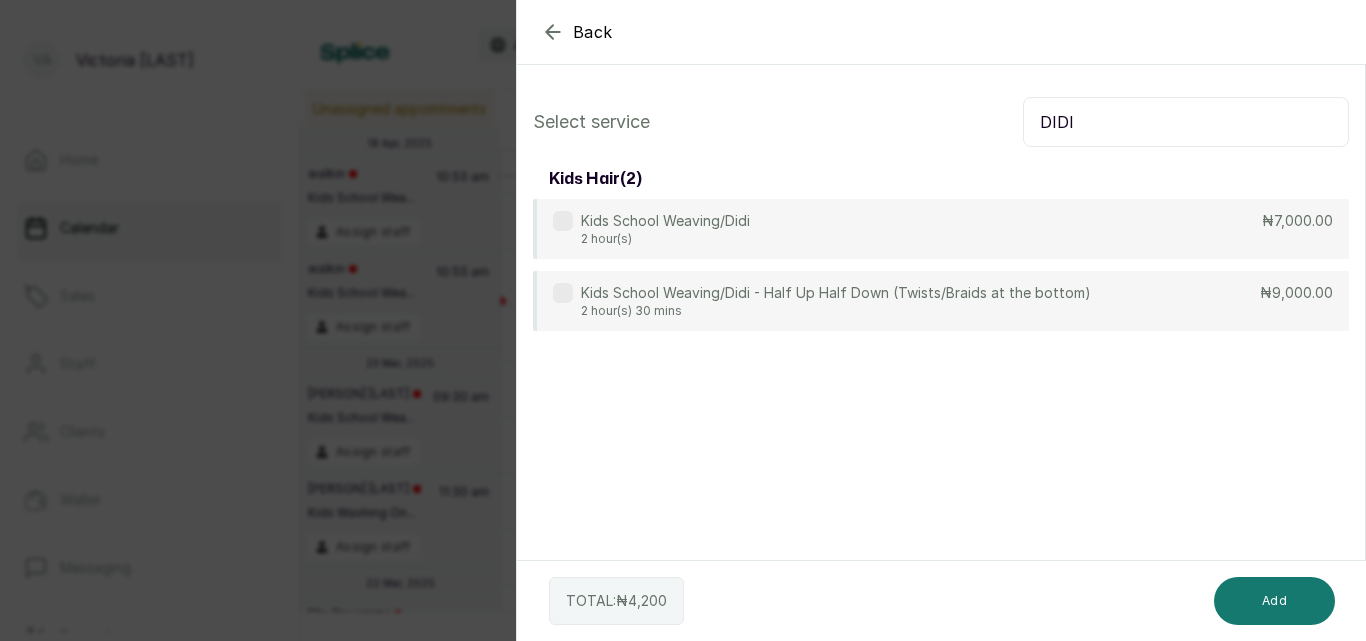 type on "DIDI" 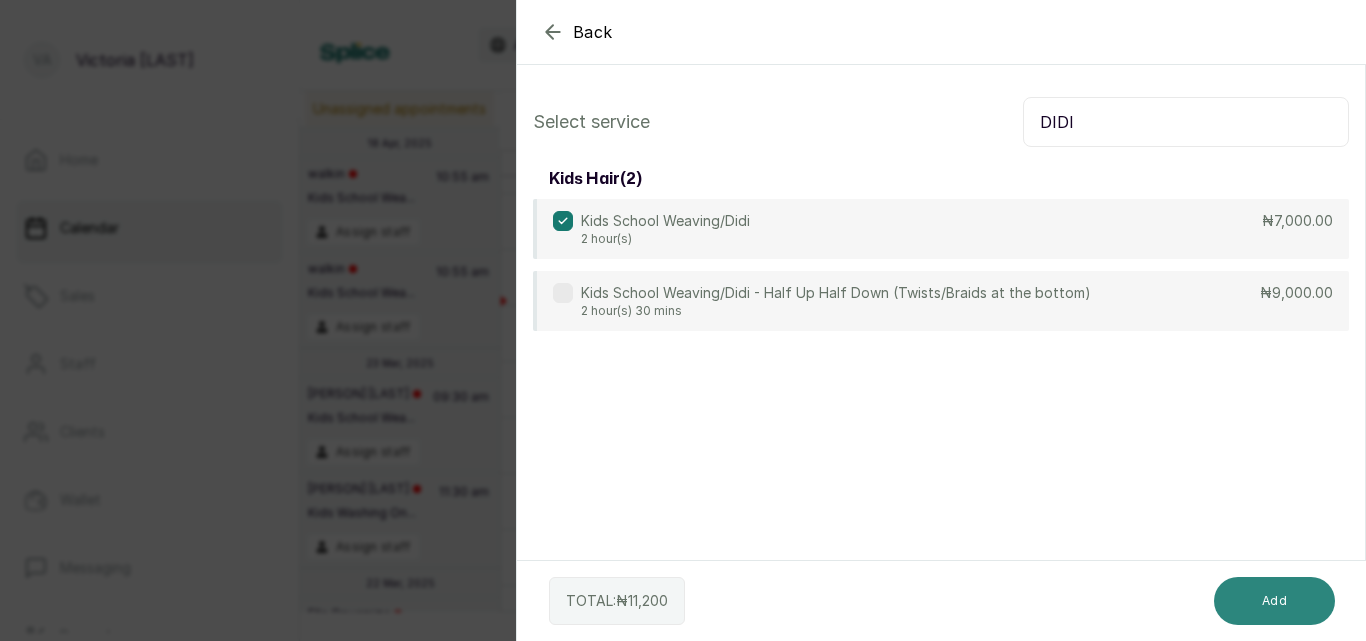 click on "Add" at bounding box center (1274, 601) 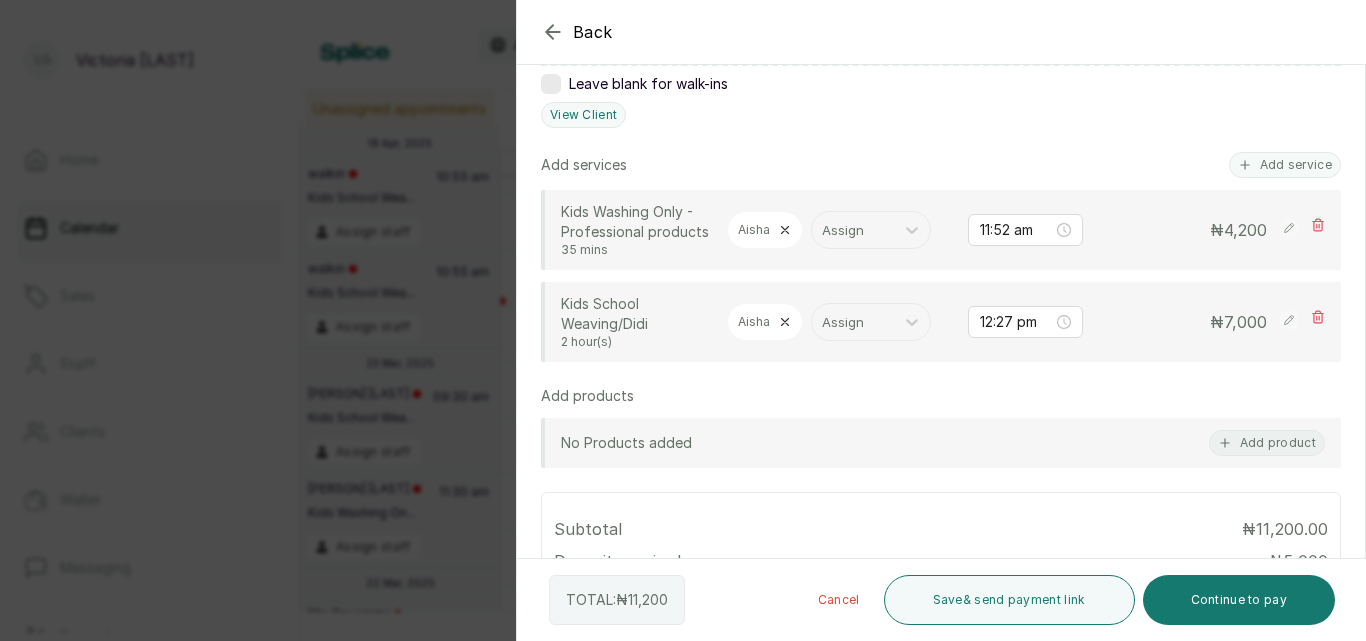 scroll, scrollTop: 456, scrollLeft: 0, axis: vertical 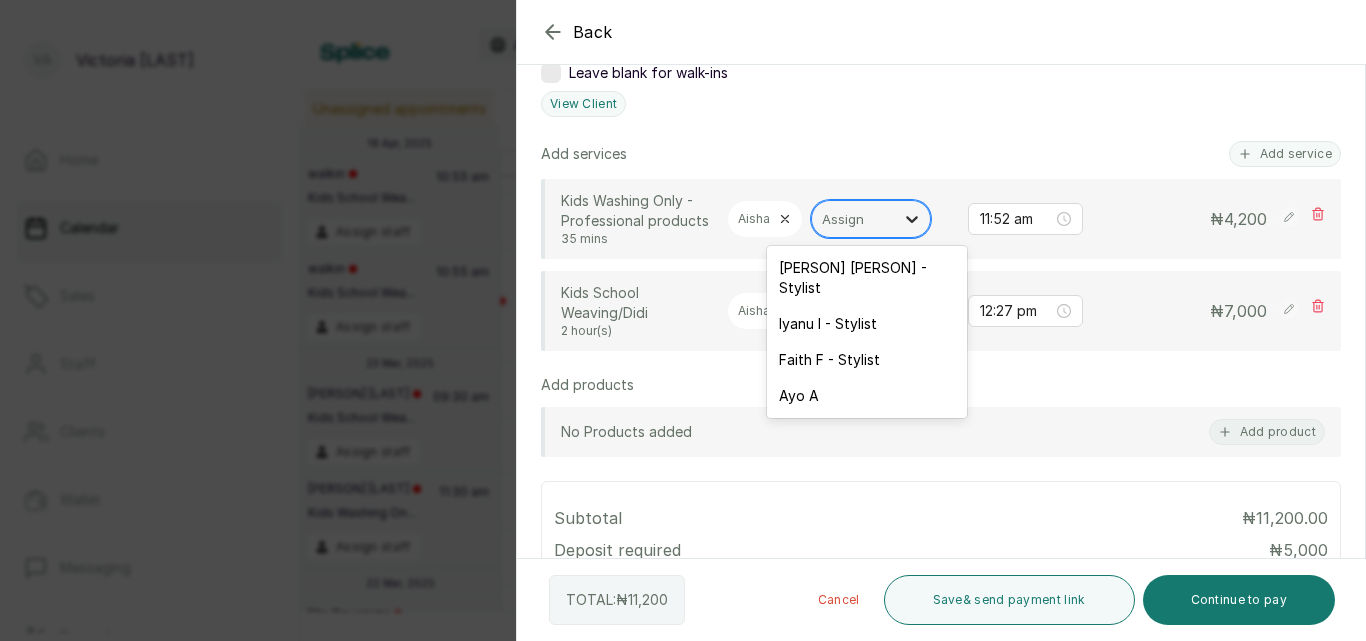 click at bounding box center [912, 219] 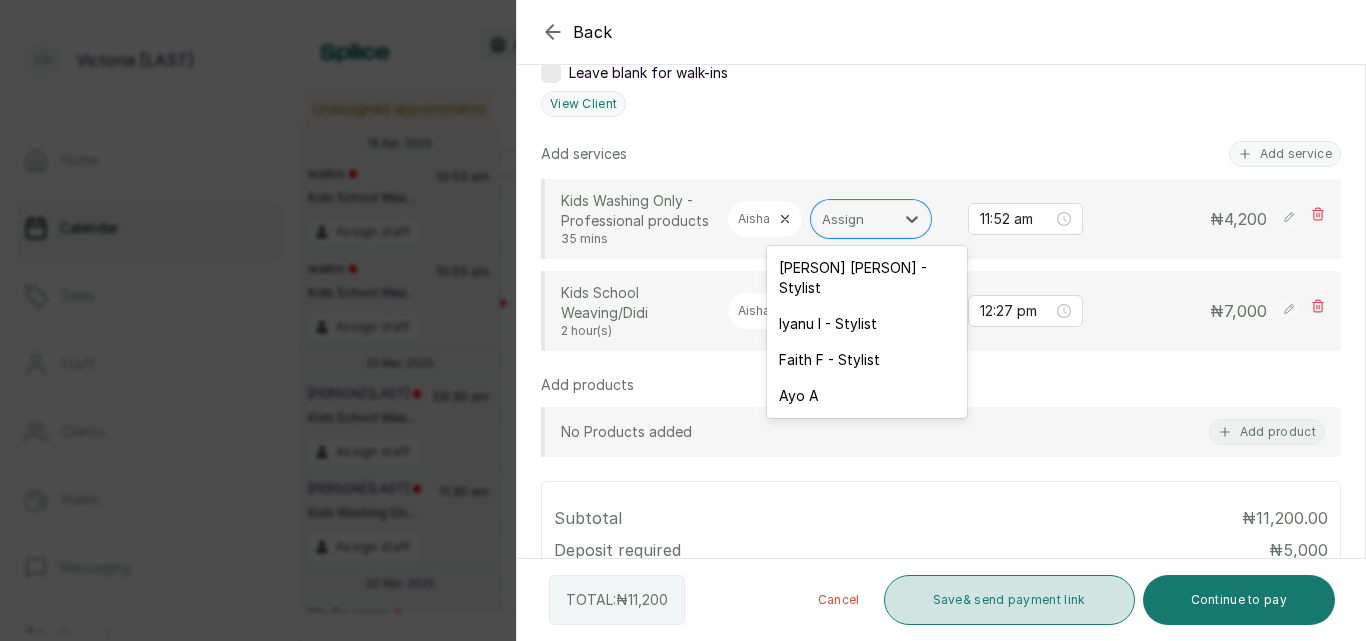 click on "Save  & send payment link" at bounding box center (1009, 600) 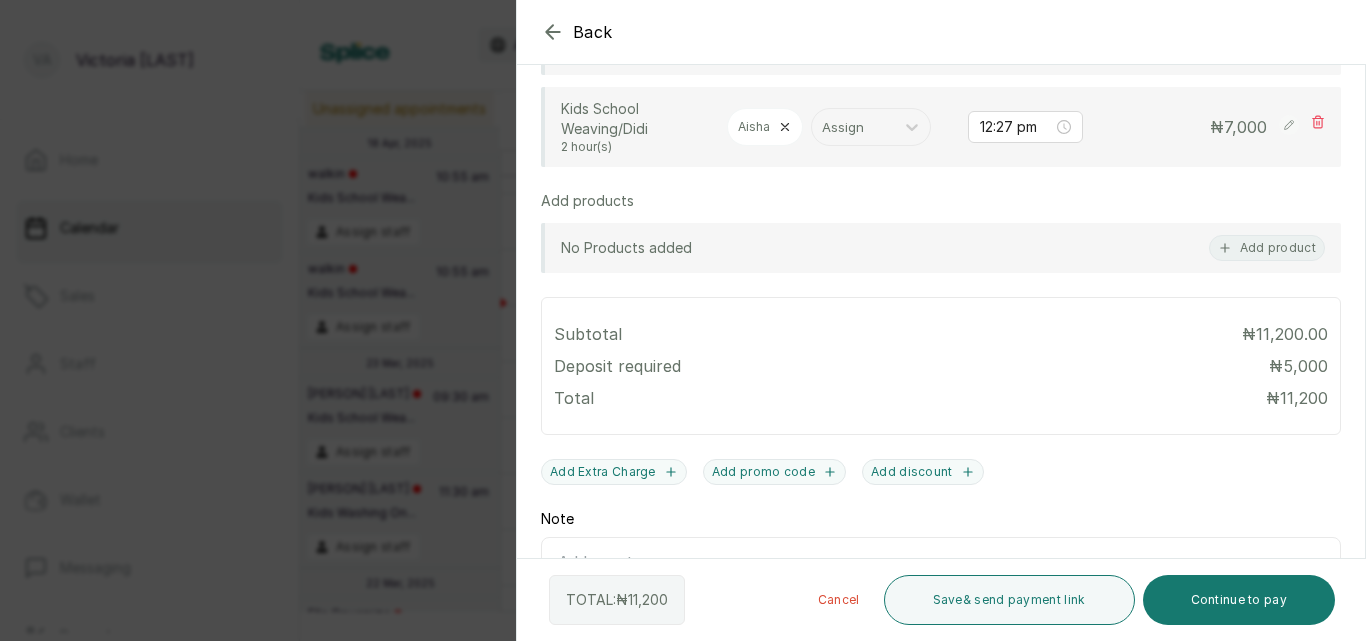 scroll, scrollTop: 781, scrollLeft: 0, axis: vertical 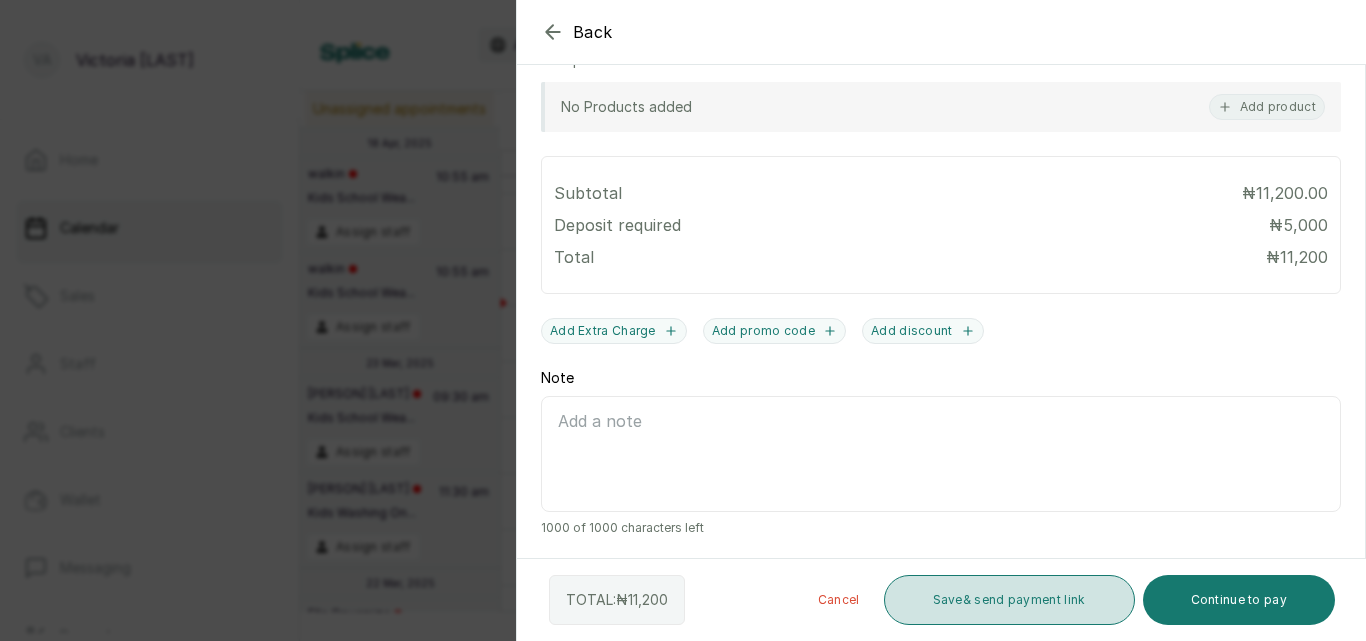 click on "Save  & send payment link" at bounding box center (1009, 600) 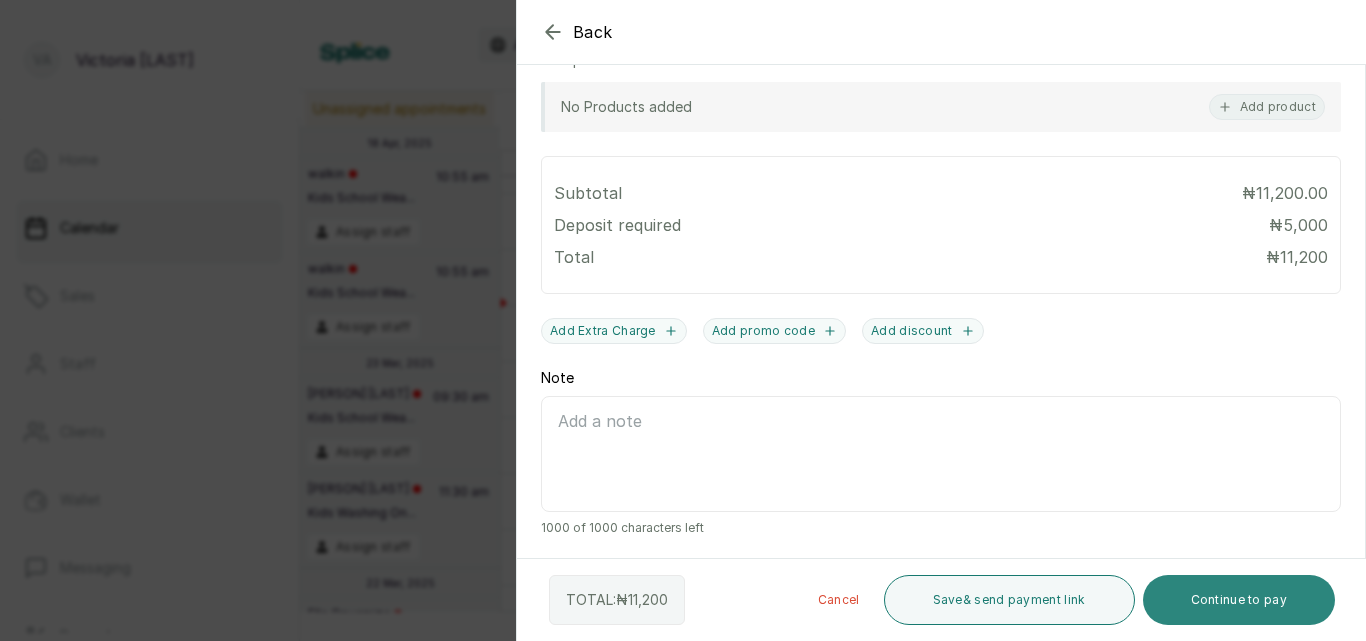 click on "Continue to pay" at bounding box center (1239, 600) 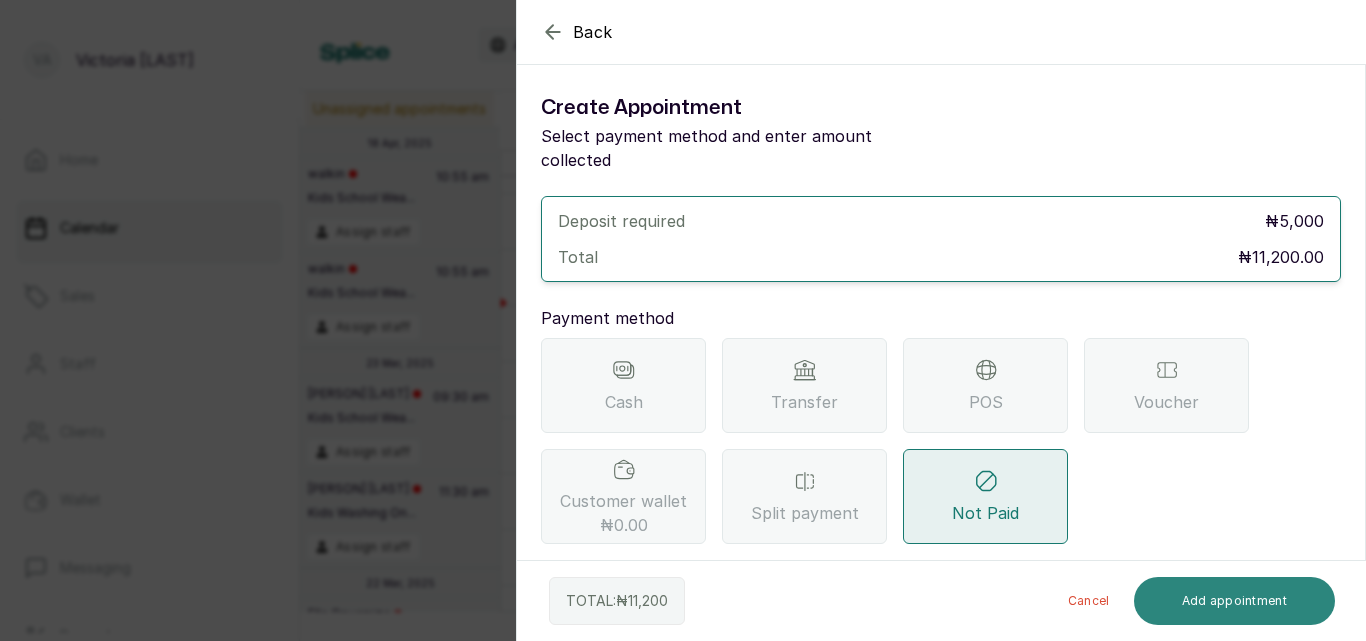 scroll, scrollTop: 0, scrollLeft: 0, axis: both 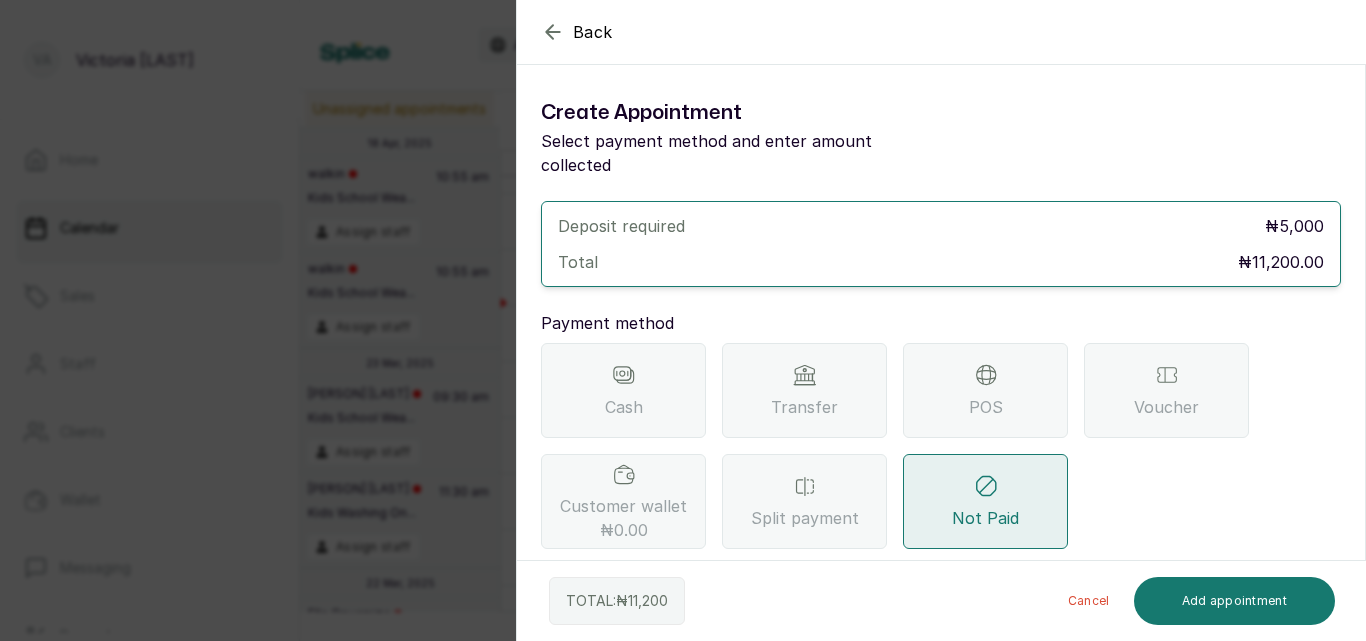 click 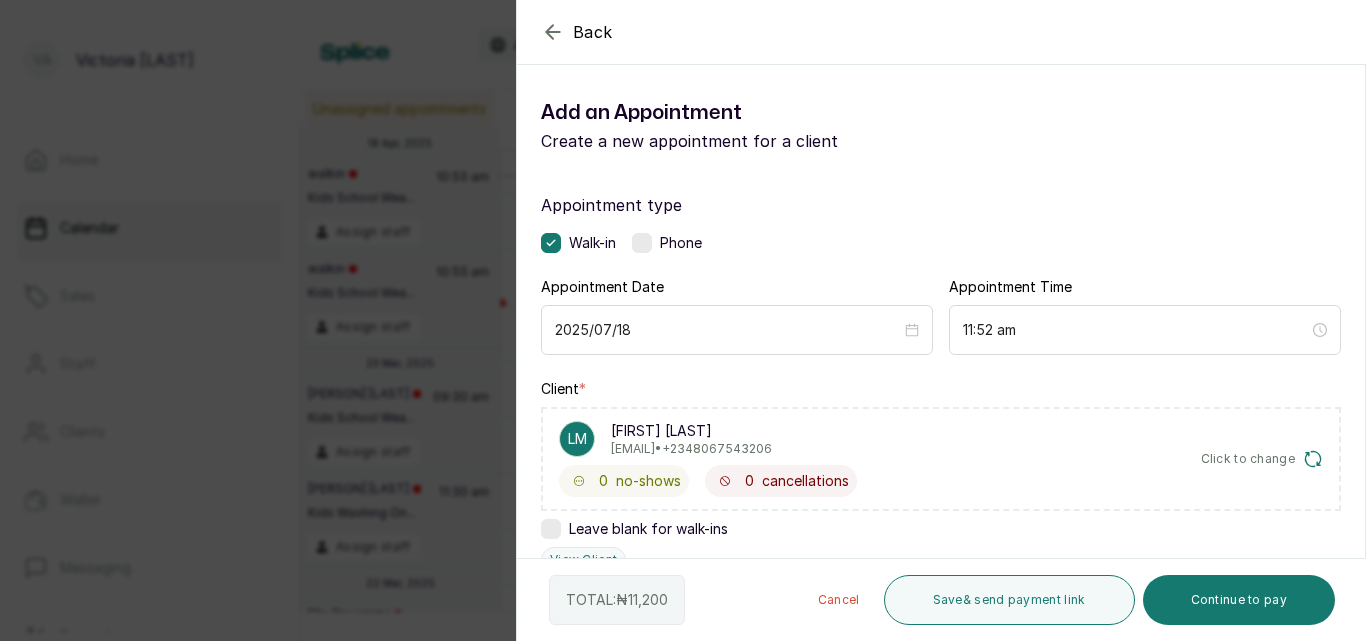 click 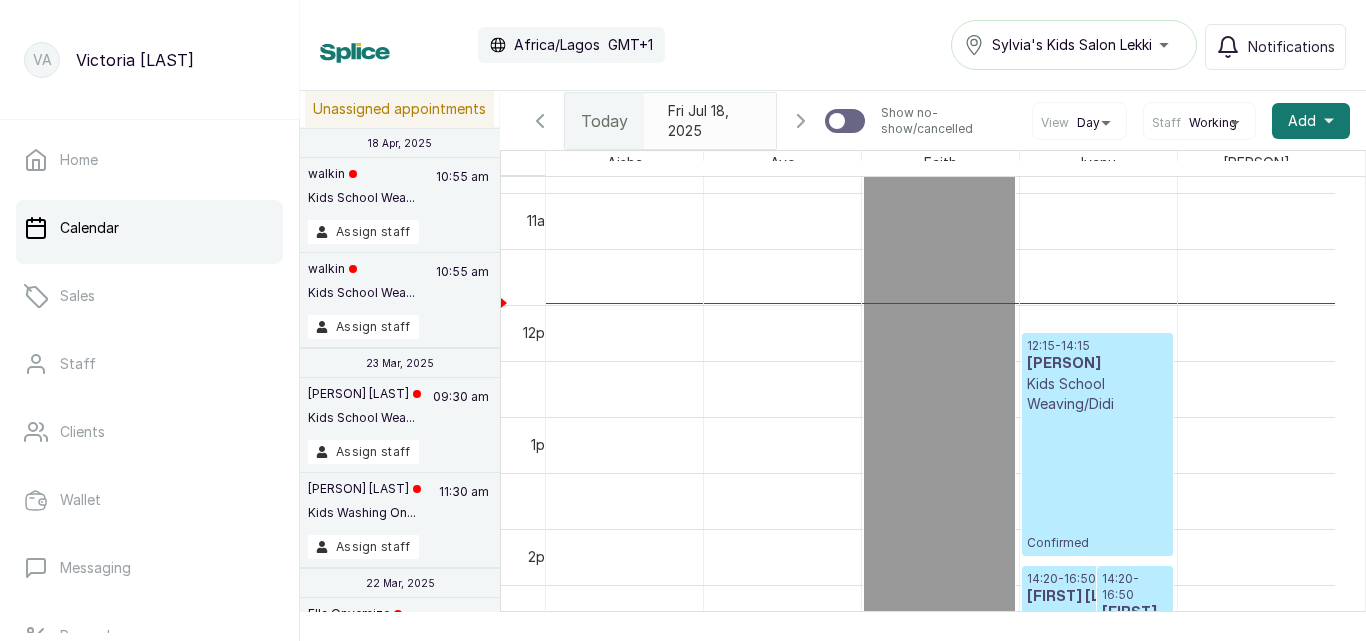 scroll, scrollTop: 1165, scrollLeft: 0, axis: vertical 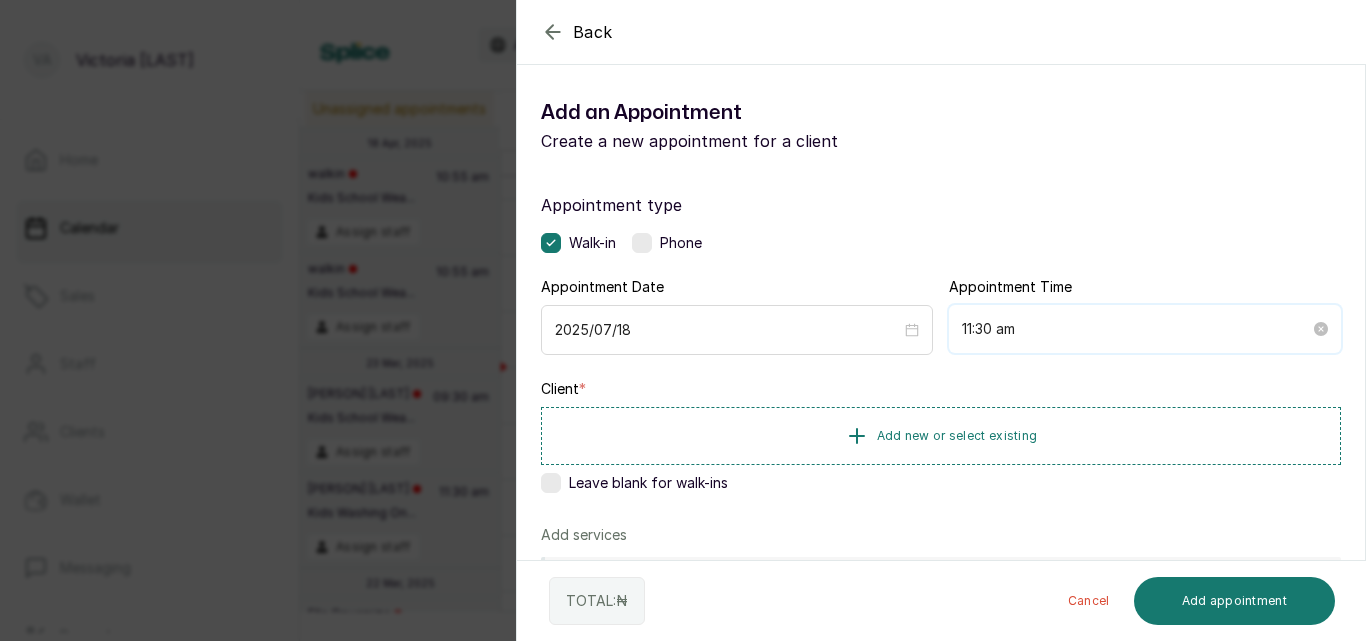 click on "11:30 am" at bounding box center [1136, 329] 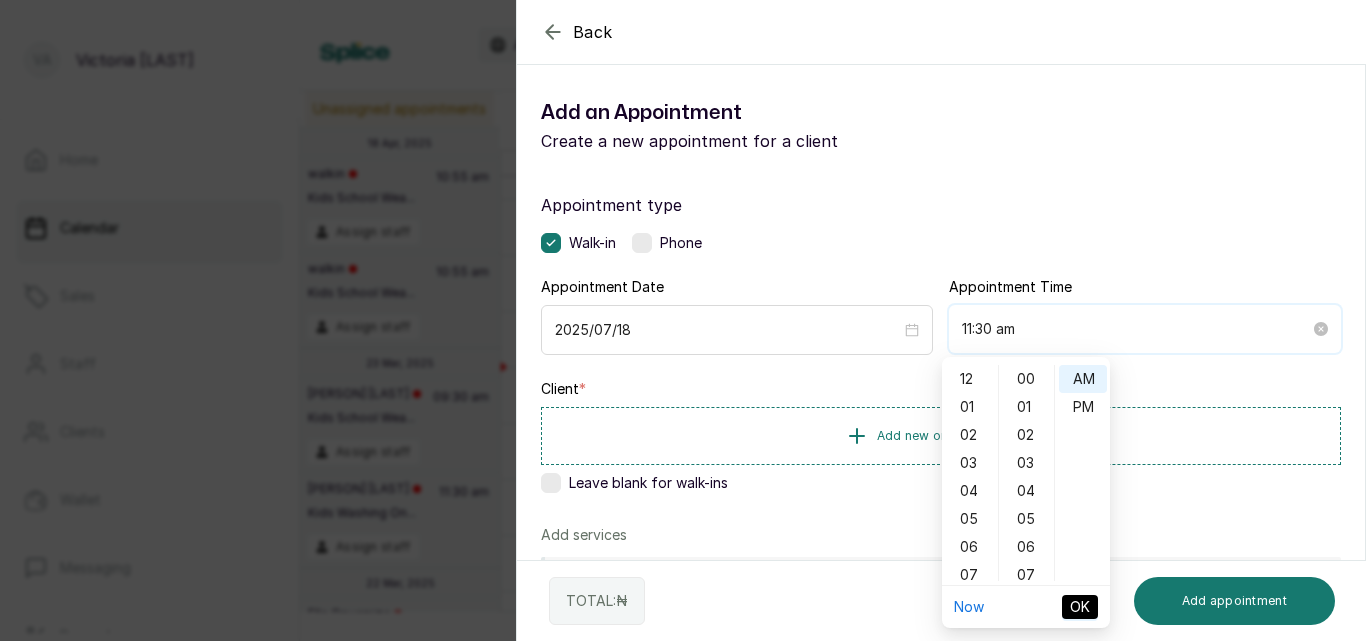 scroll, scrollTop: 840, scrollLeft: 0, axis: vertical 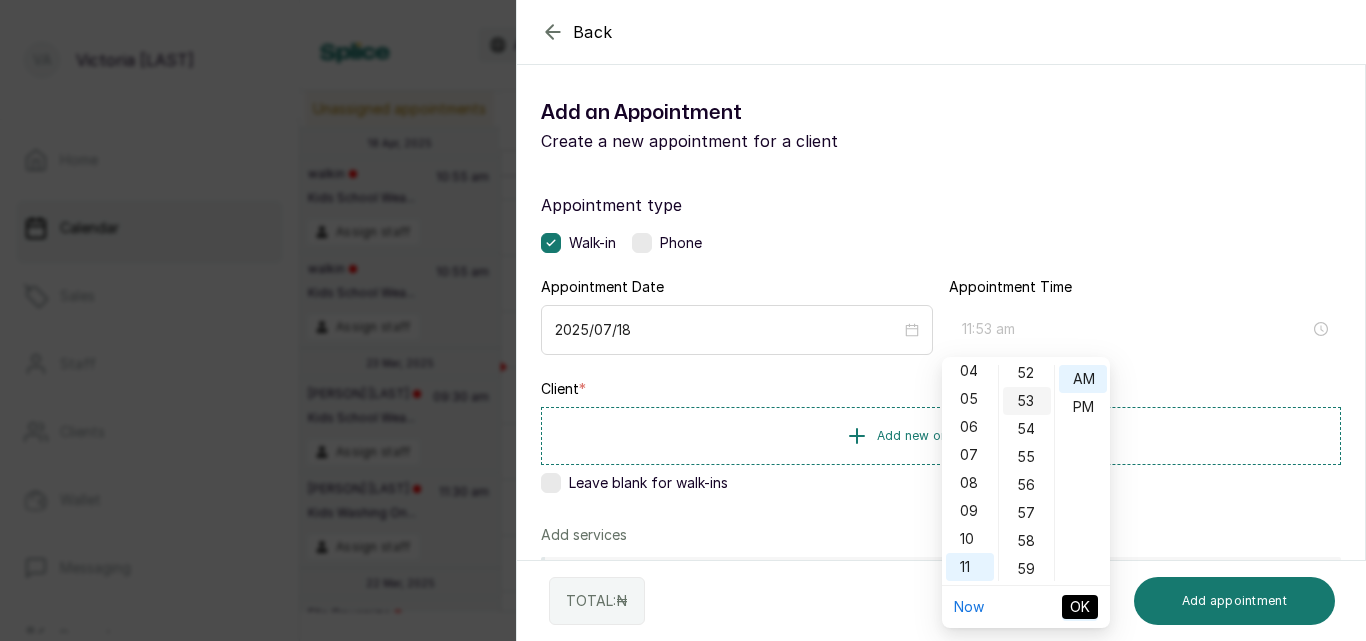 click on "53" at bounding box center (1027, 401) 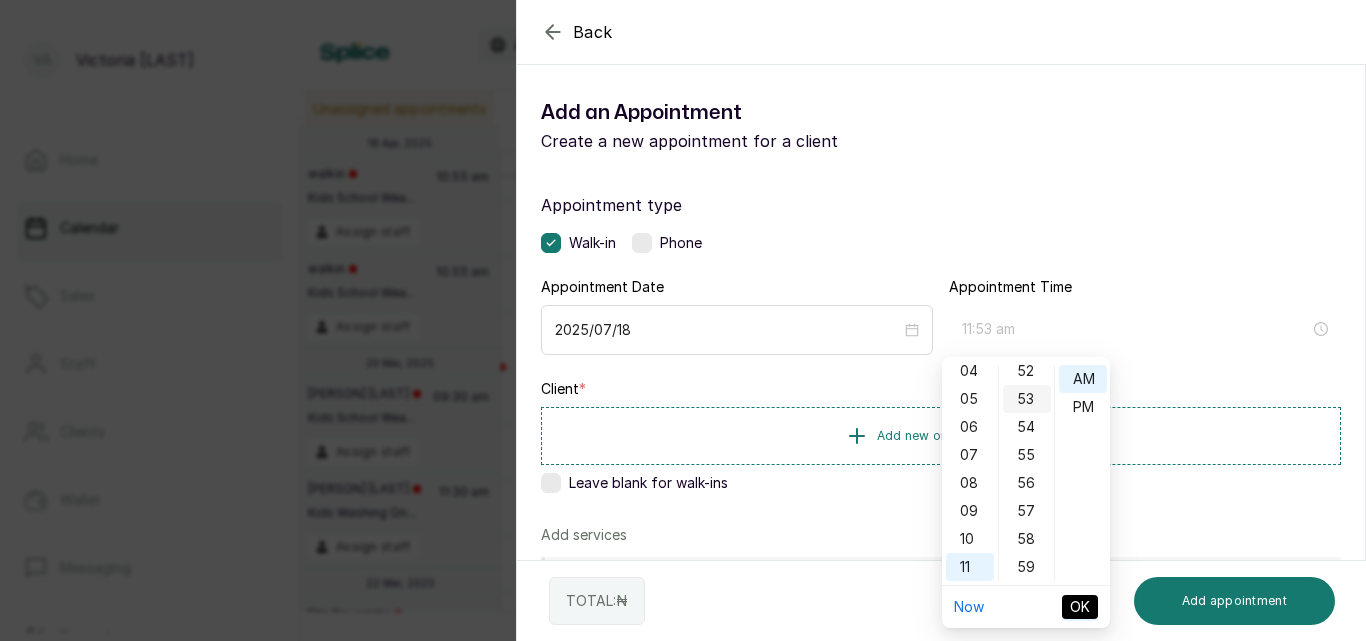 click on "53" at bounding box center [1027, 399] 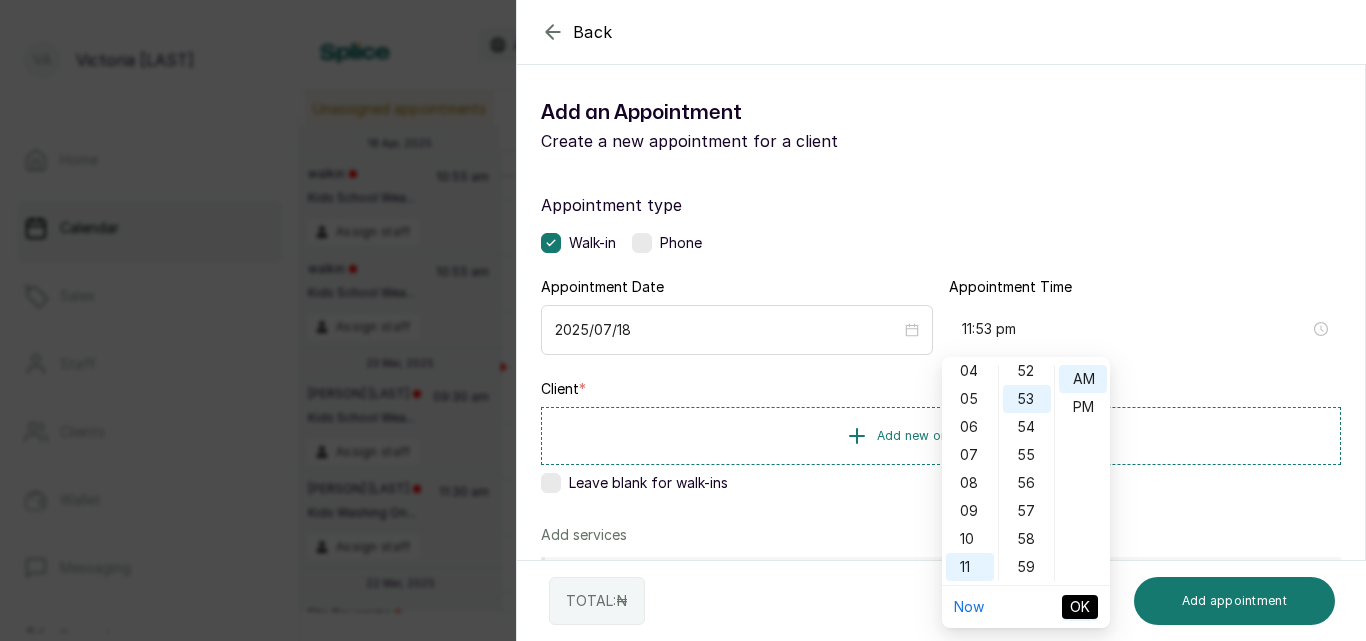 type on "11:53 am" 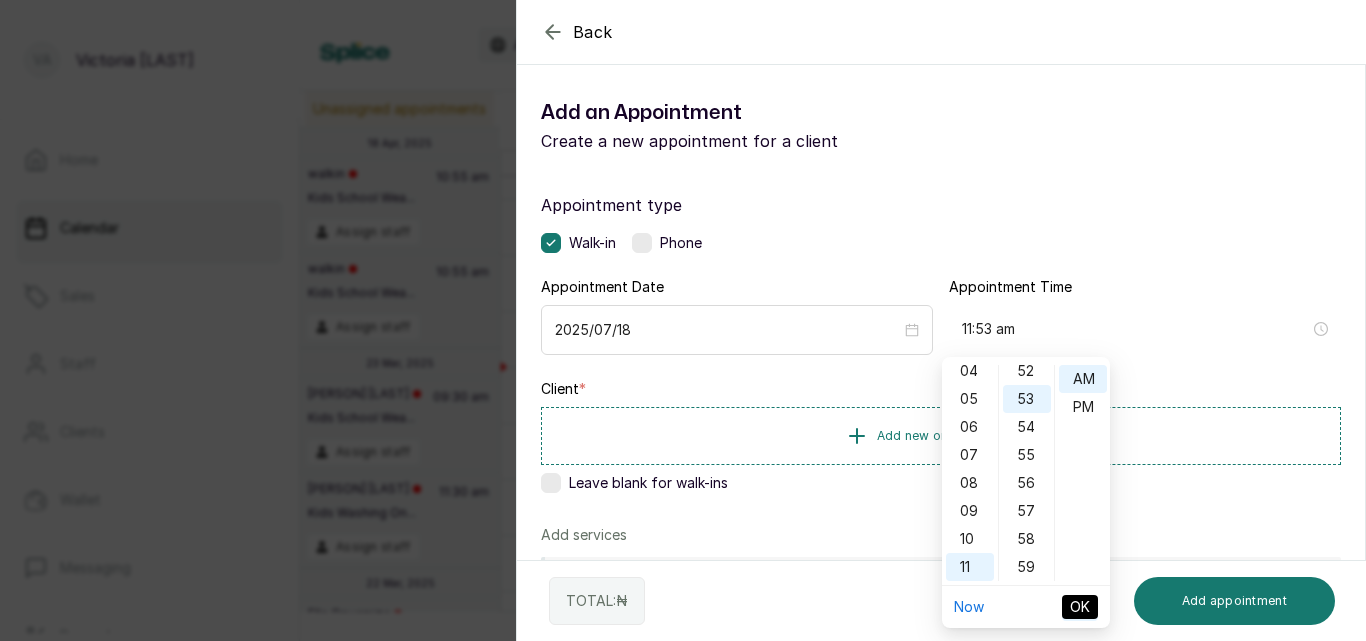 click on "OK" at bounding box center [1080, 607] 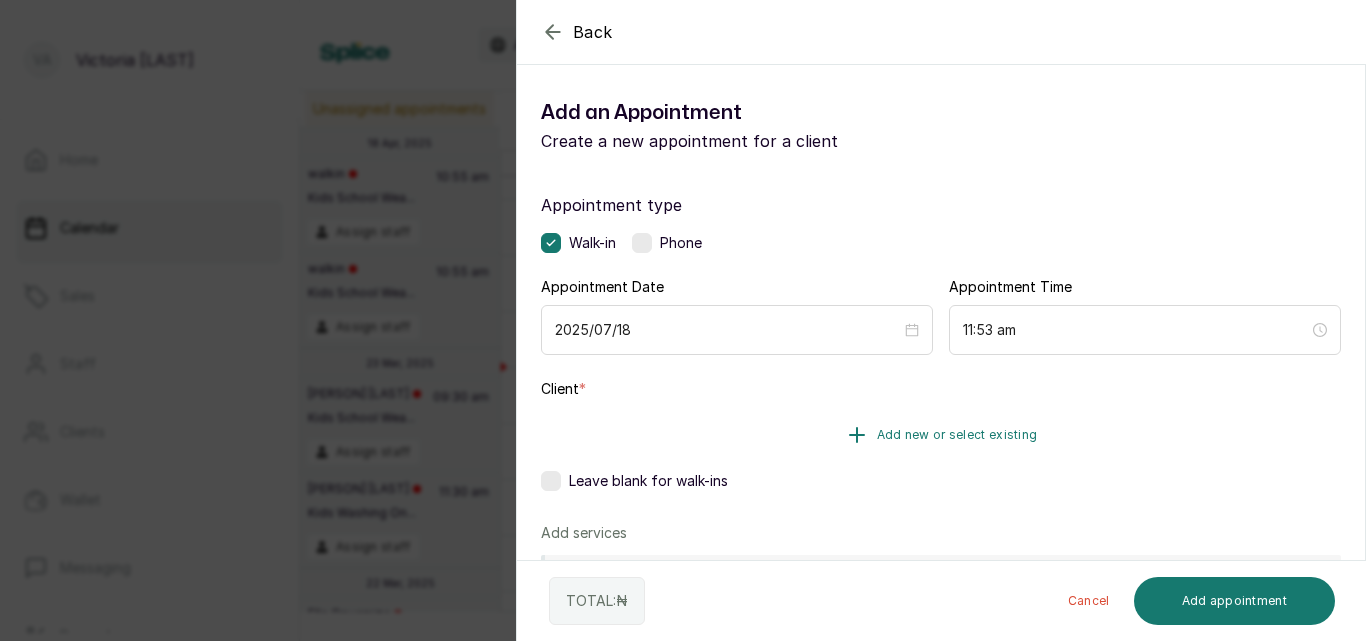 click on "Add new or select existing" at bounding box center [957, 435] 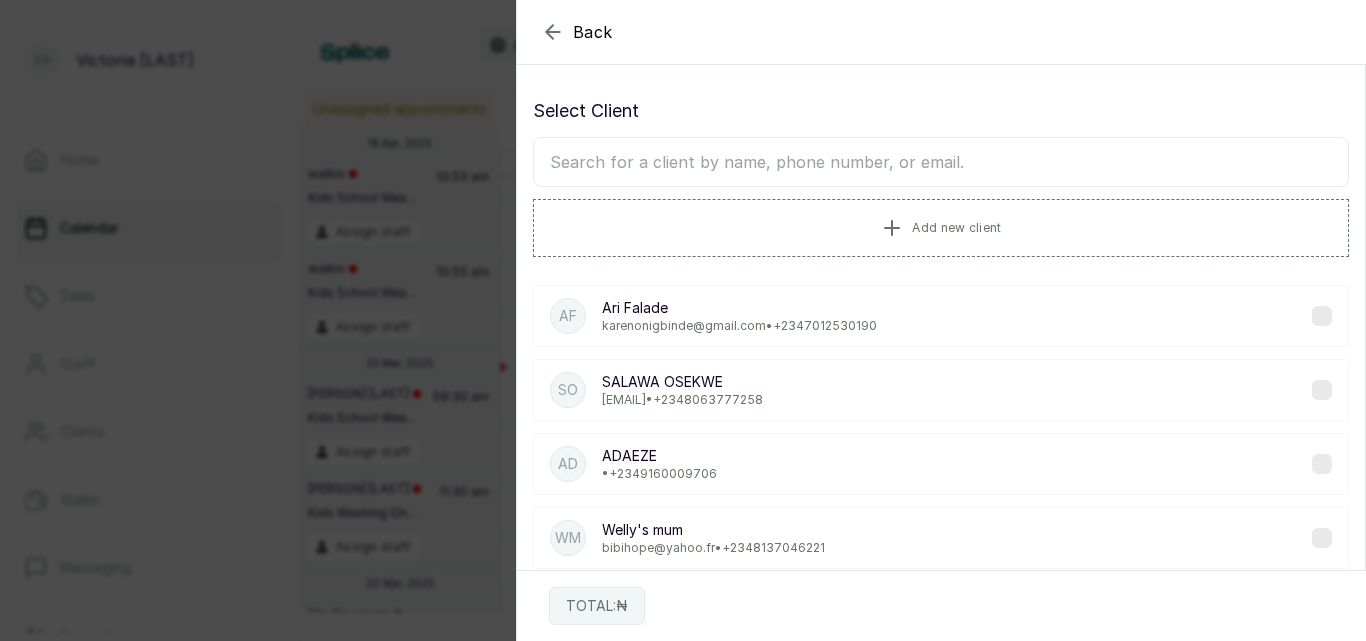 click at bounding box center [941, 162] 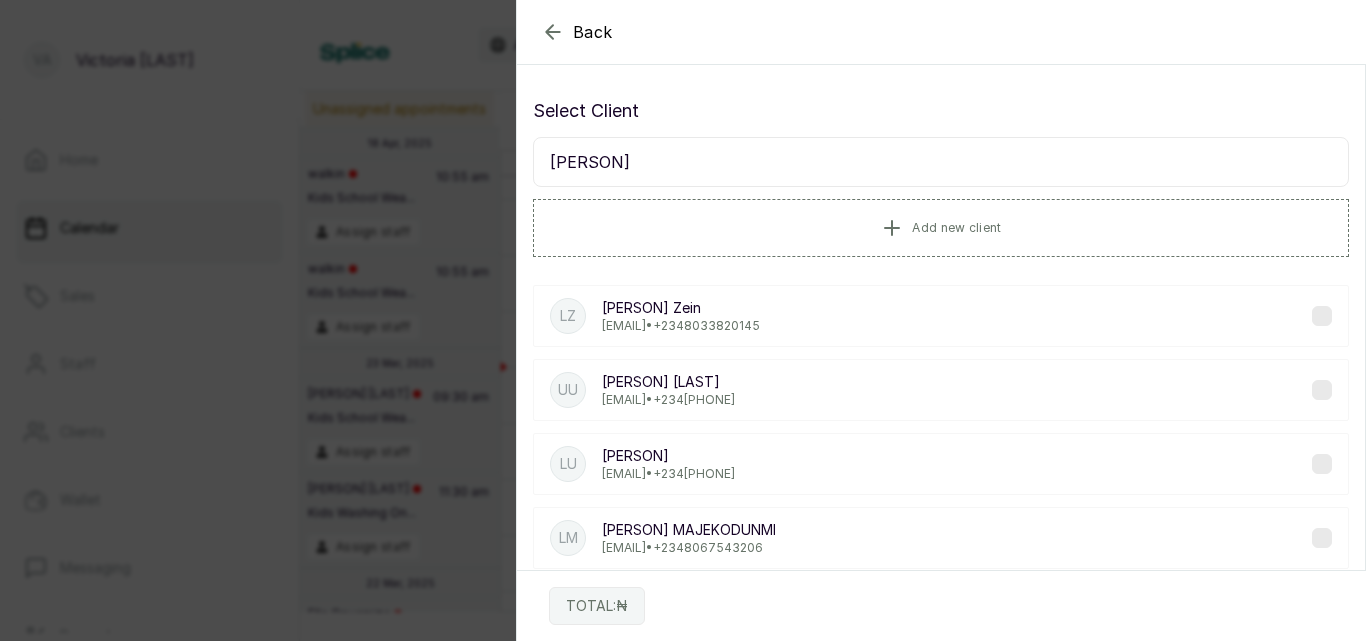 type on "[PERSON]" 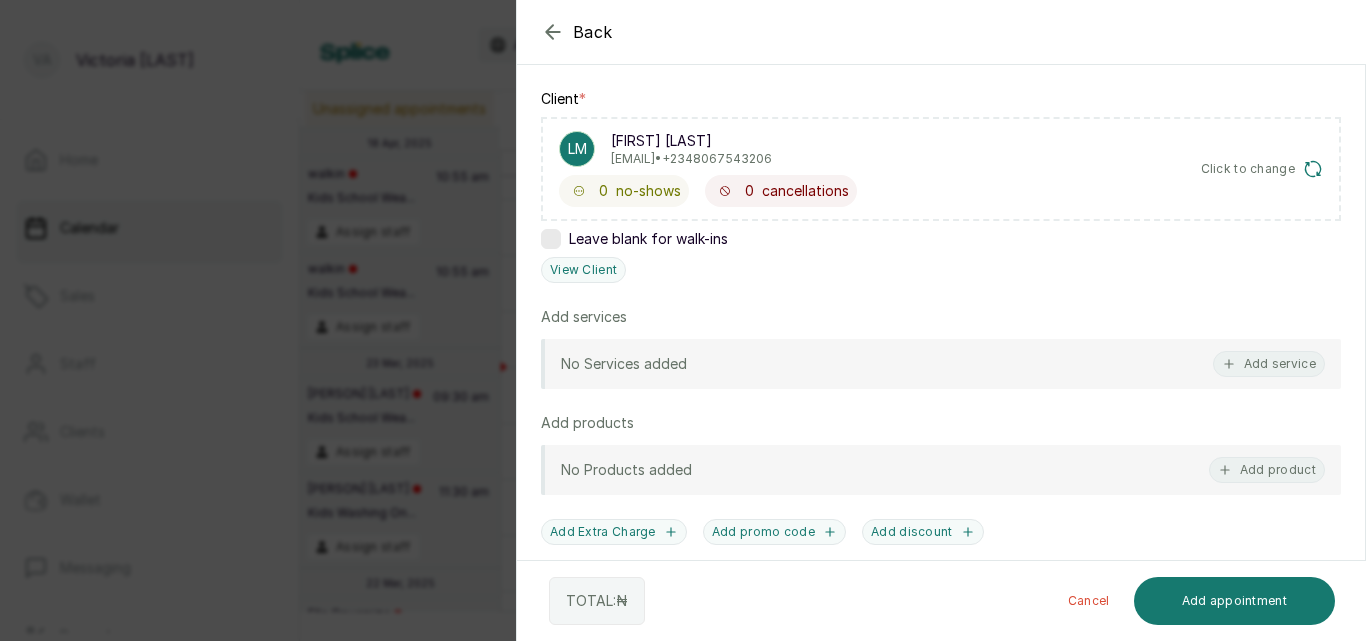 scroll, scrollTop: 345, scrollLeft: 0, axis: vertical 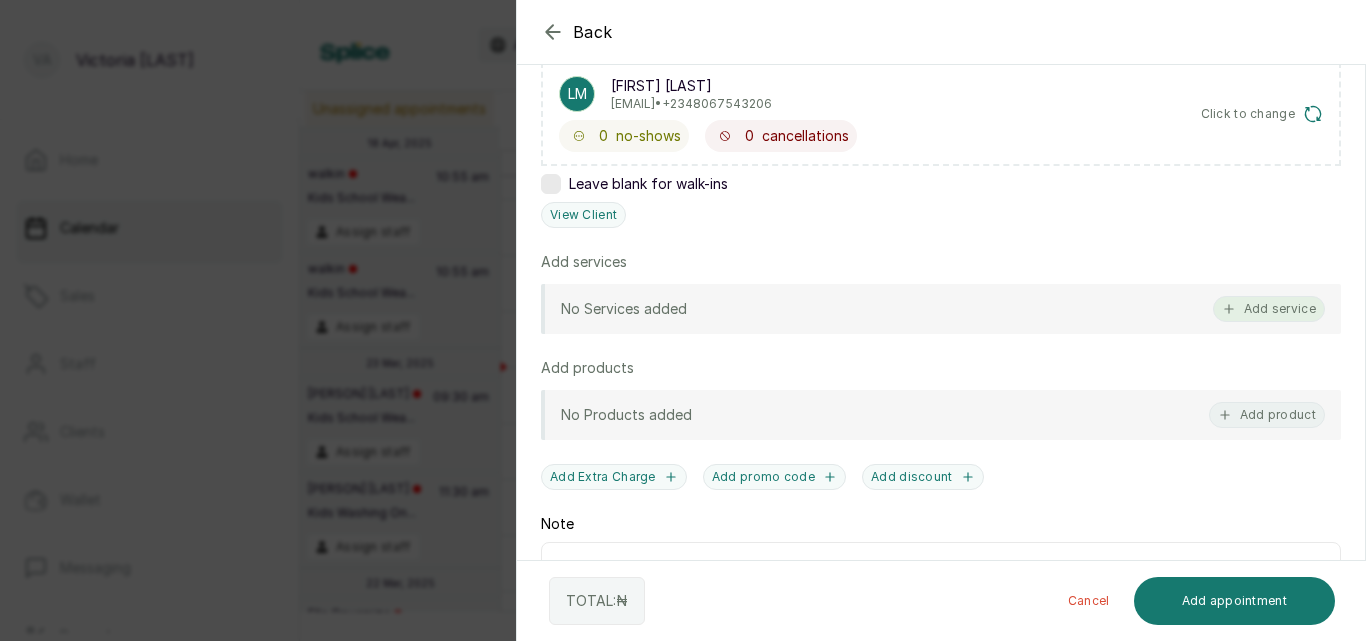 click on "Add service" at bounding box center (1269, 309) 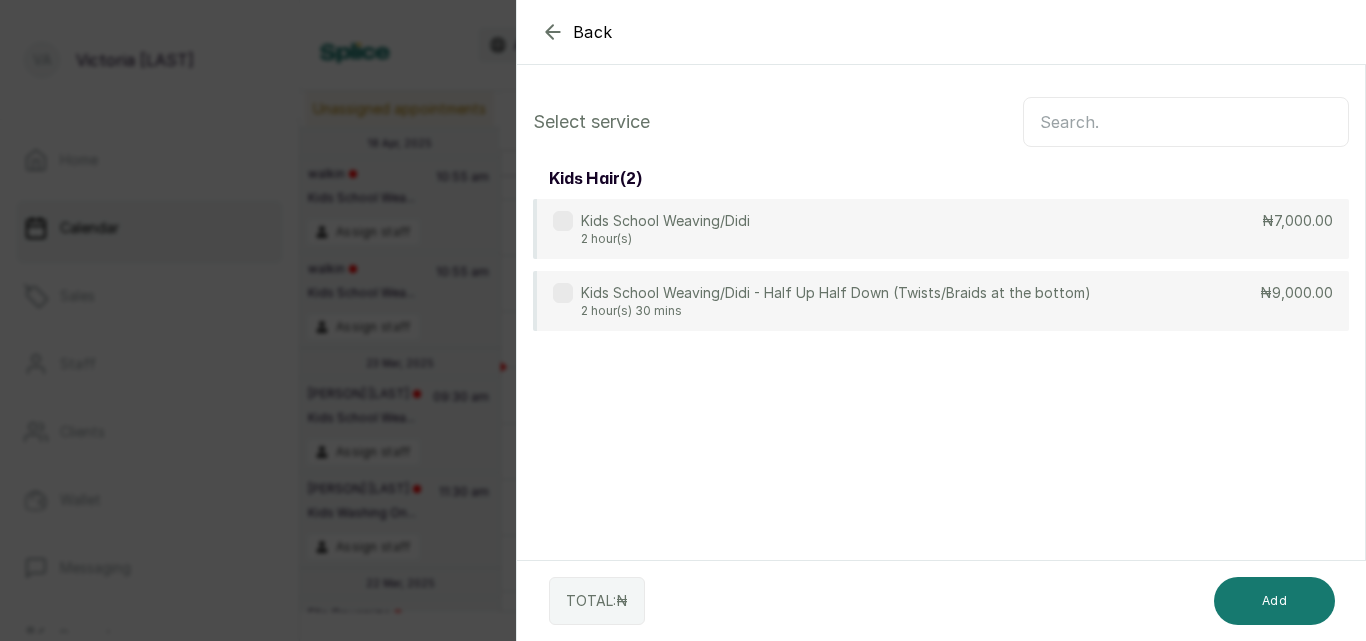 scroll, scrollTop: 0, scrollLeft: 0, axis: both 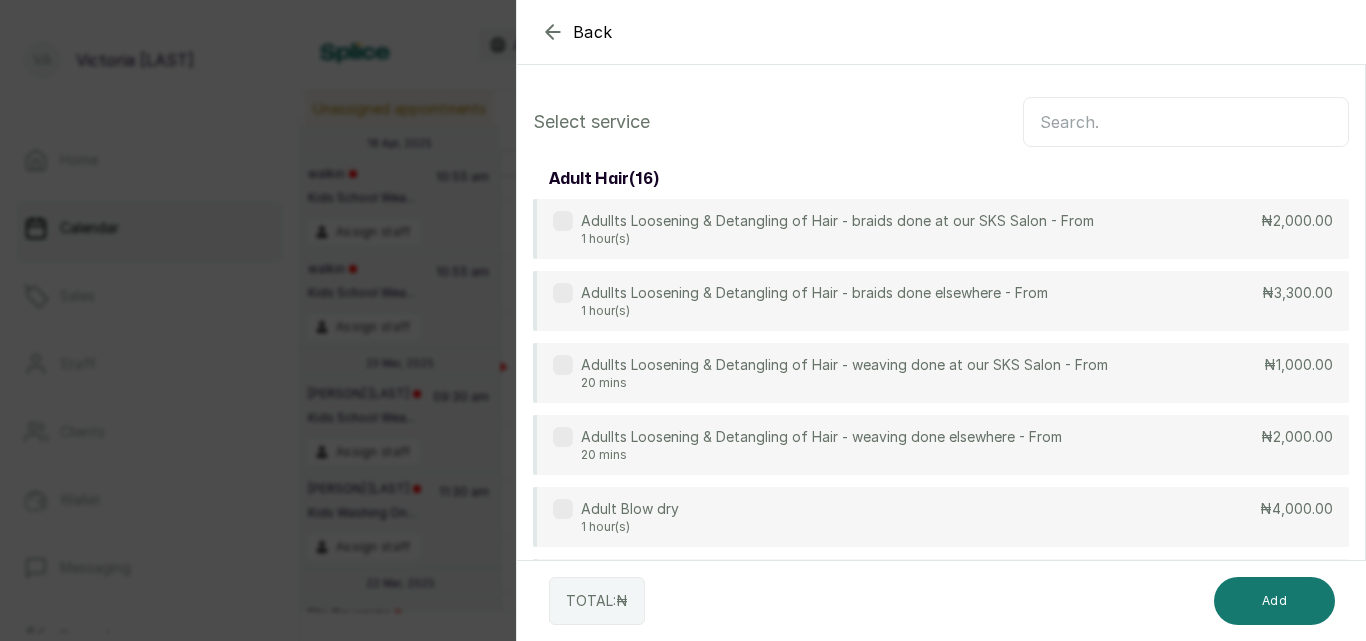 click at bounding box center (1186, 122) 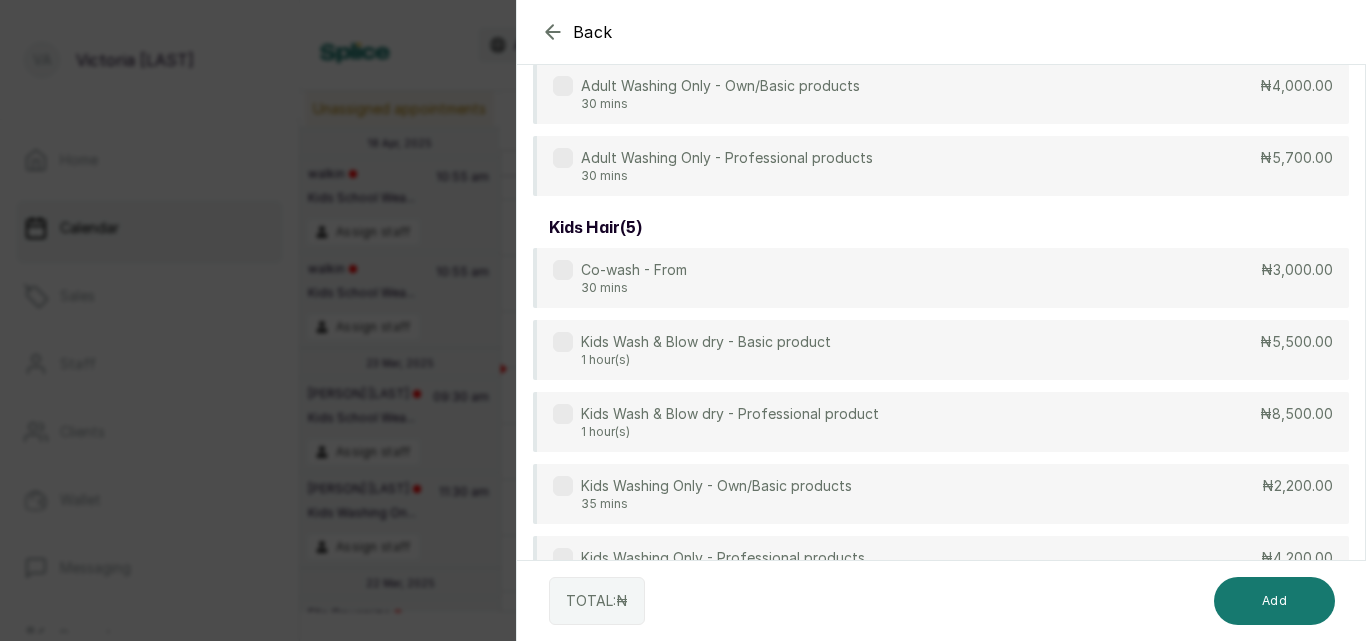 scroll, scrollTop: 187, scrollLeft: 0, axis: vertical 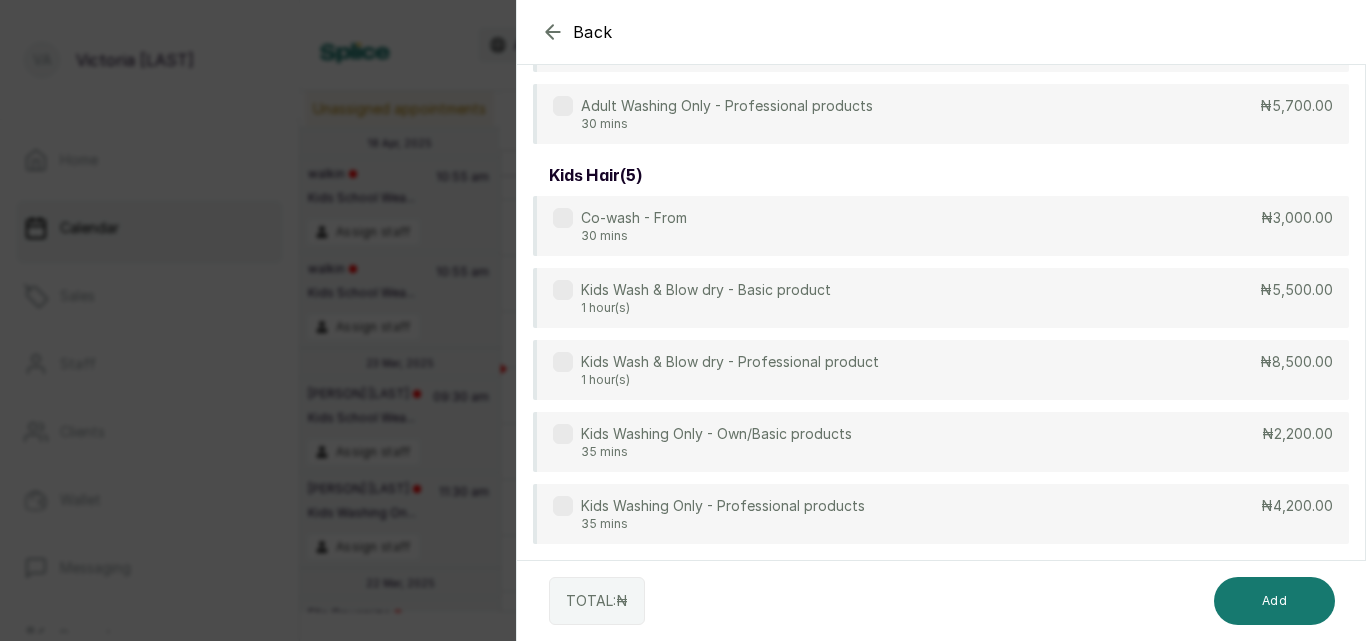click at bounding box center (563, 506) 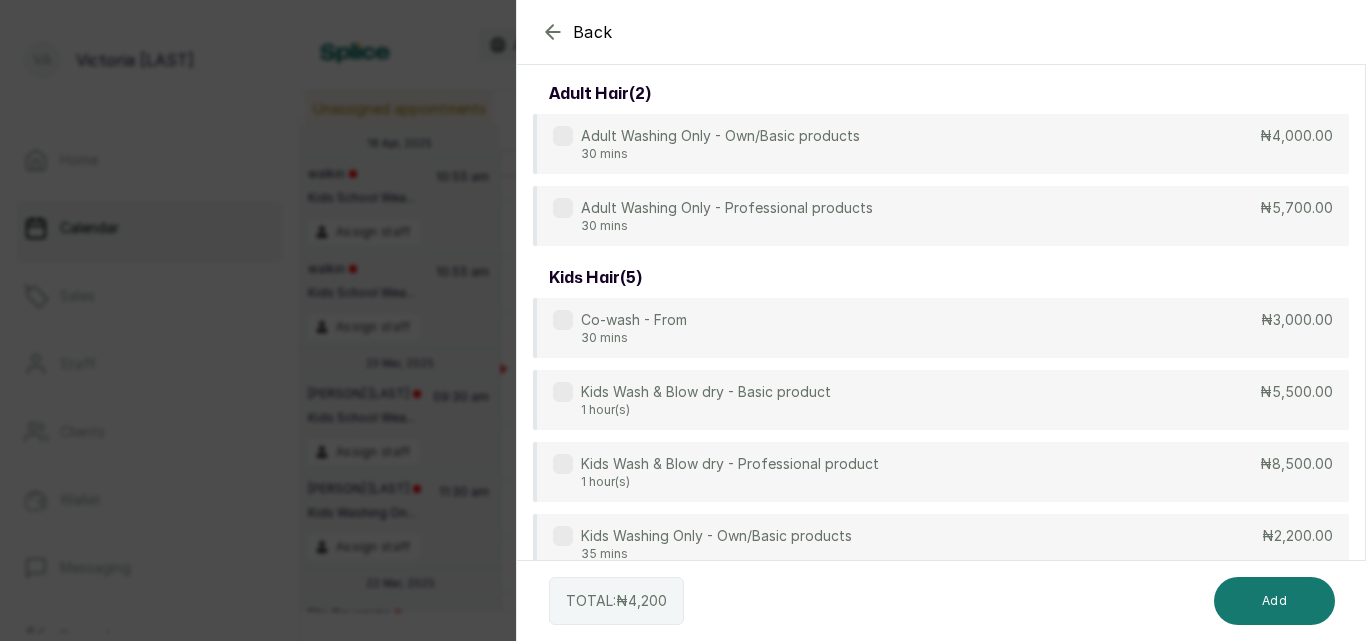 scroll, scrollTop: 0, scrollLeft: 0, axis: both 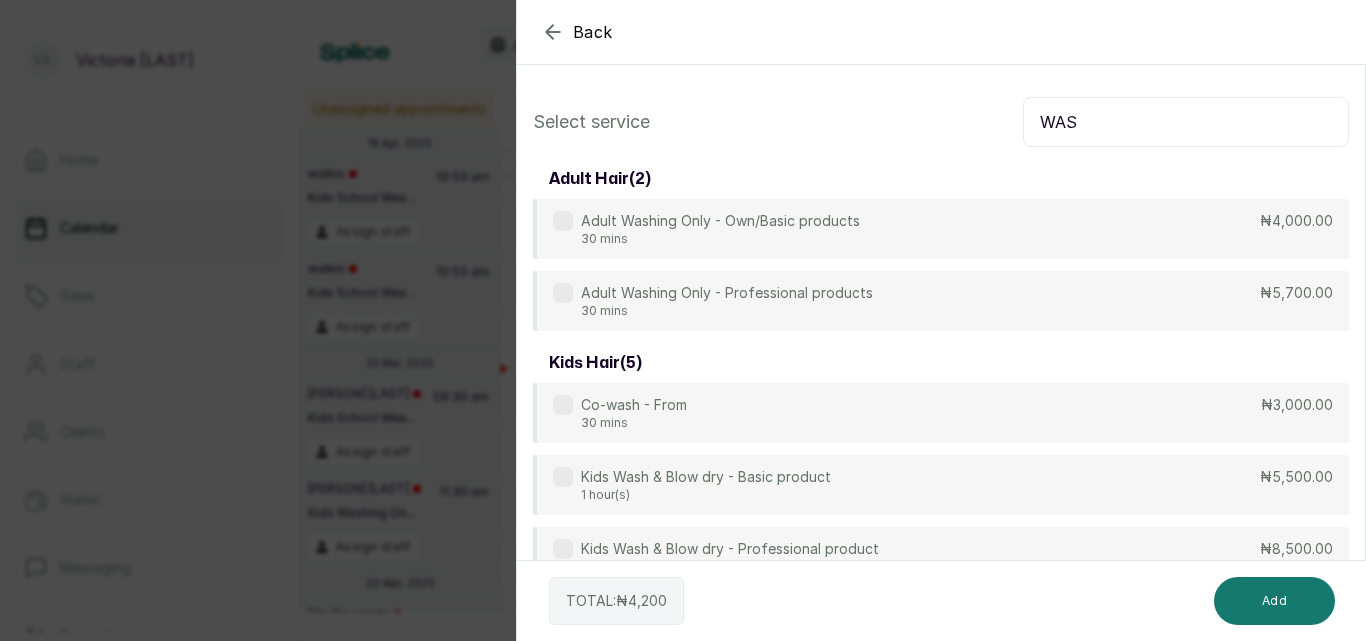click on "WAS" at bounding box center [1186, 122] 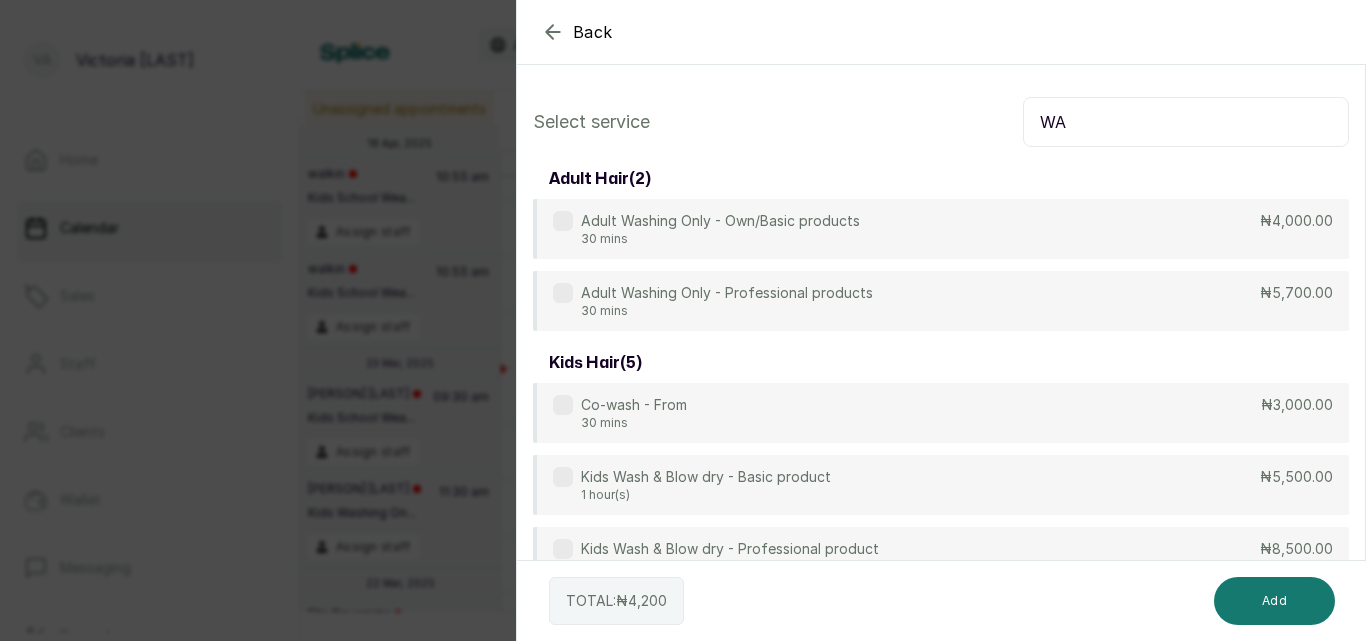 type on "W" 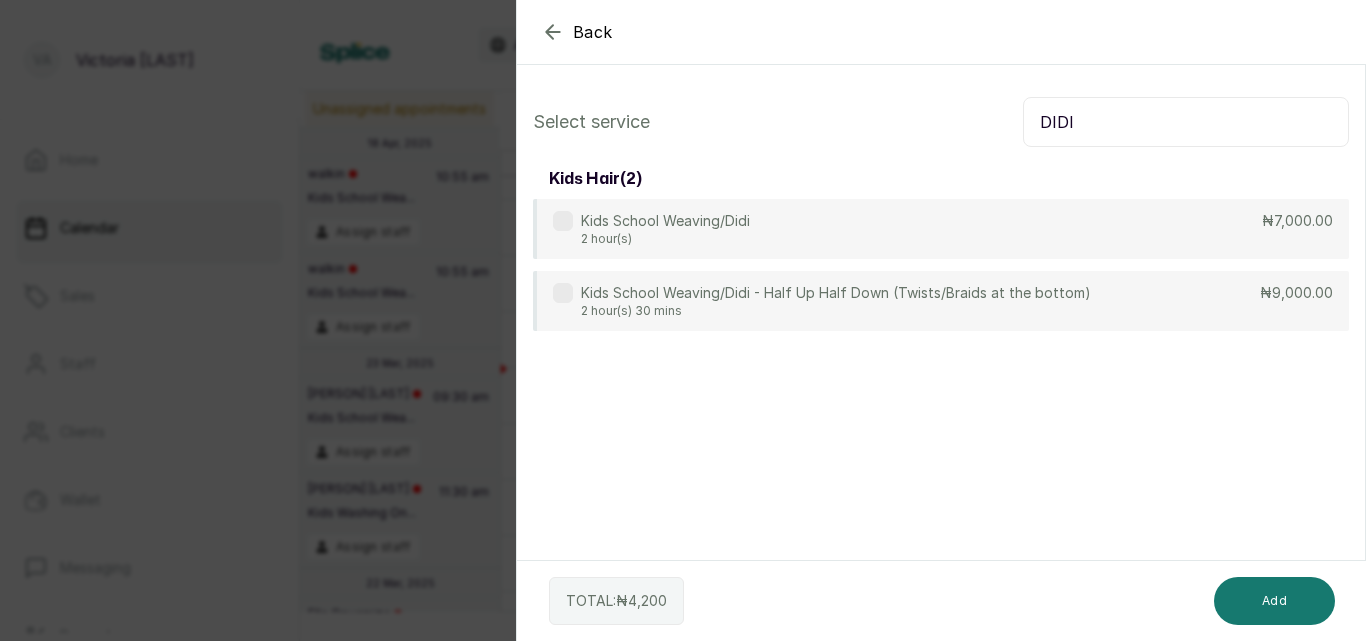 type on "DIDI" 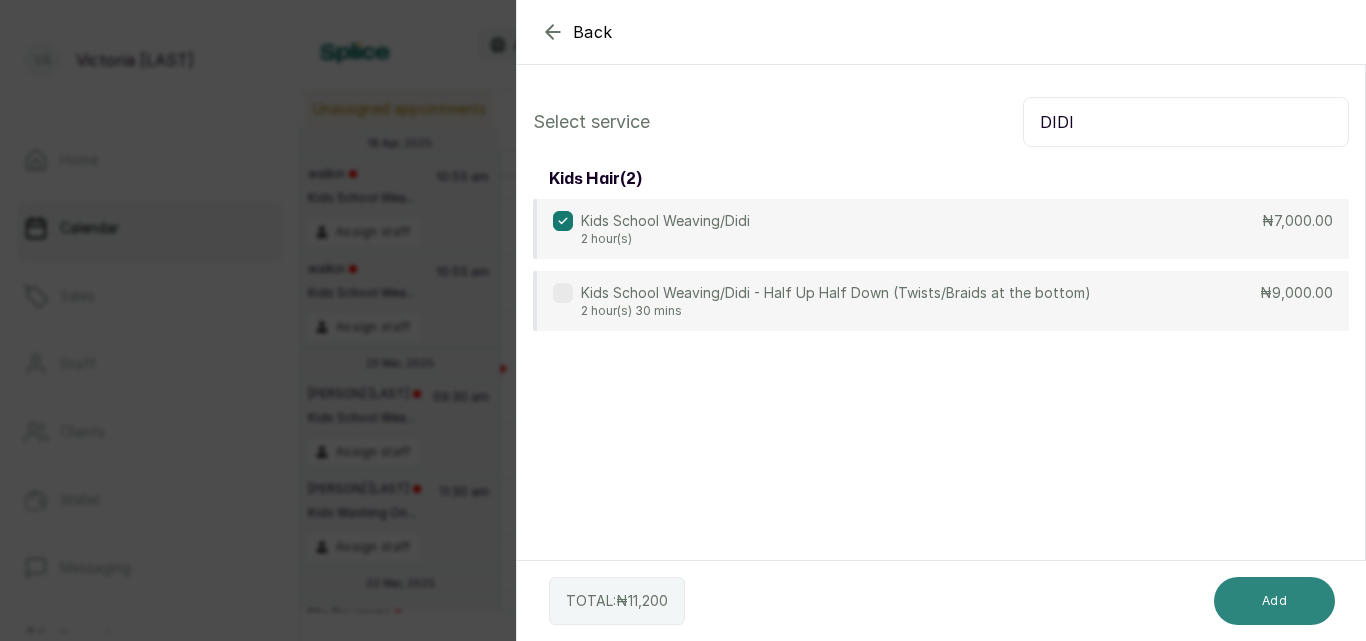 click on "Add" at bounding box center (1274, 601) 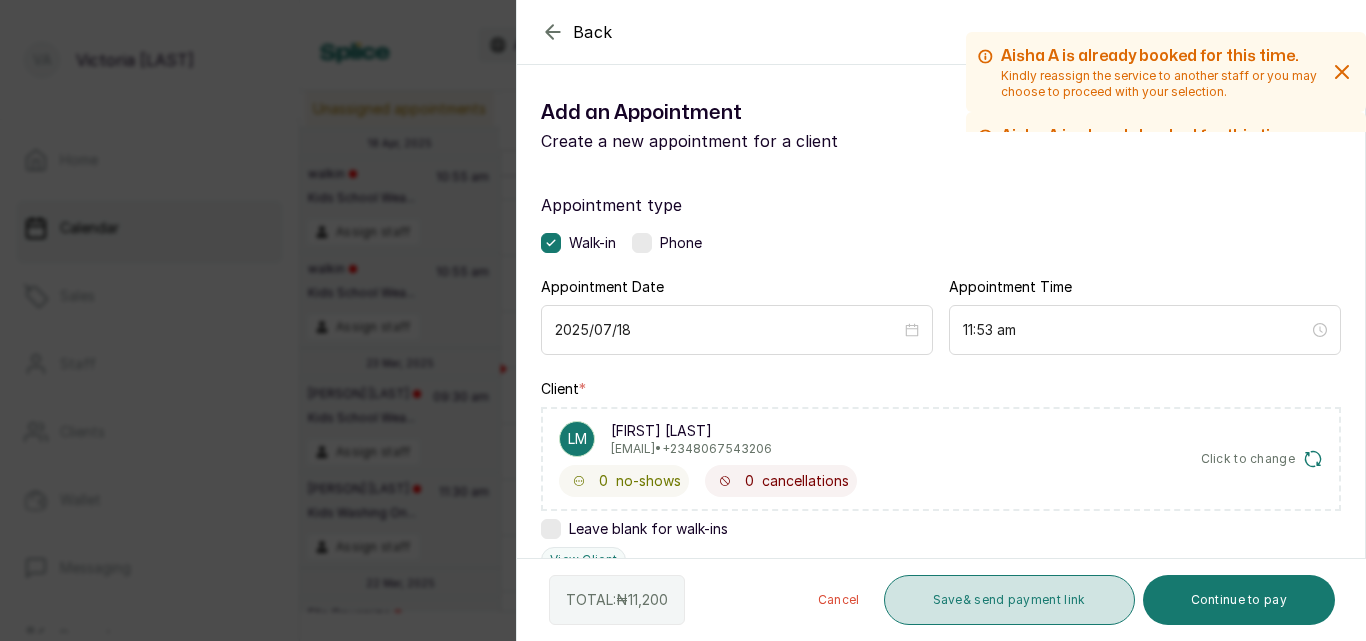 click on "Save  & send payment link" at bounding box center [1009, 600] 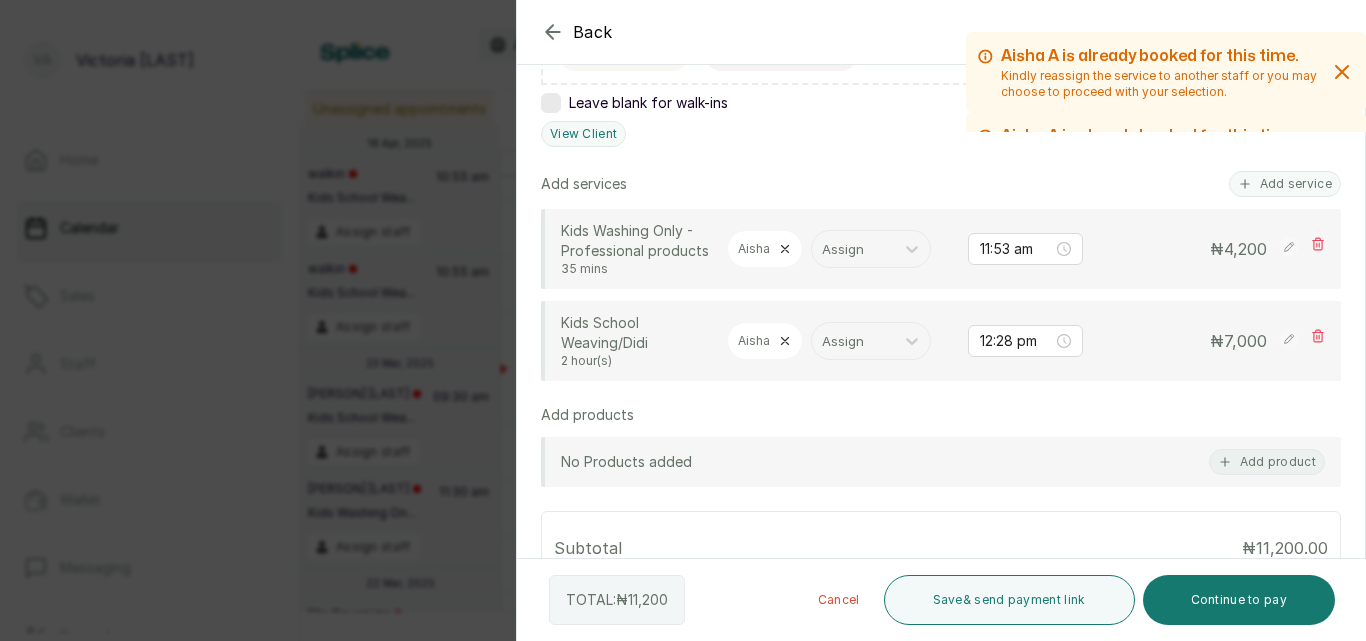 scroll, scrollTop: 543, scrollLeft: 0, axis: vertical 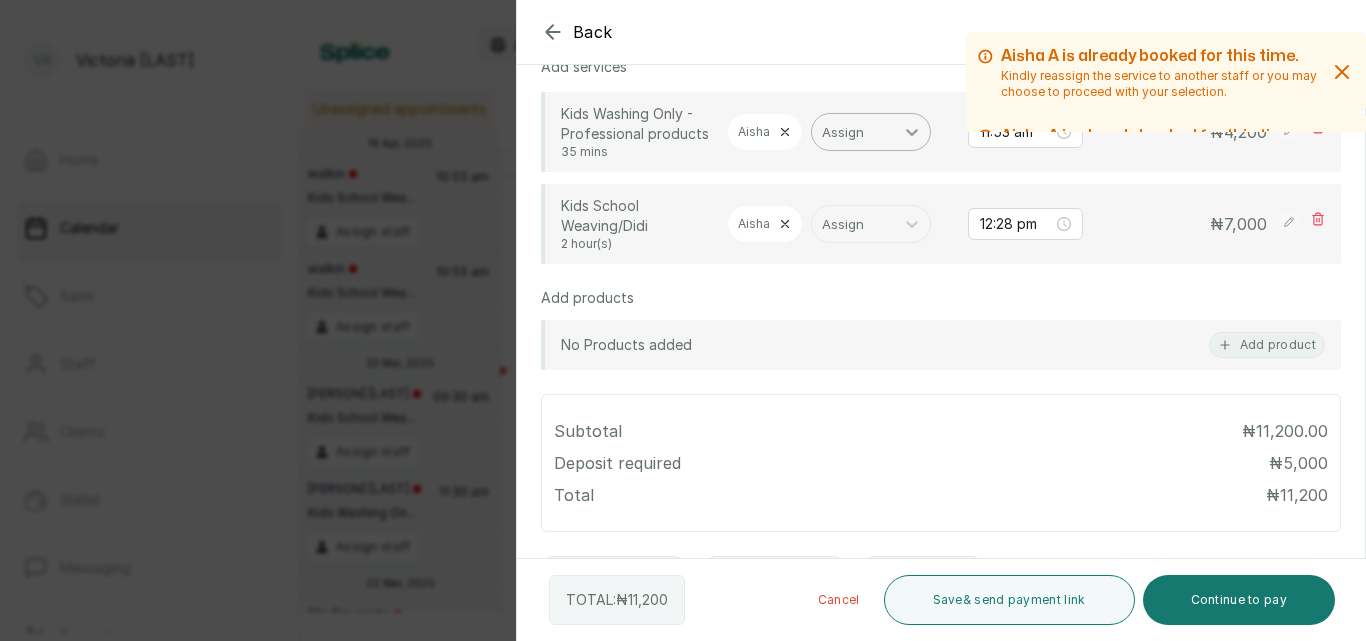 click 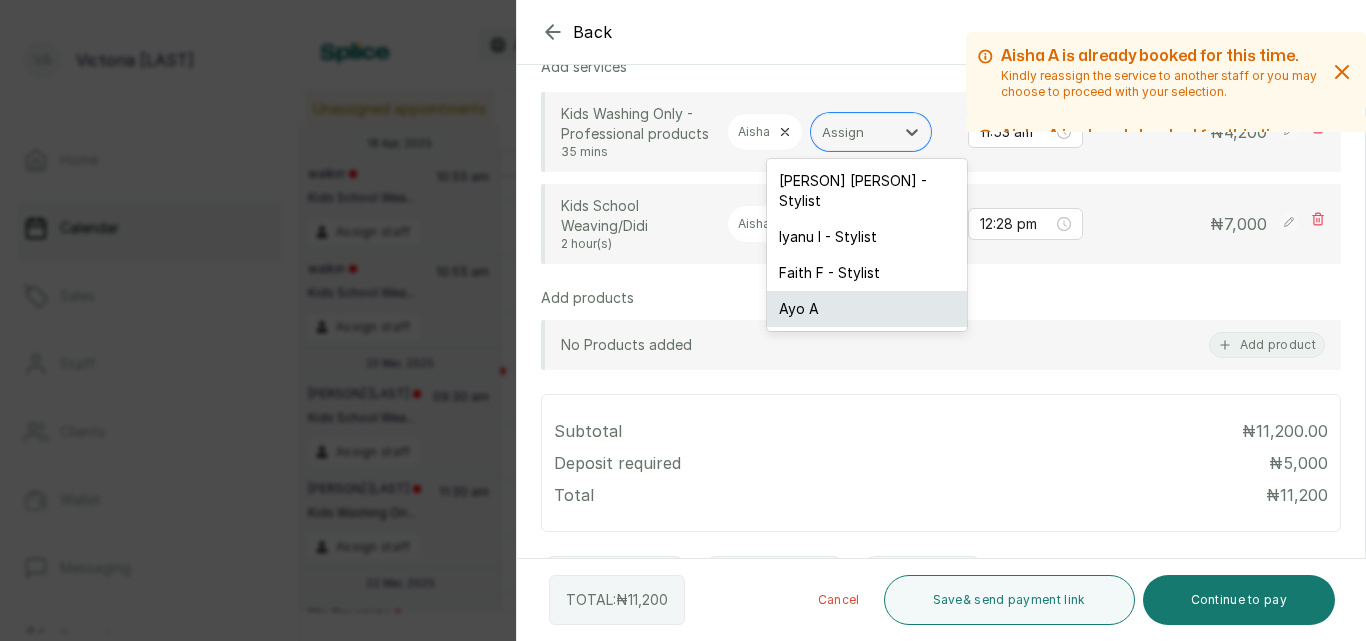 click on "Ayo A" at bounding box center (867, 309) 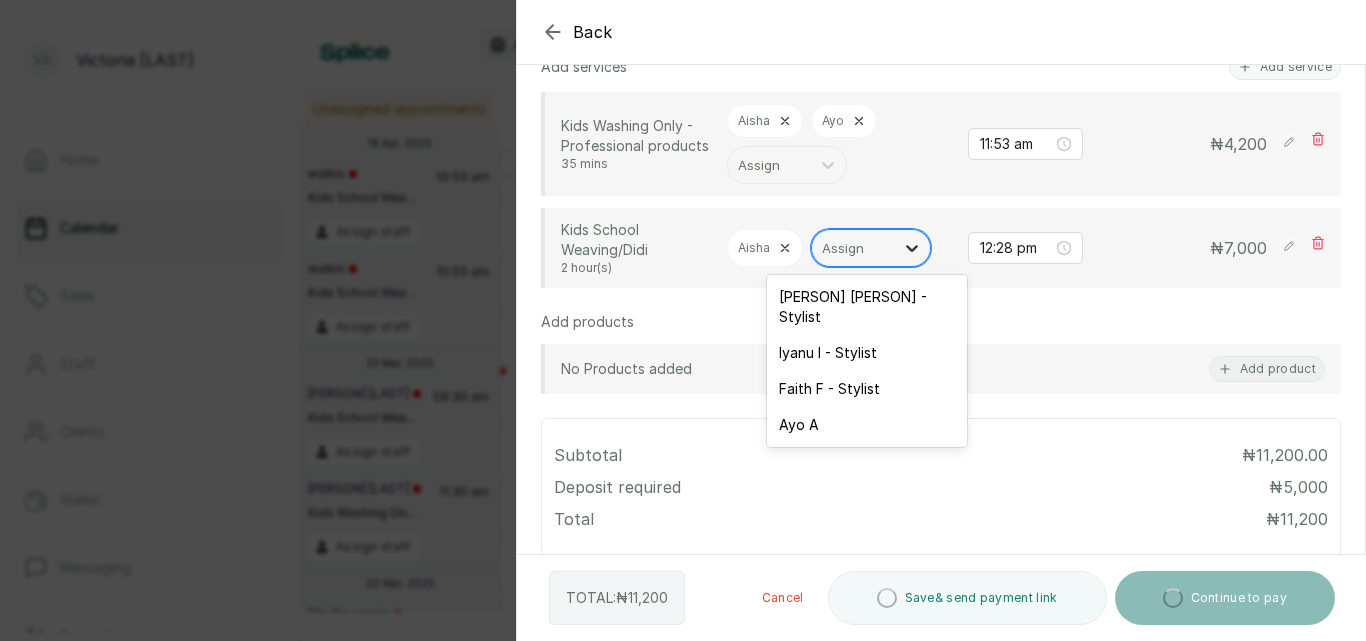 click 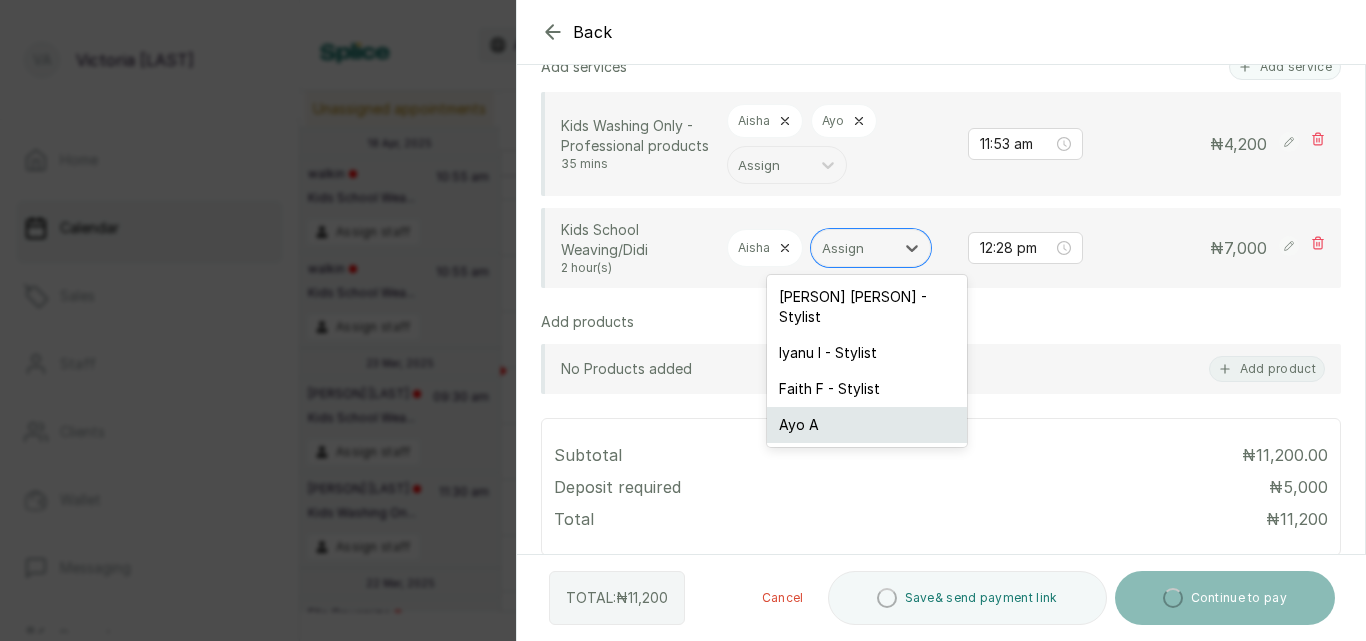 click on "Ayo A" at bounding box center (867, 425) 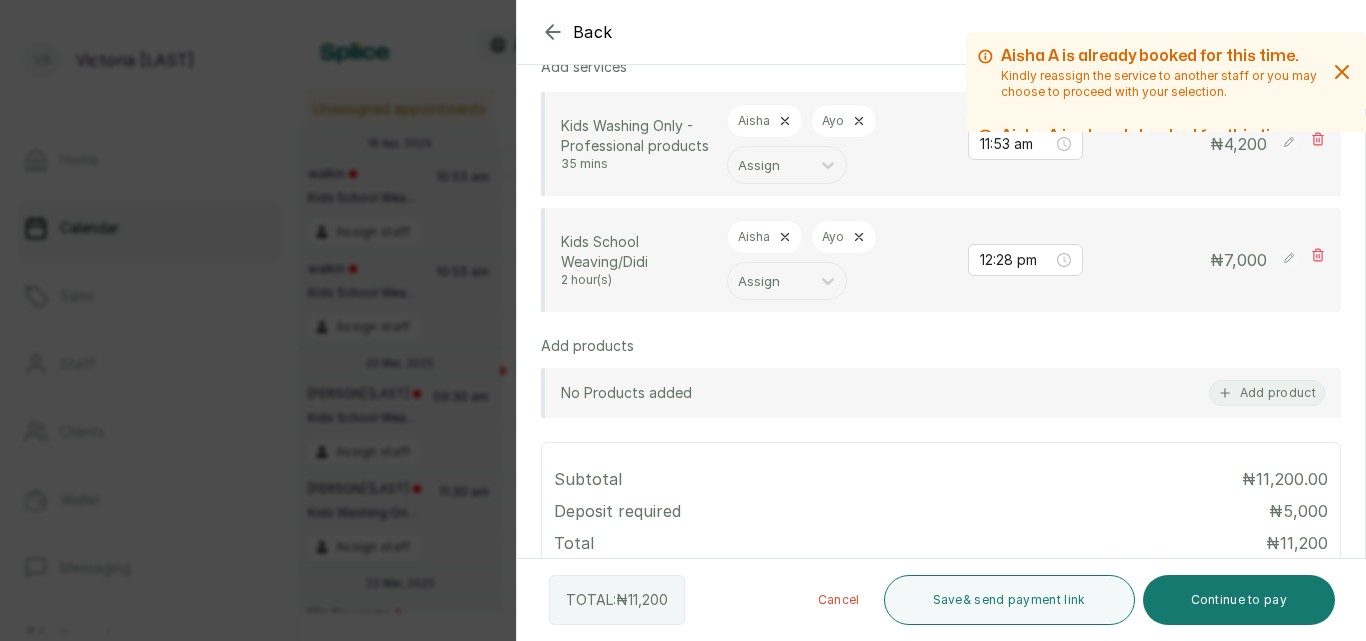 click 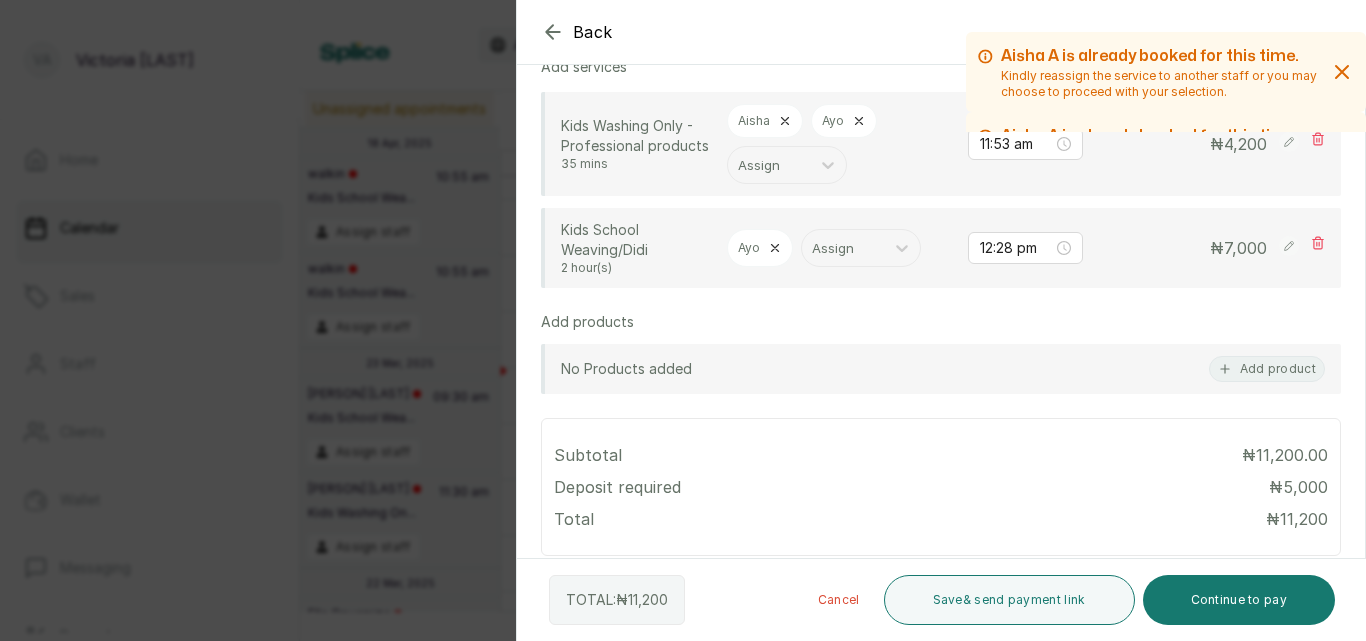 click 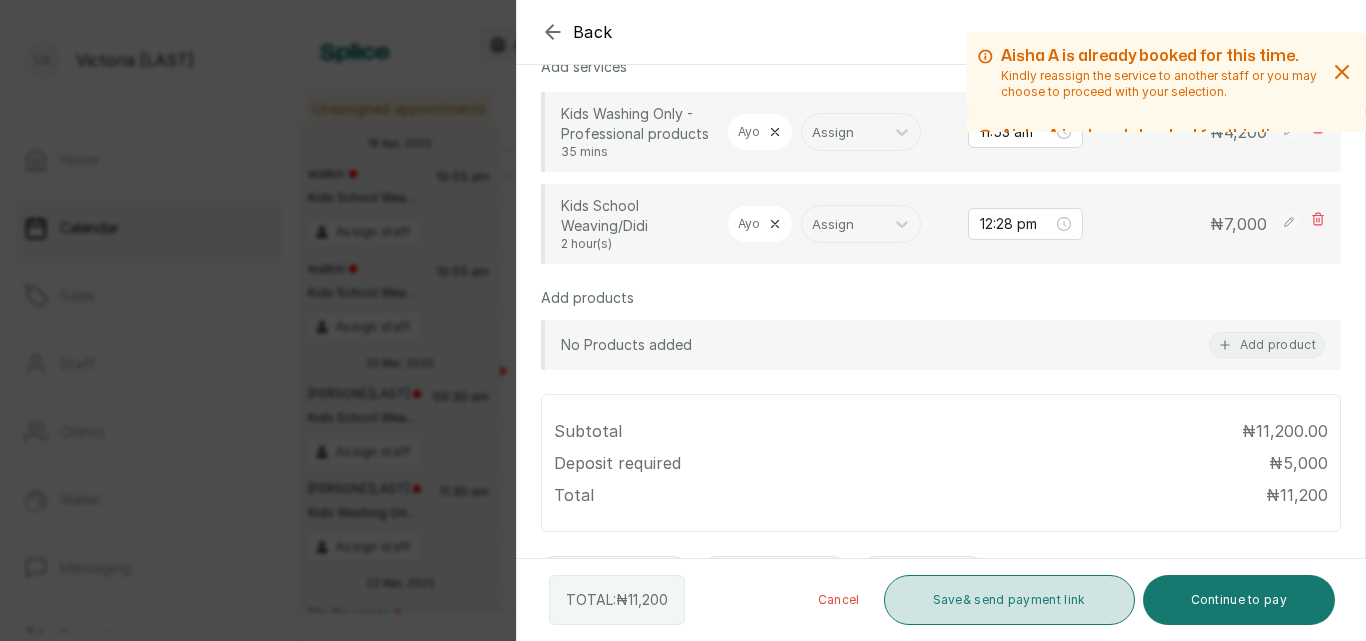 click on "Save  & send payment link" at bounding box center [1009, 600] 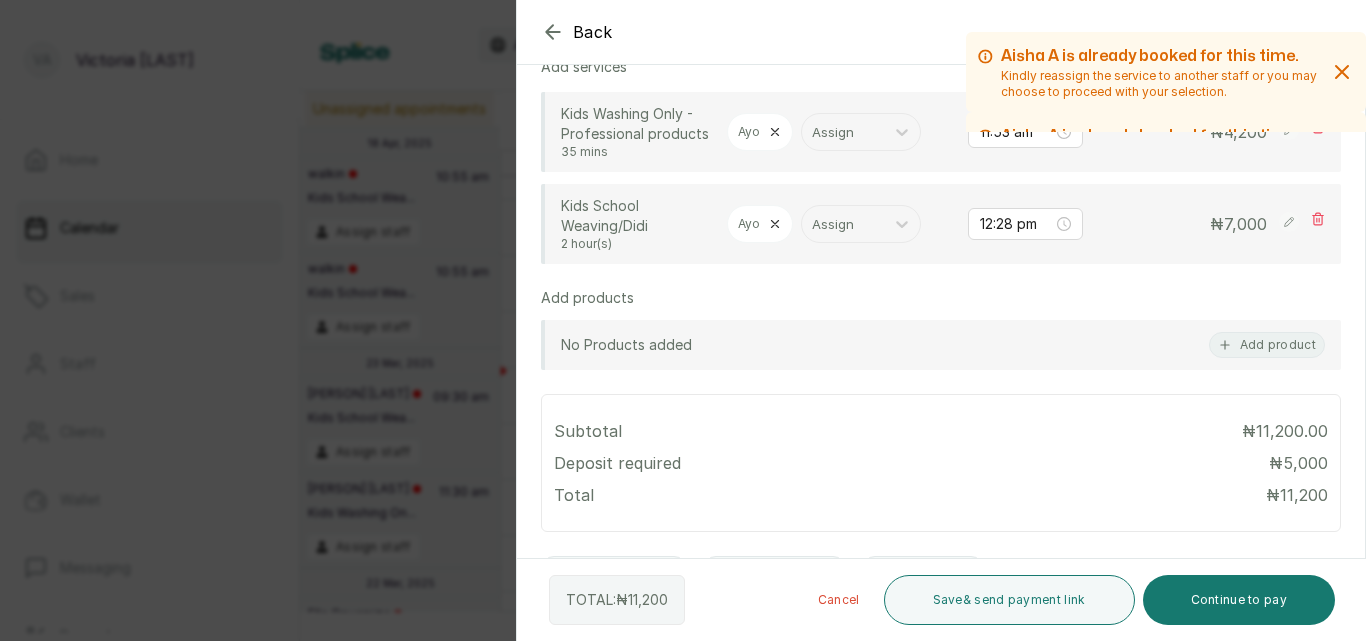 click 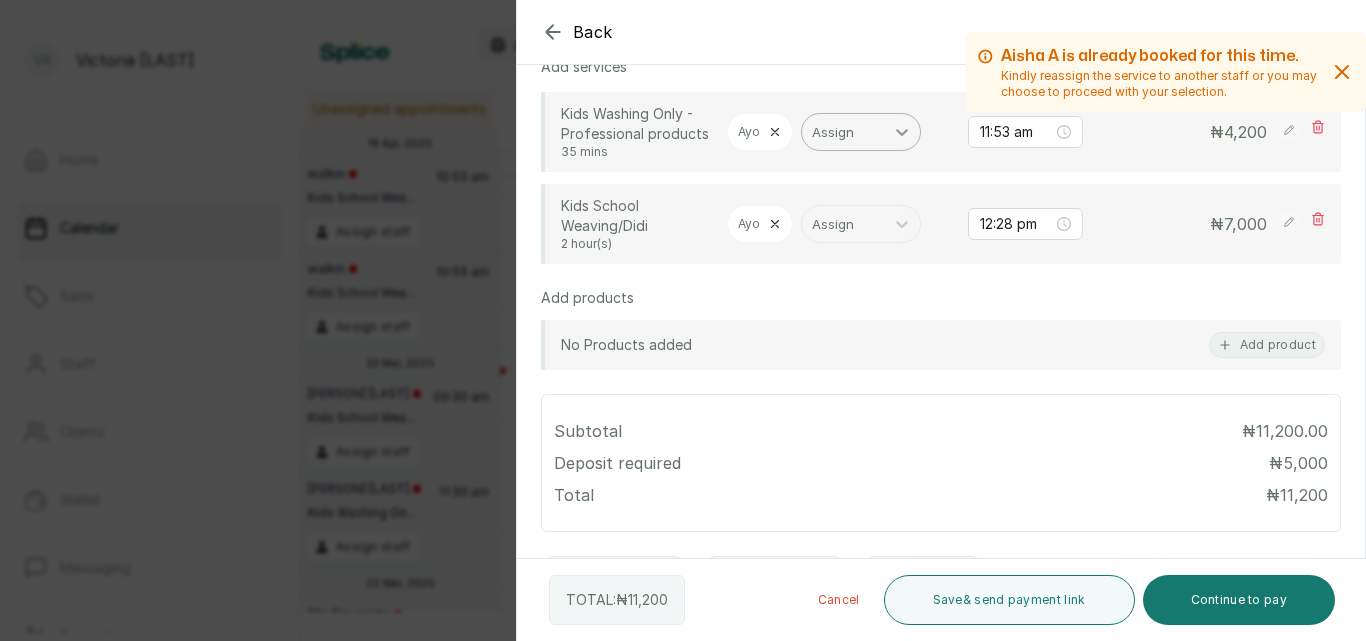 click at bounding box center [902, 132] 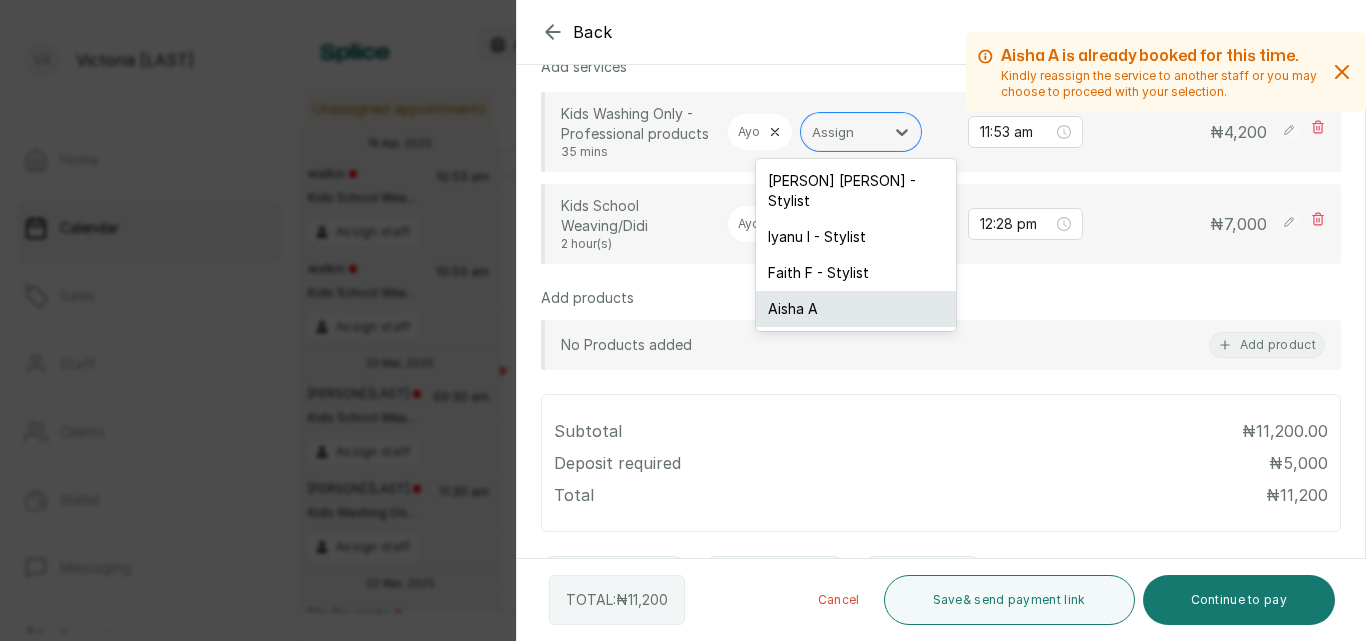 click on "Aisha A" at bounding box center (856, 309) 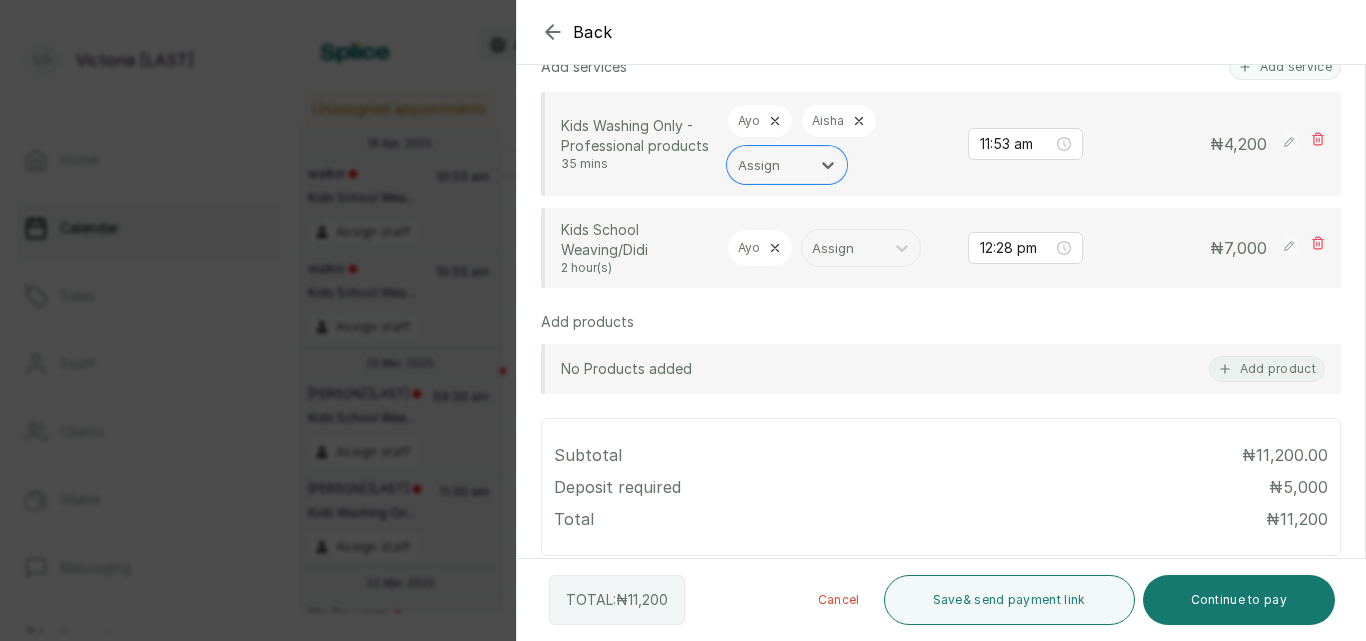 click 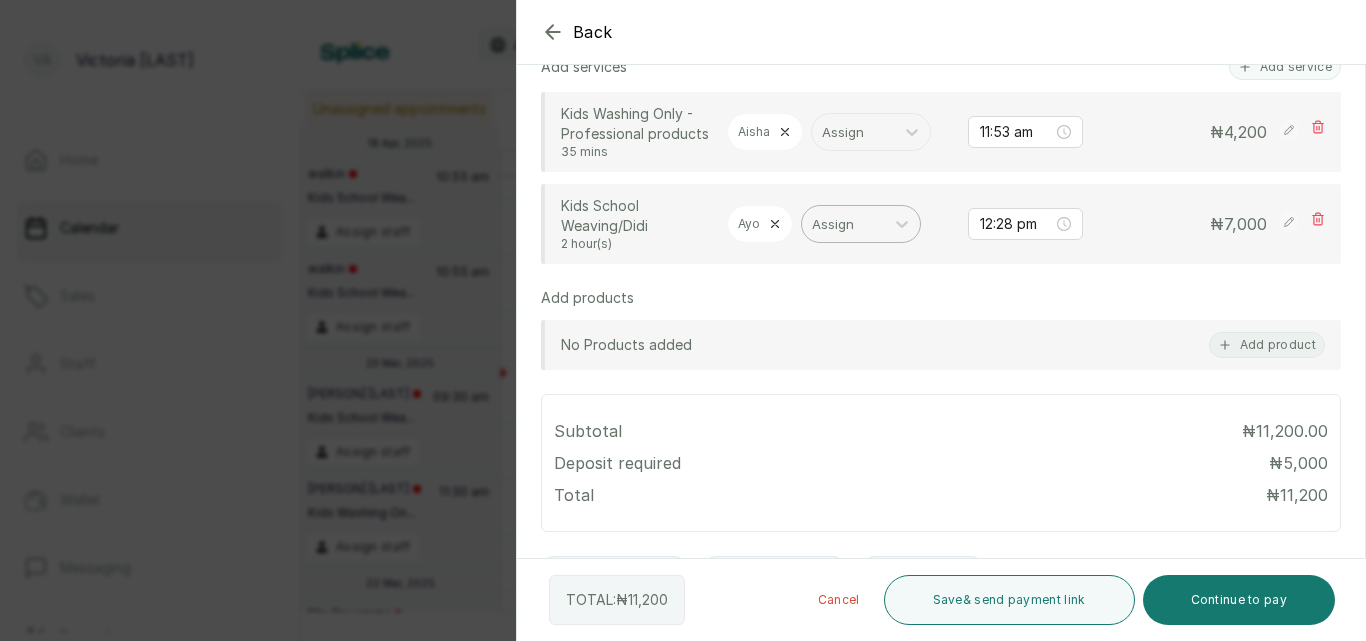 click on "Assign" at bounding box center [843, 224] 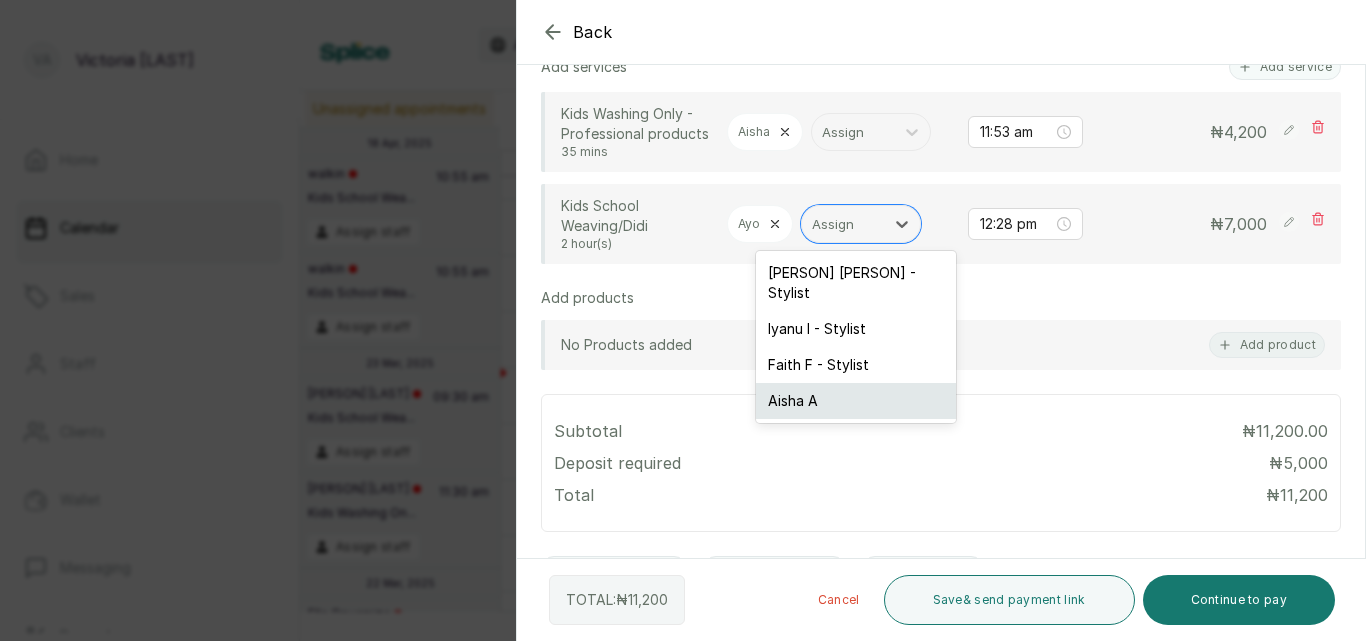 click on "Aisha A" at bounding box center [856, 401] 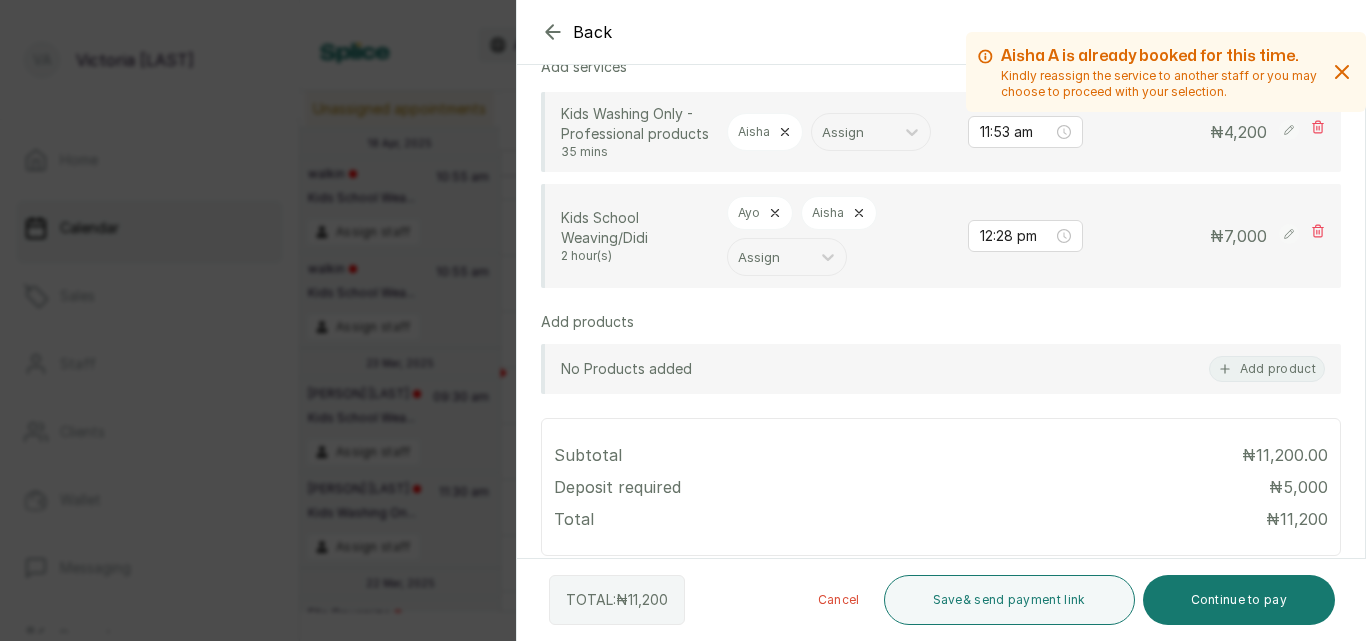 click 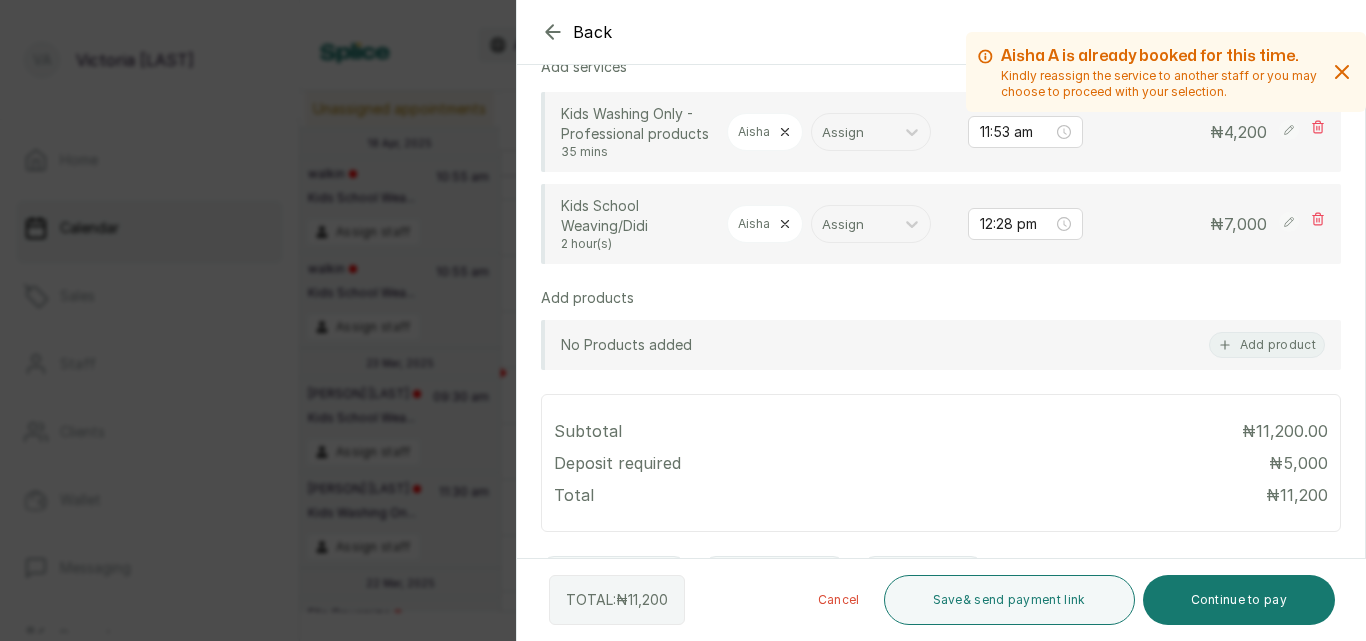 scroll, scrollTop: 781, scrollLeft: 0, axis: vertical 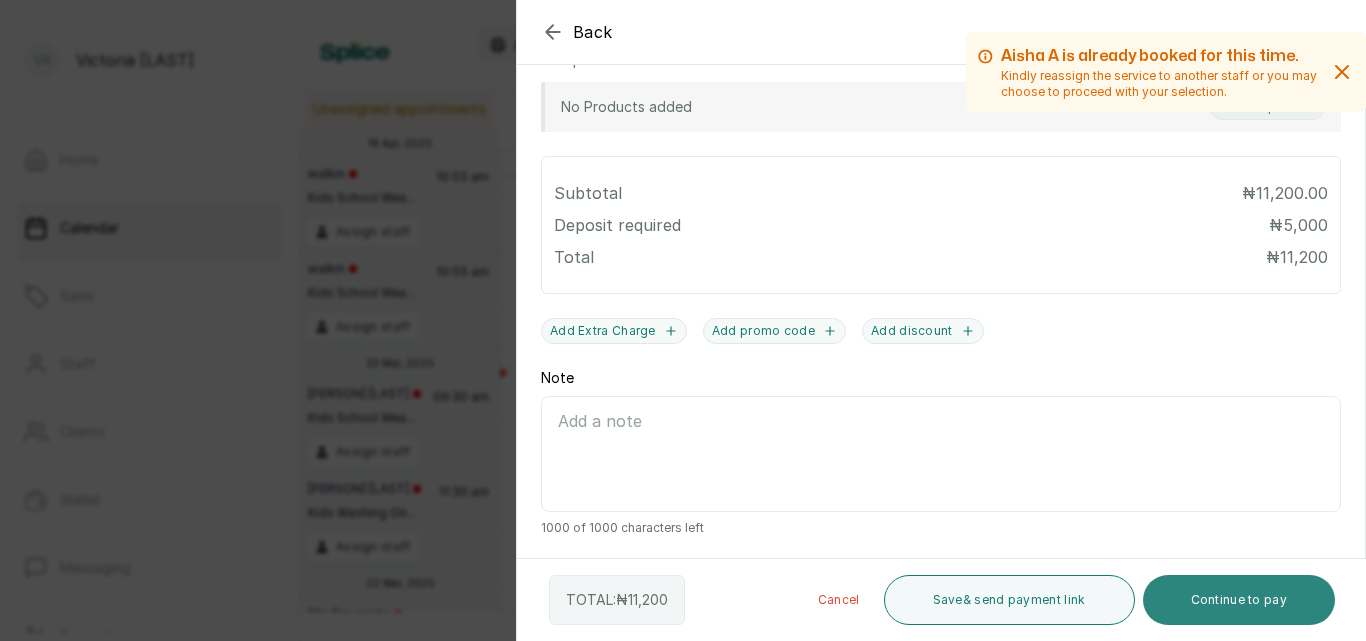 click on "Continue to pay" at bounding box center (1239, 600) 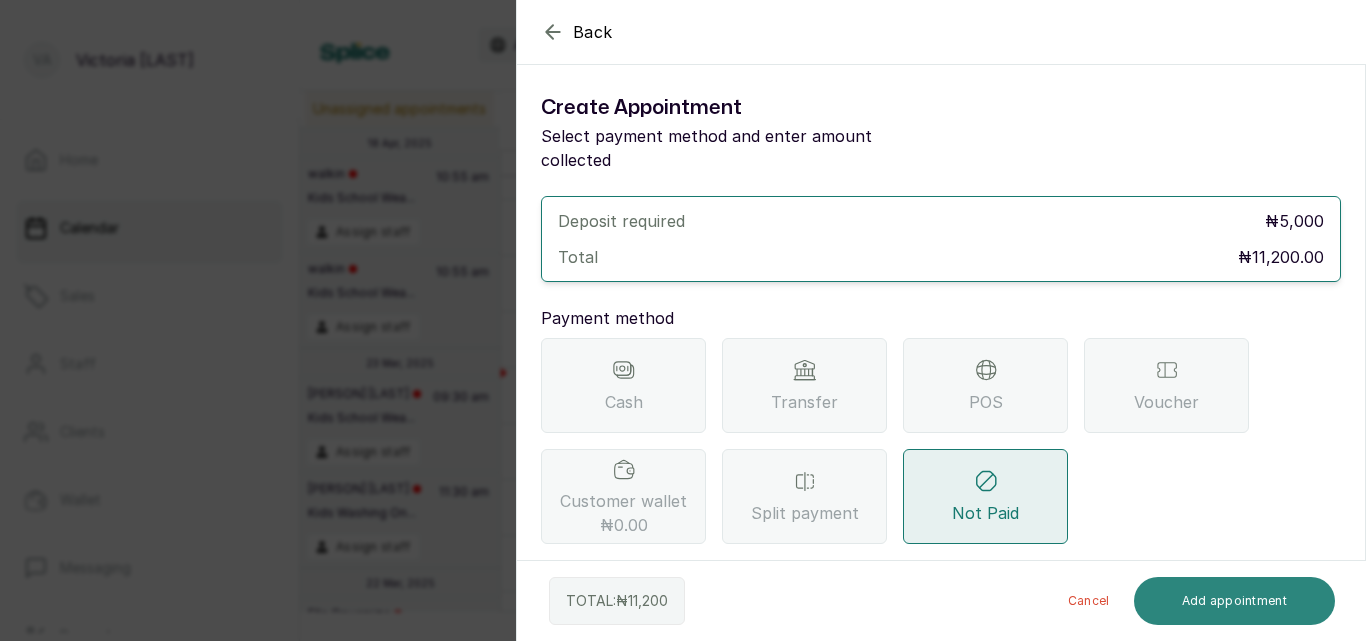 scroll, scrollTop: 0, scrollLeft: 0, axis: both 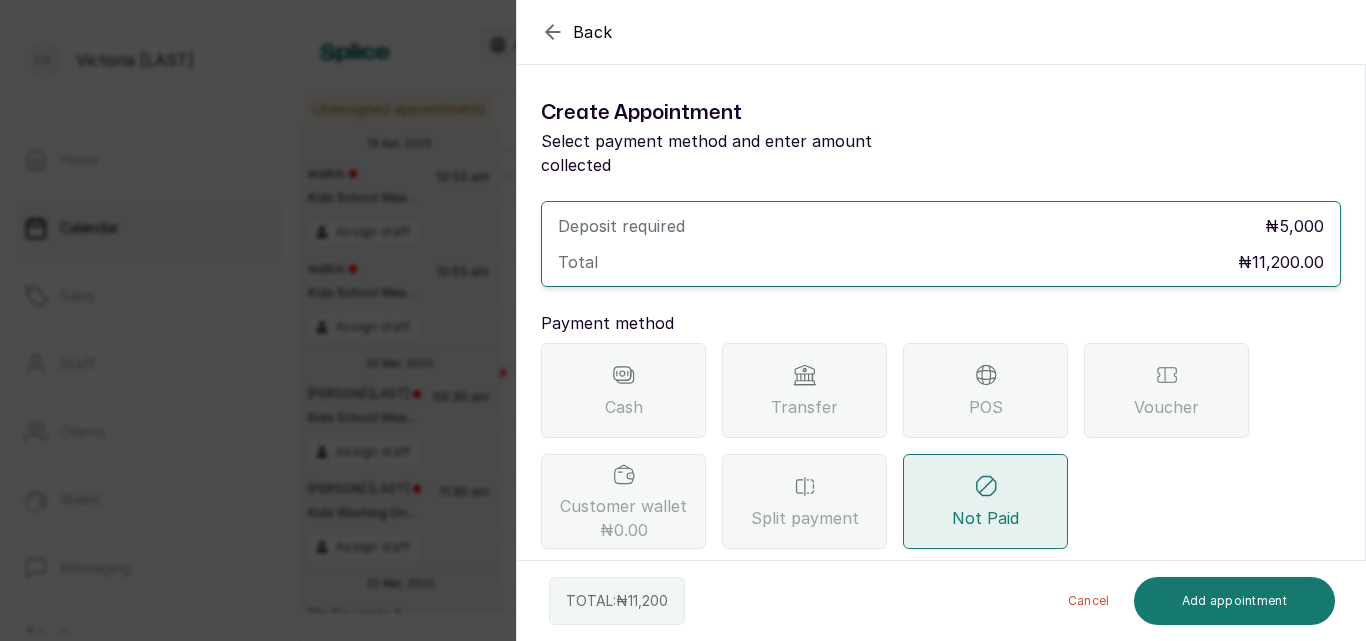 click on "Transfer" at bounding box center (804, 407) 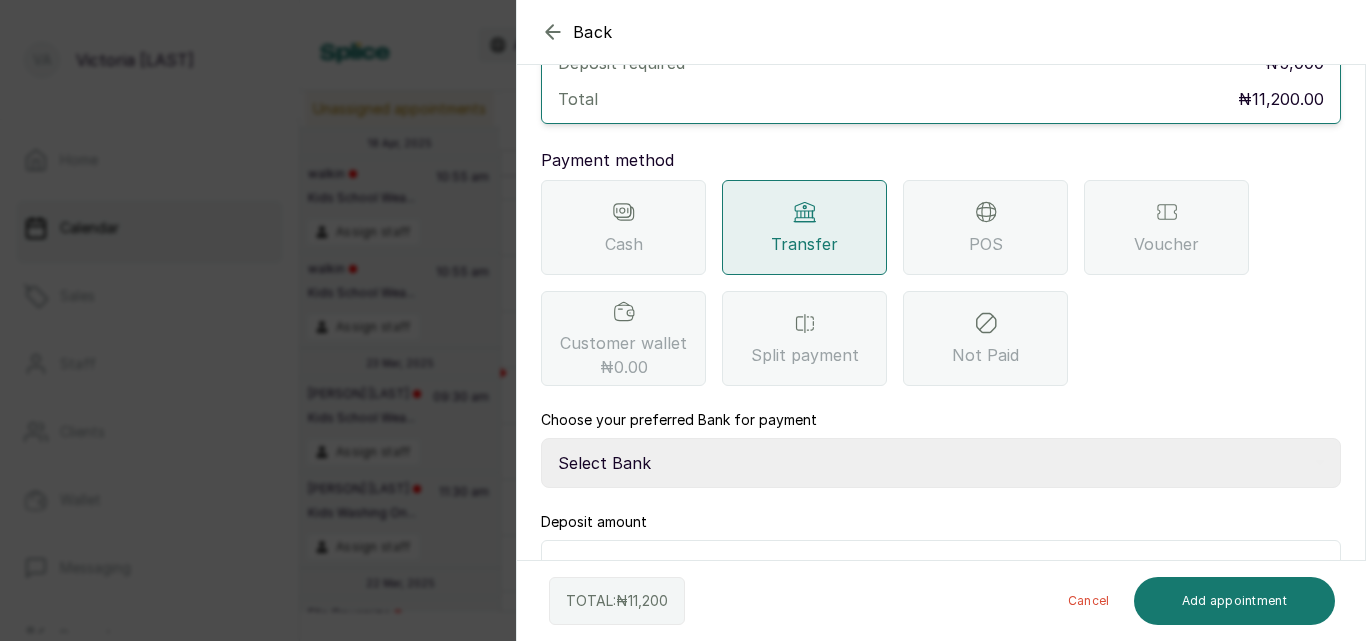 scroll, scrollTop: 189, scrollLeft: 0, axis: vertical 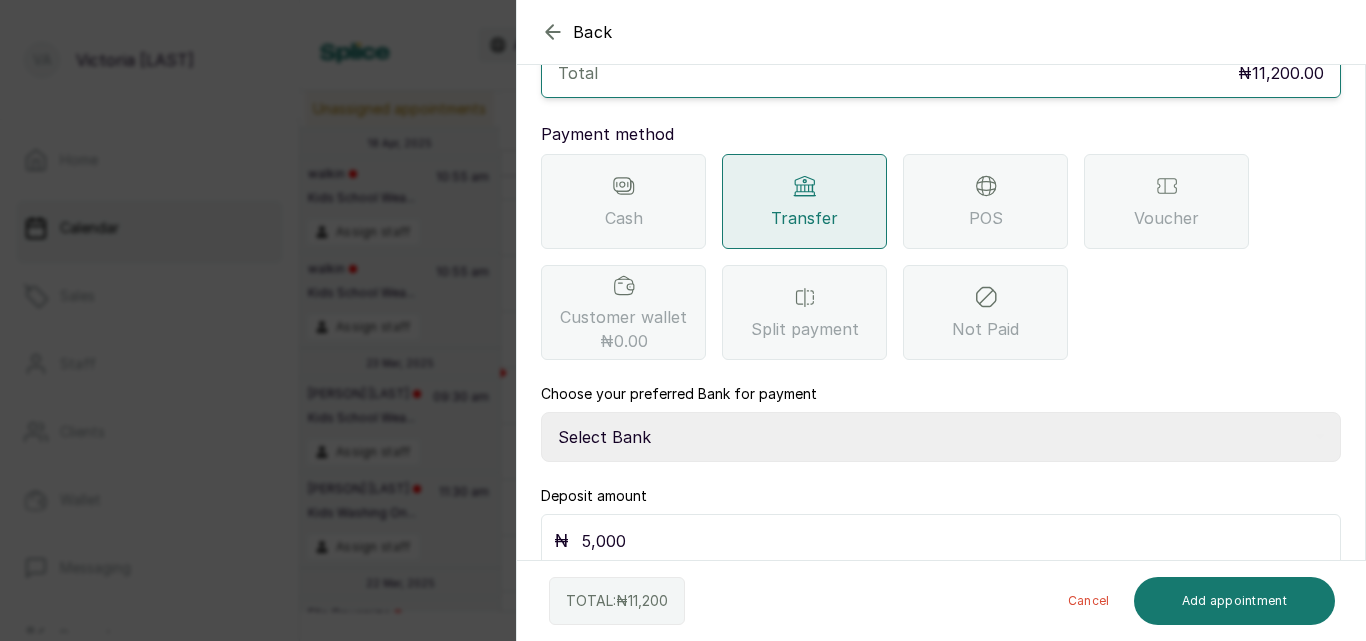 click on "Select Bank CANARY YELLOW Moniepoint MFB CANARY YELLOW Sparkle Microfinance Bank" at bounding box center [941, 437] 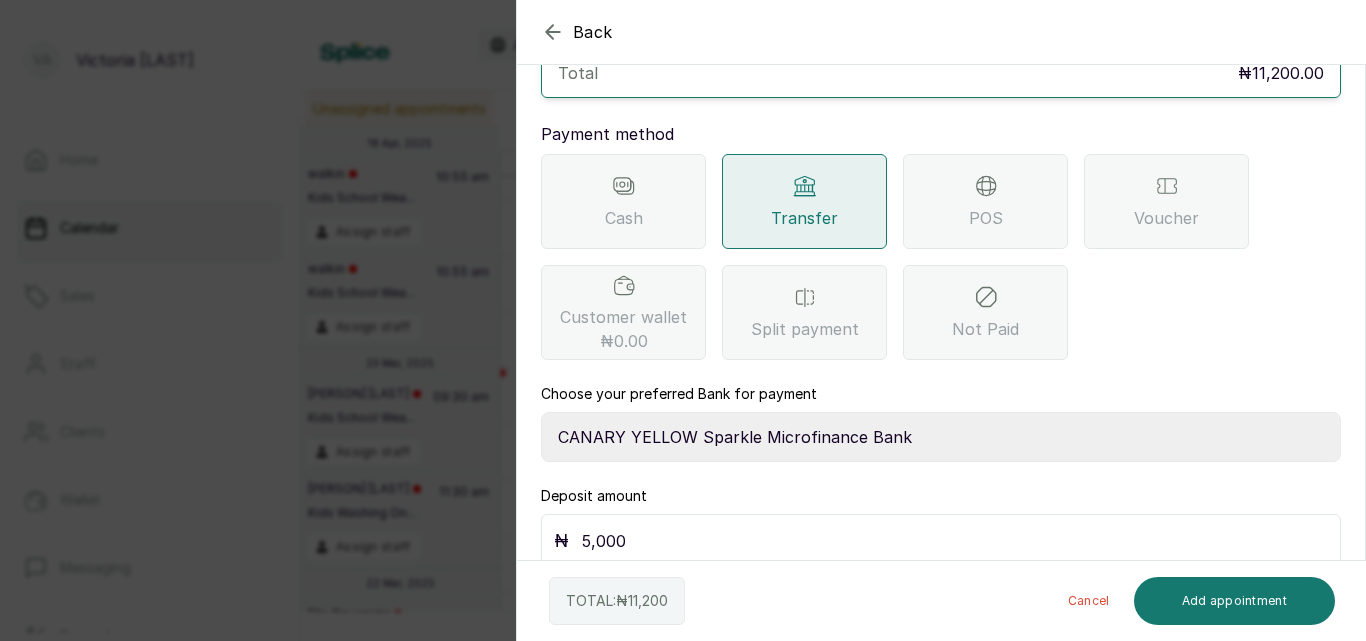 click on "Select Bank CANARY YELLOW Moniepoint MFB CANARY YELLOW Sparkle Microfinance Bank" at bounding box center [941, 437] 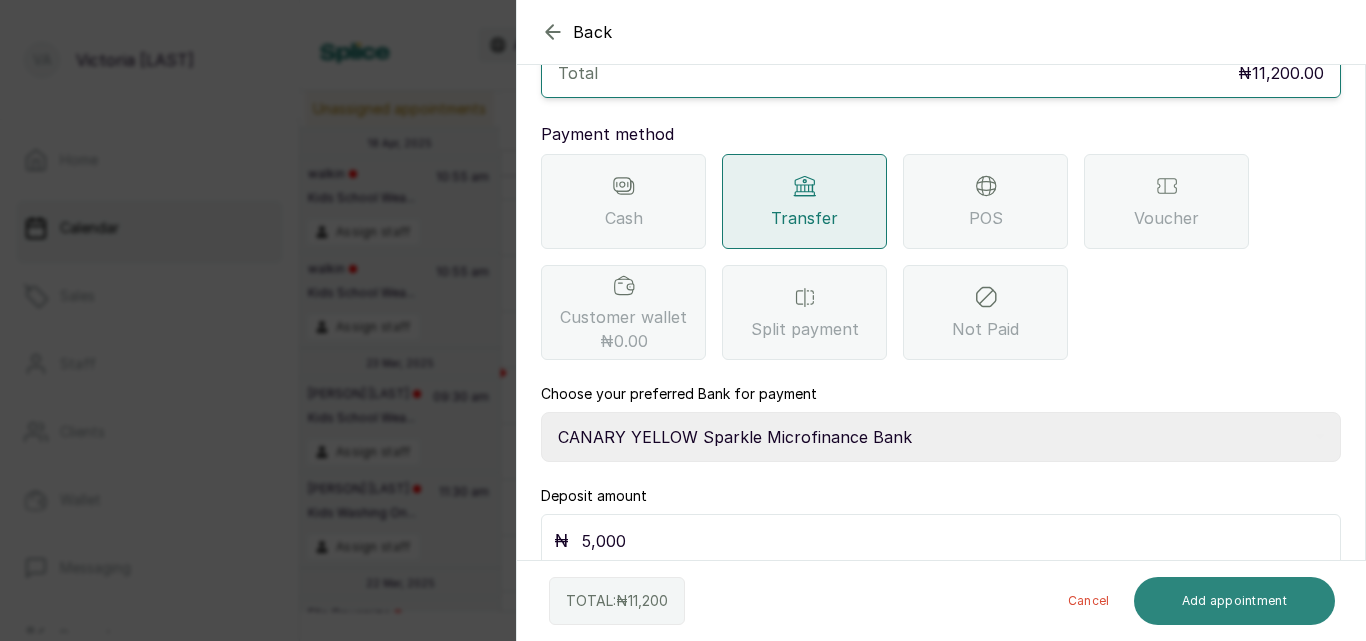 click on "Add appointment" at bounding box center (1235, 601) 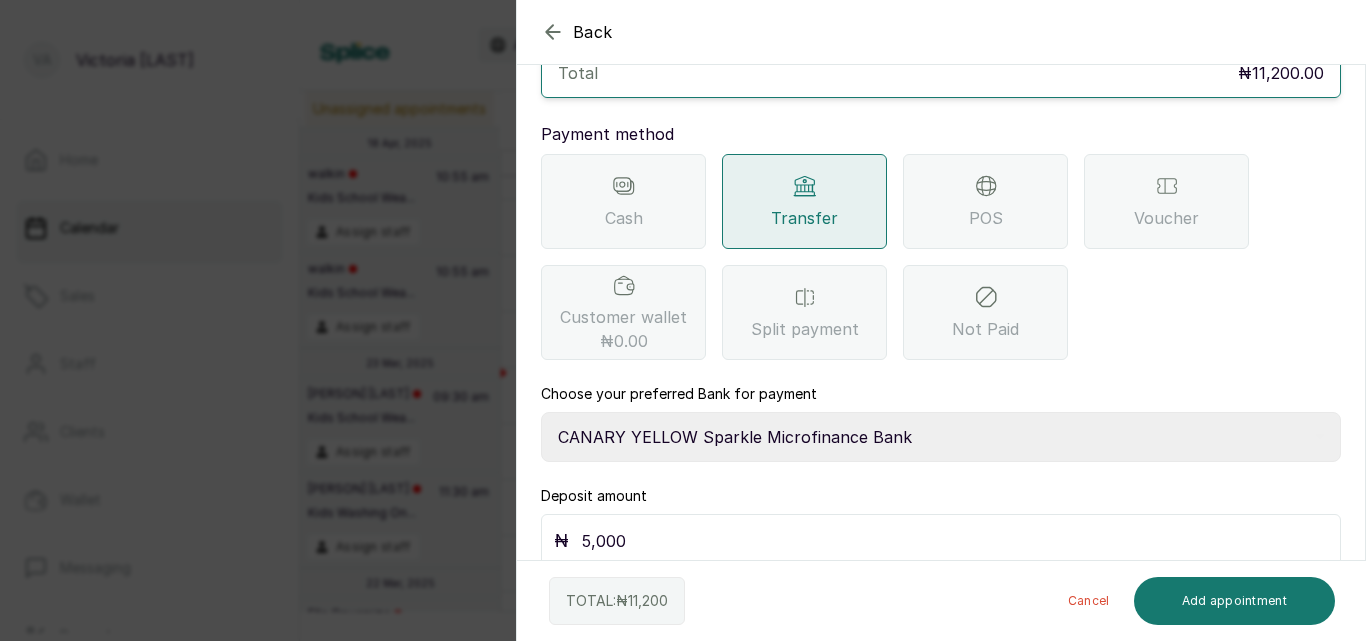 click 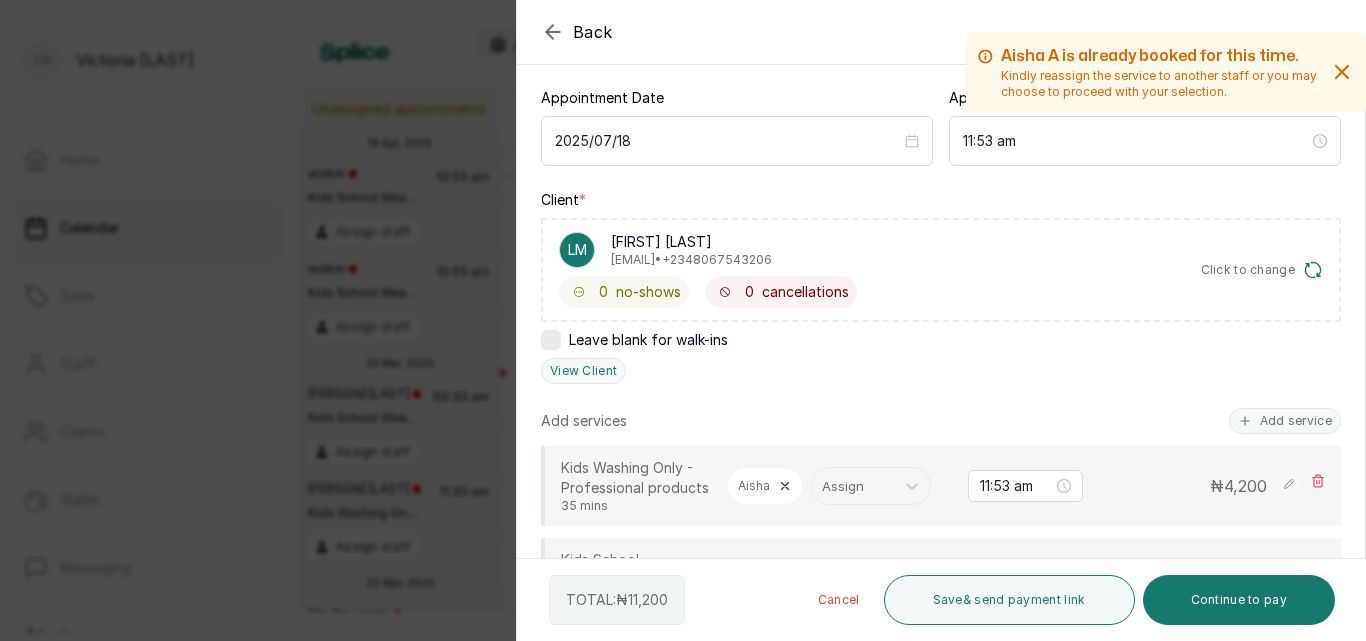 click 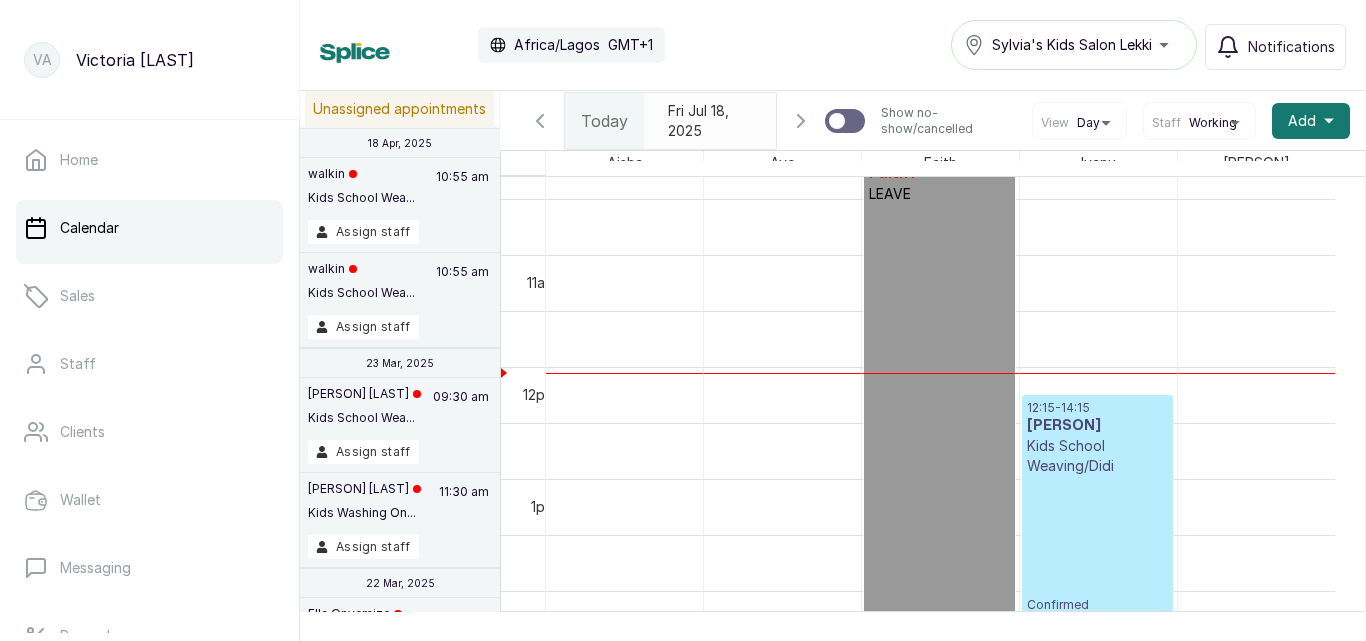 scroll, scrollTop: 1406, scrollLeft: 0, axis: vertical 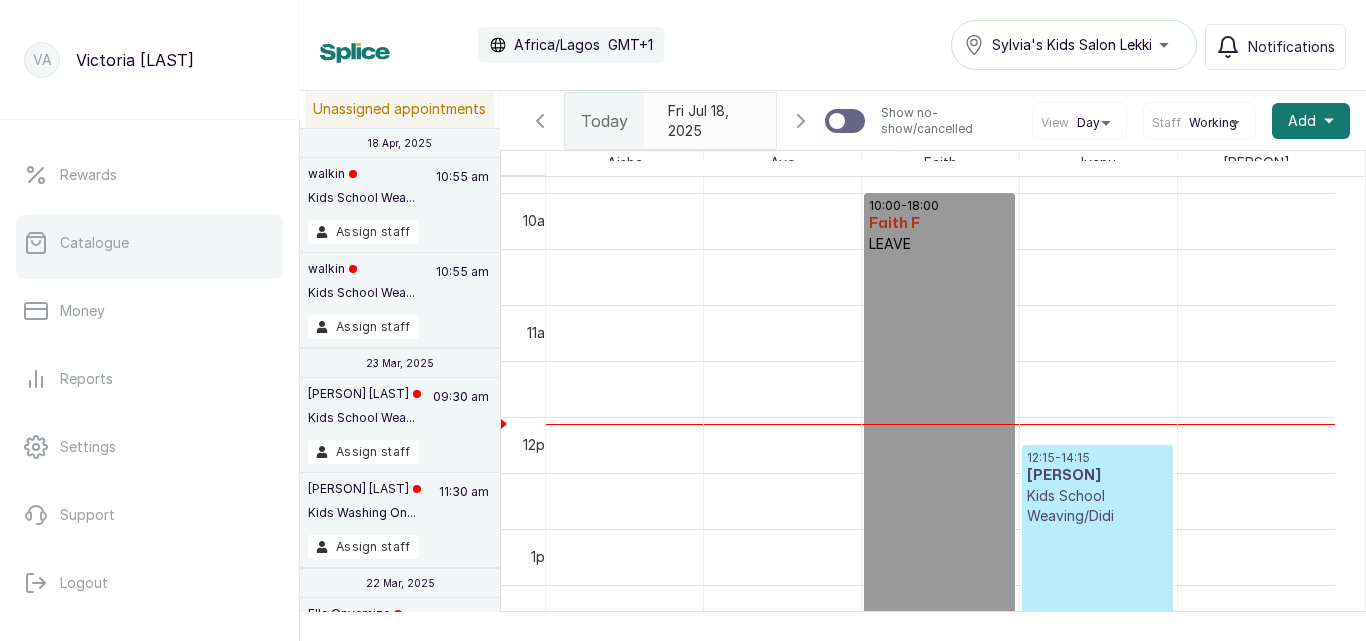 click on "Catalogue" at bounding box center [149, 243] 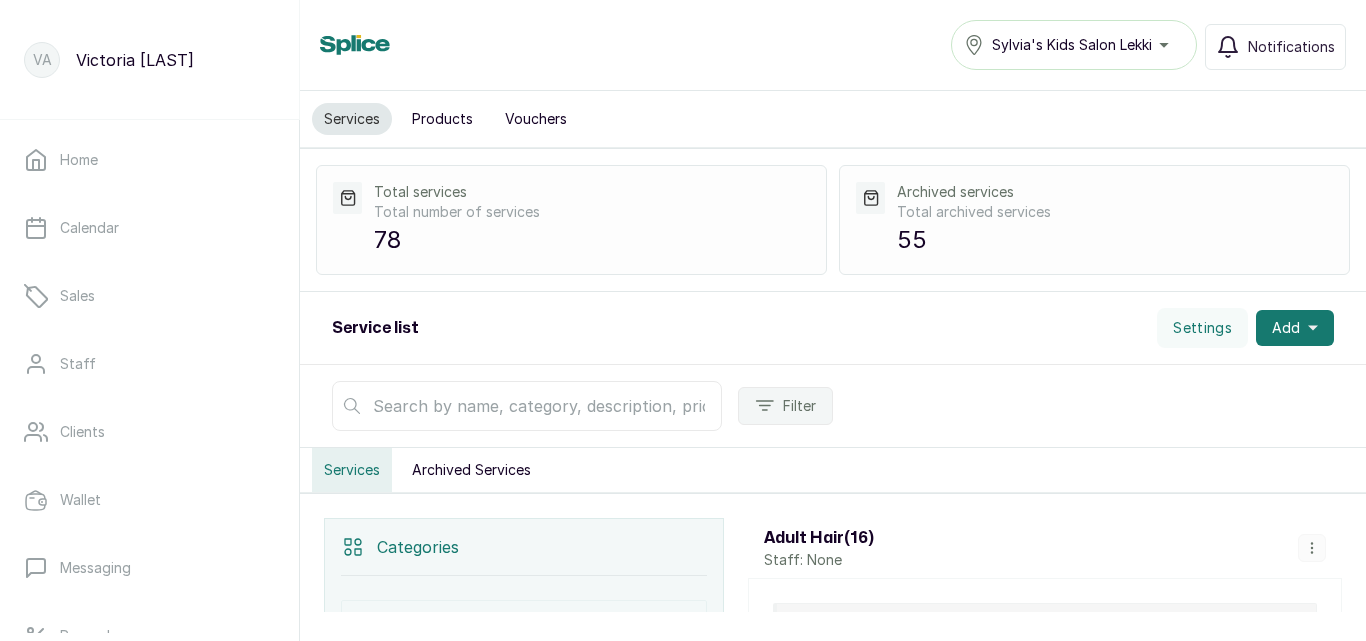 click on "Products" at bounding box center [442, 119] 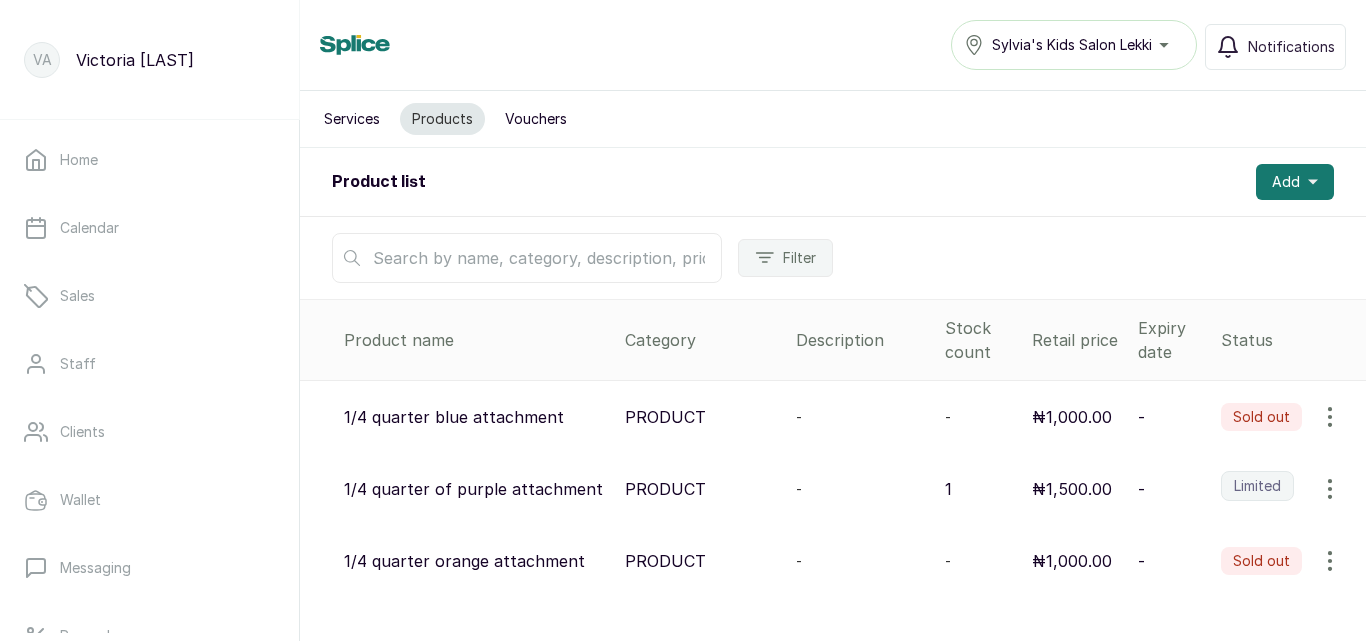 click at bounding box center [527, 258] 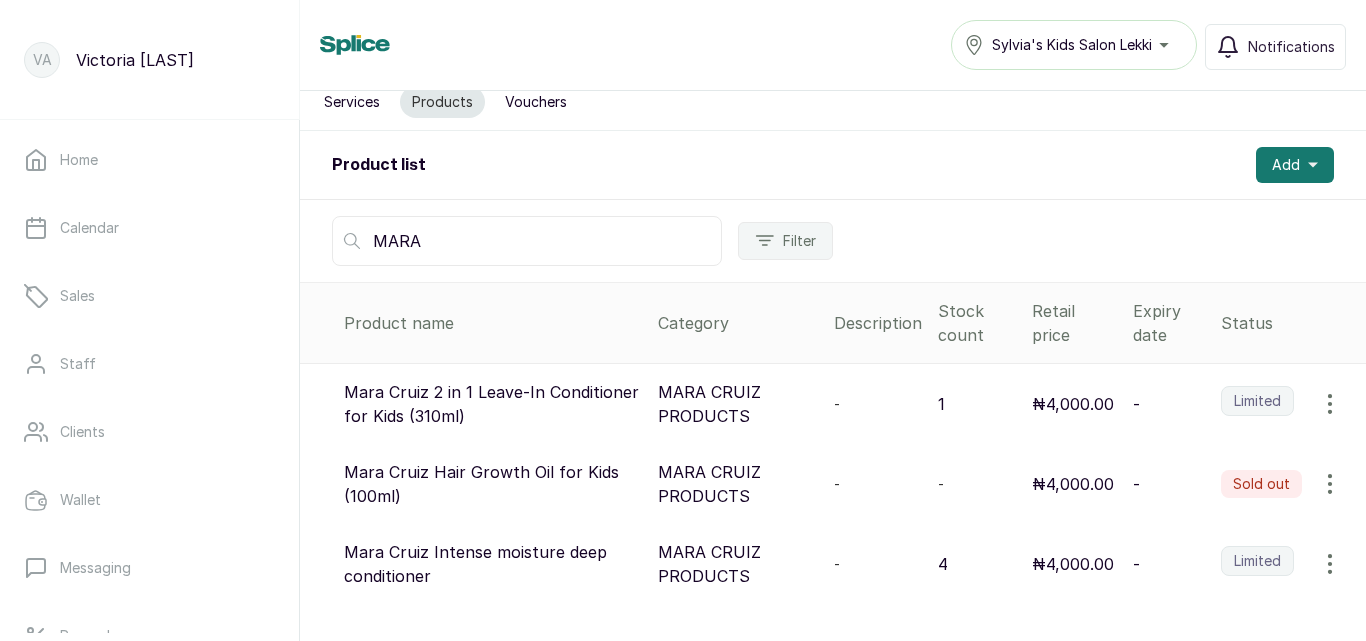 scroll, scrollTop: 0, scrollLeft: 0, axis: both 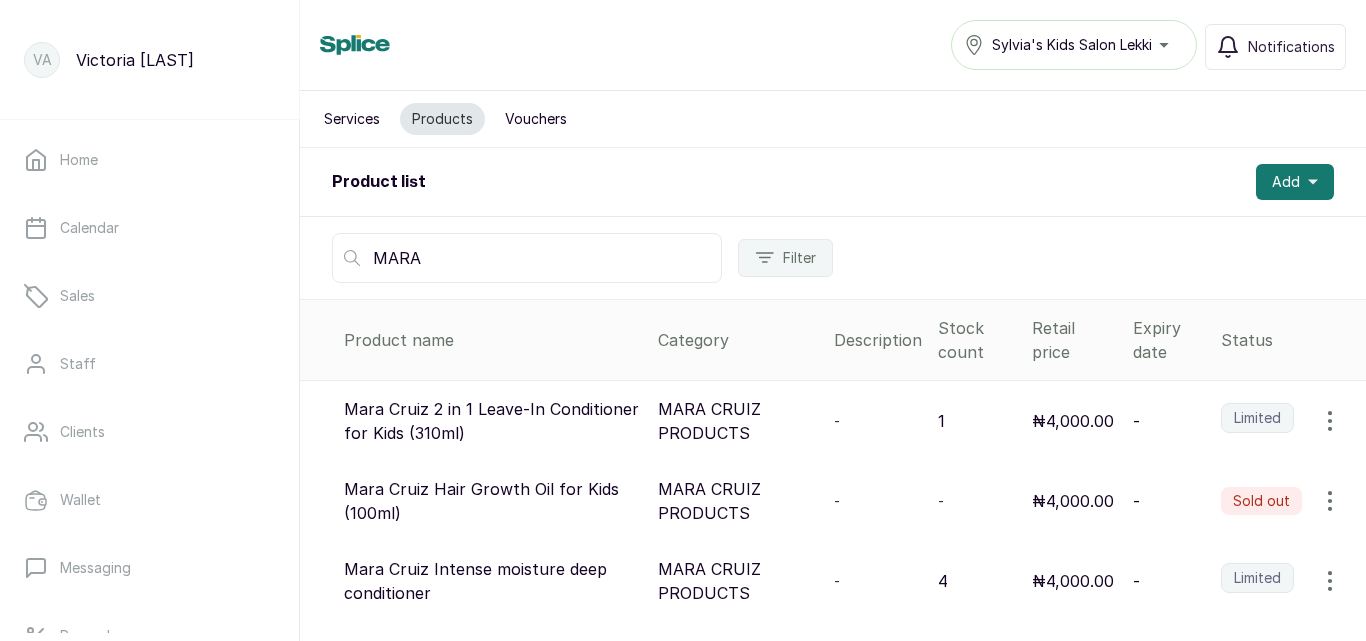 click on "MARA" at bounding box center [527, 258] 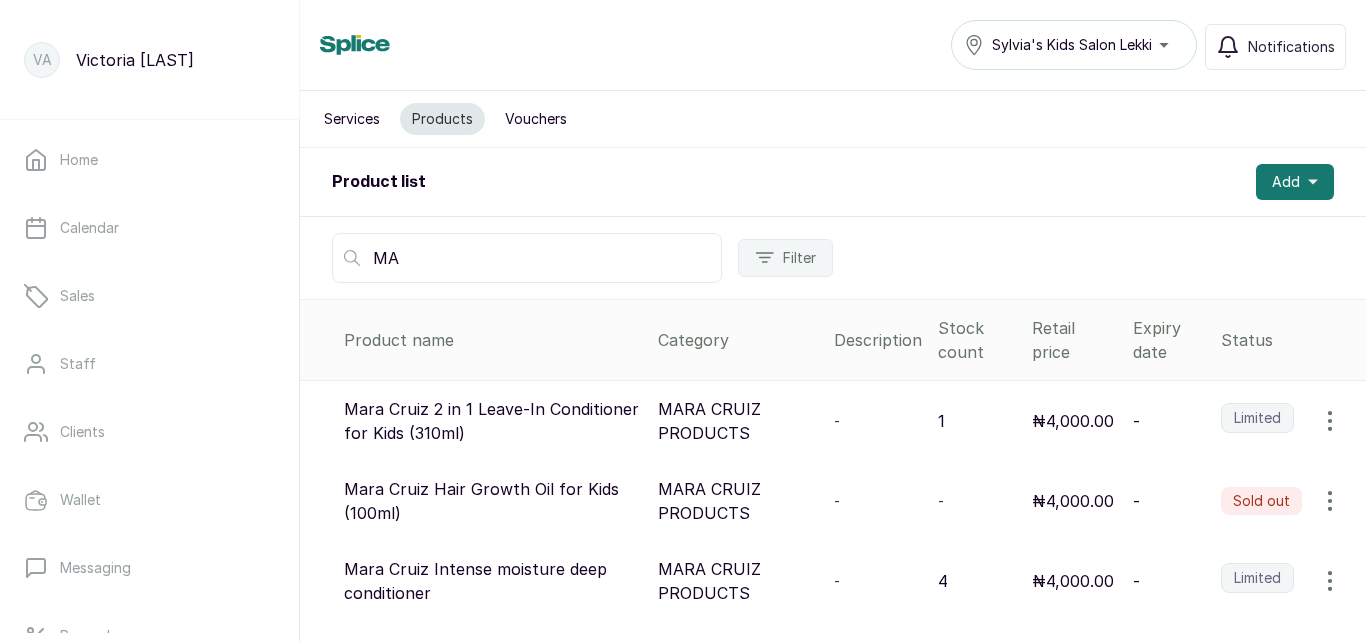 type on "M" 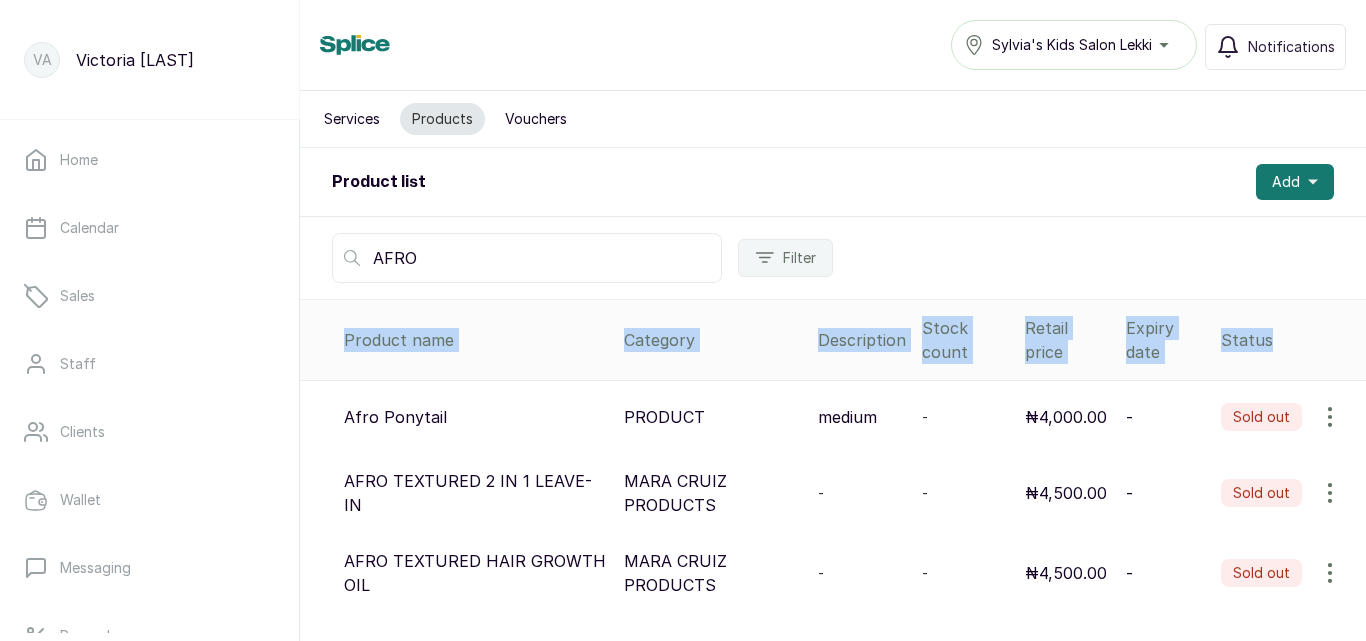drag, startPoint x: 1349, startPoint y: 352, endPoint x: 1354, endPoint y: 414, distance: 62.201286 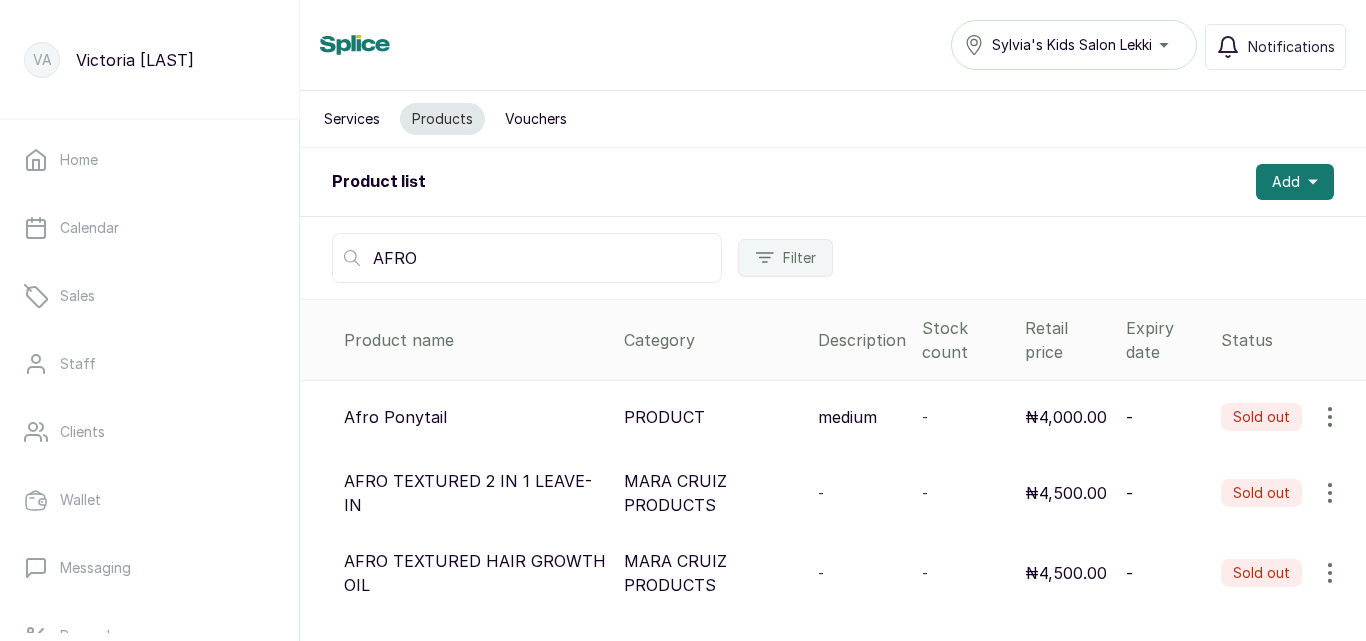 click on "AFRO Filter" at bounding box center [833, 258] 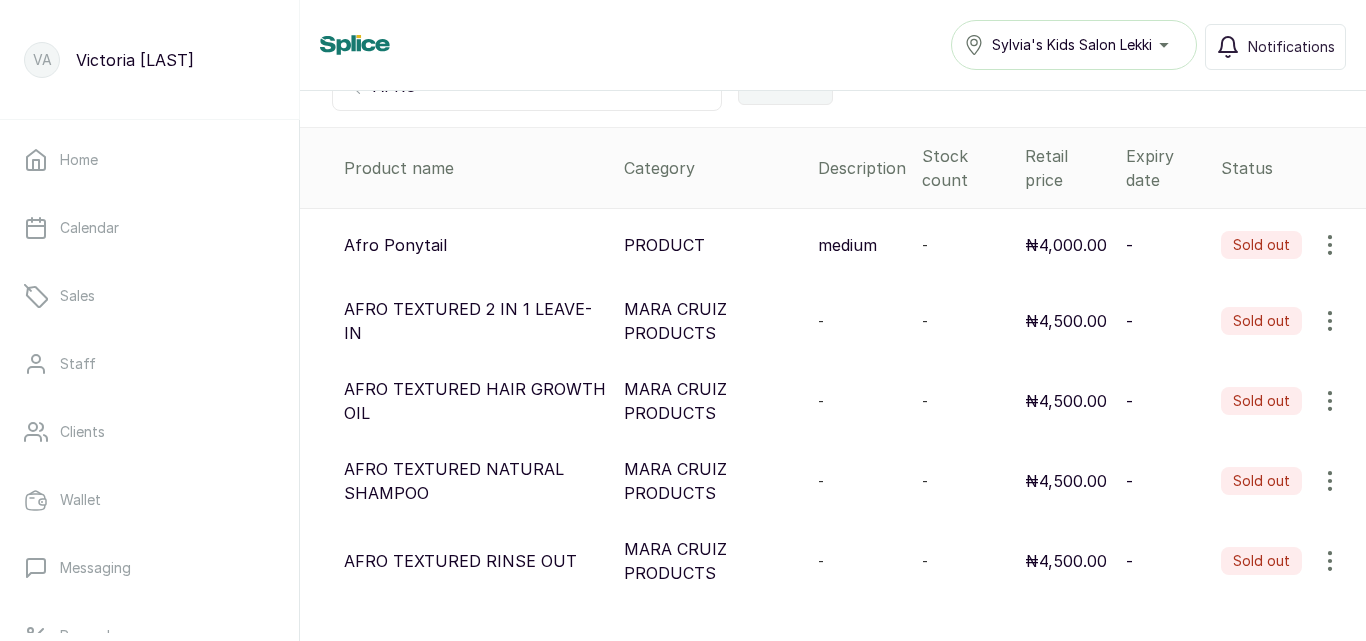 scroll, scrollTop: 241, scrollLeft: 0, axis: vertical 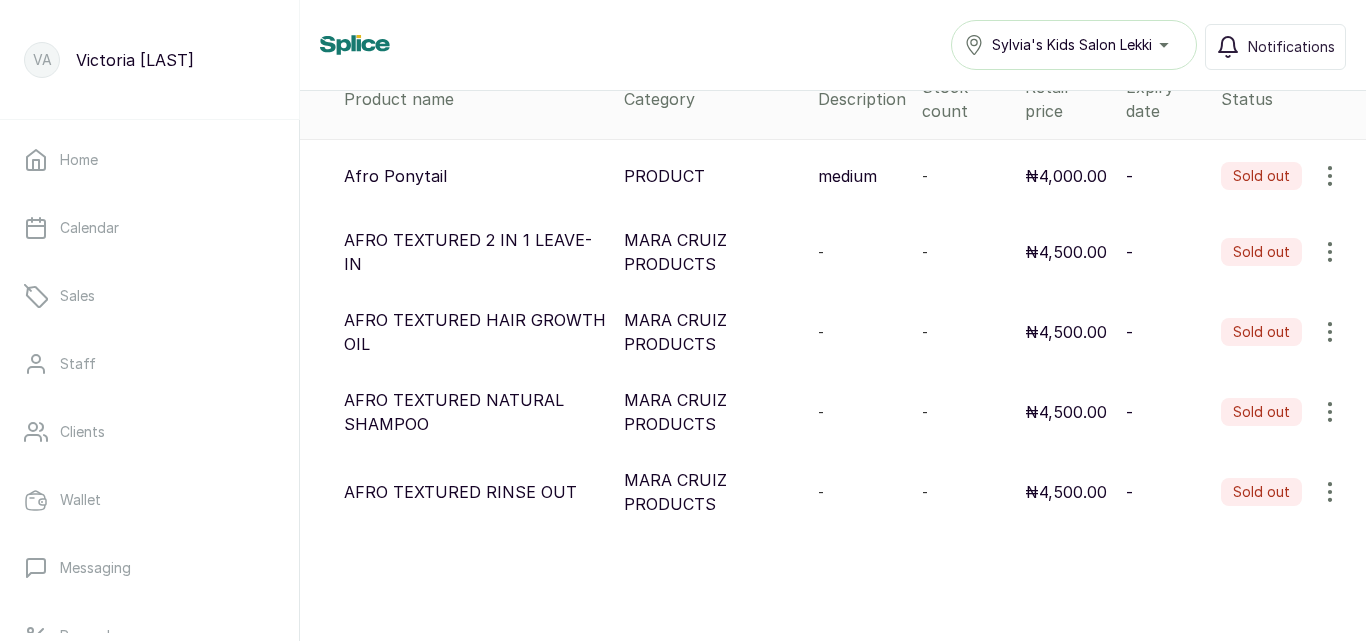 click 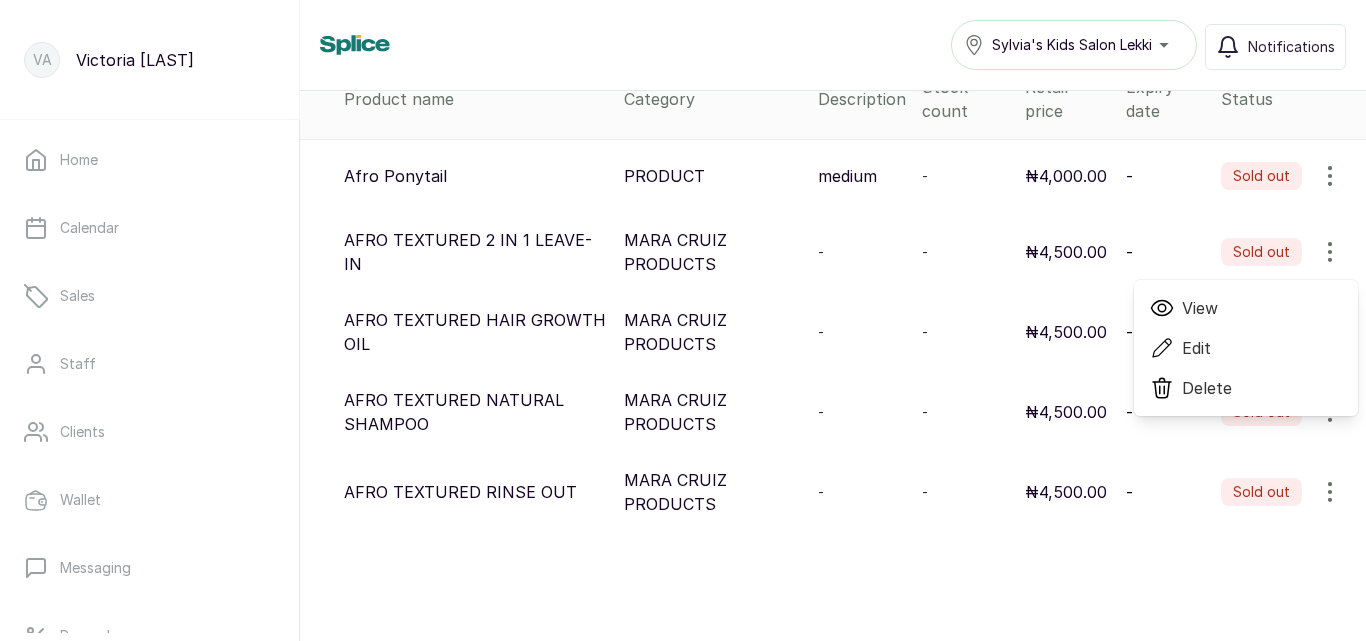 click on "Edit" at bounding box center [1246, 348] 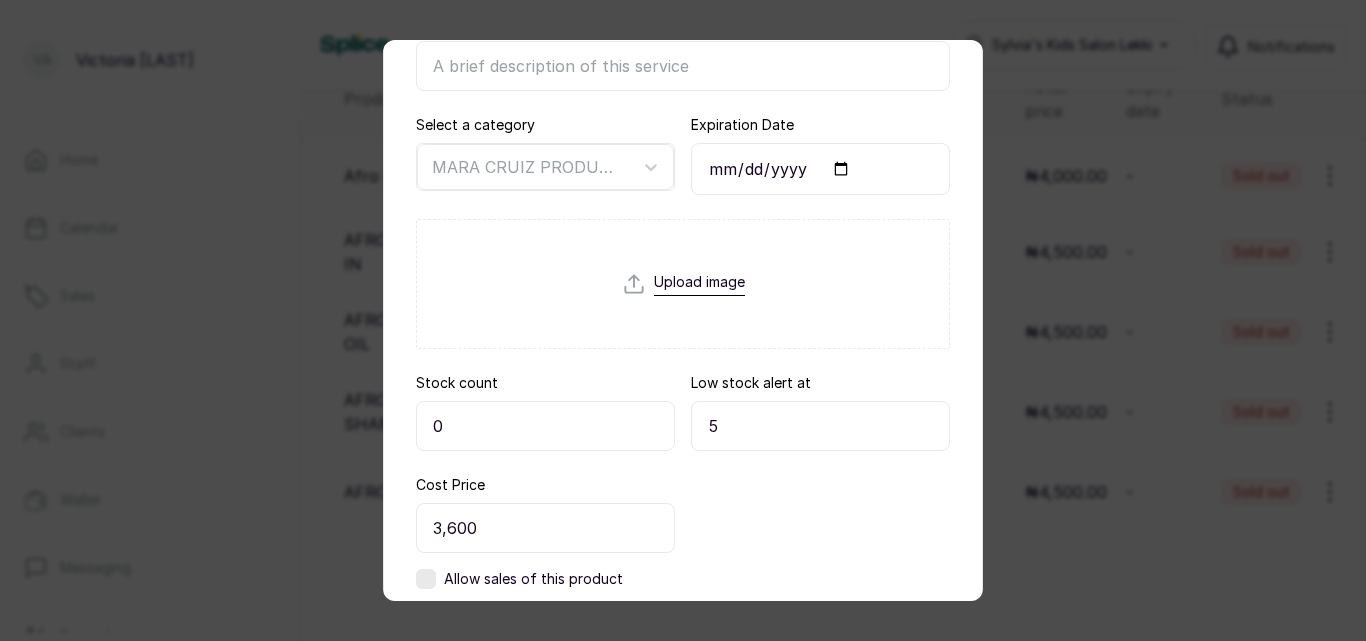 scroll, scrollTop: 322, scrollLeft: 0, axis: vertical 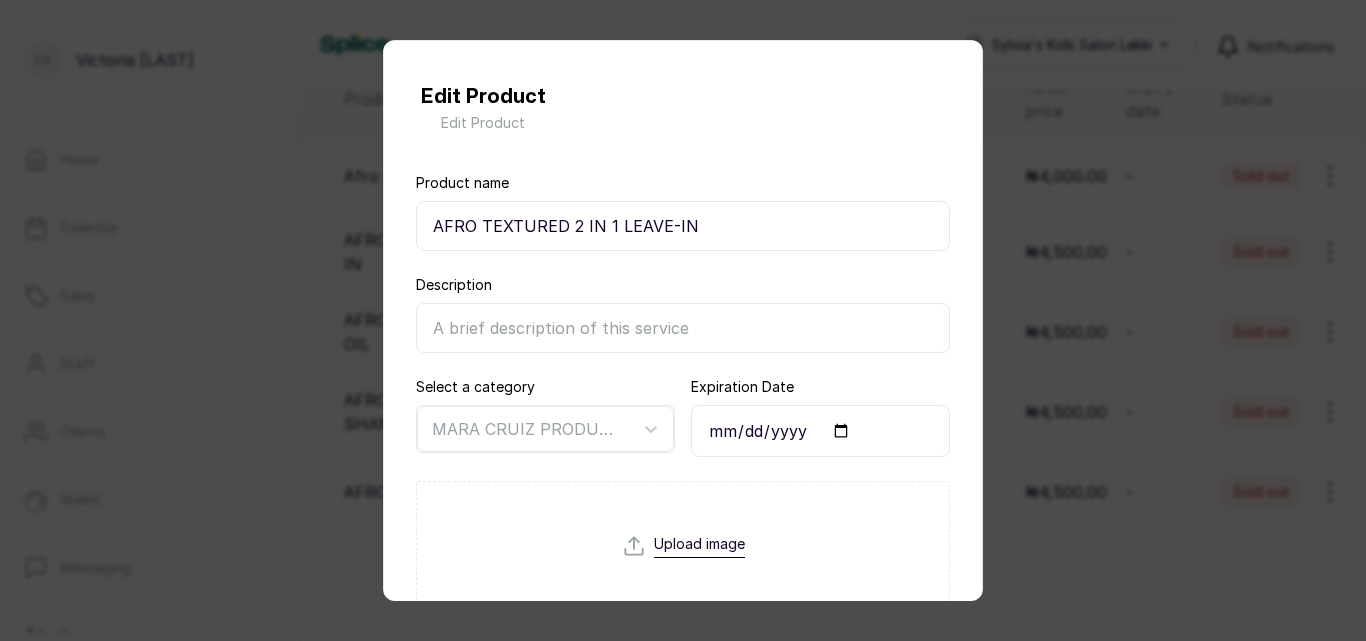 click on "Edit Product Edit Product Product name   AFRO TEXTURED 2 IN 1 LEAVE-IN Description   Select a category MARA CRUIZ PRODUCTS Expiration Date   Upload image Stock count   0 Low stock alert at   5 Cost Price 3,600 Allow sales of this product Save Cancel" at bounding box center (683, 320) 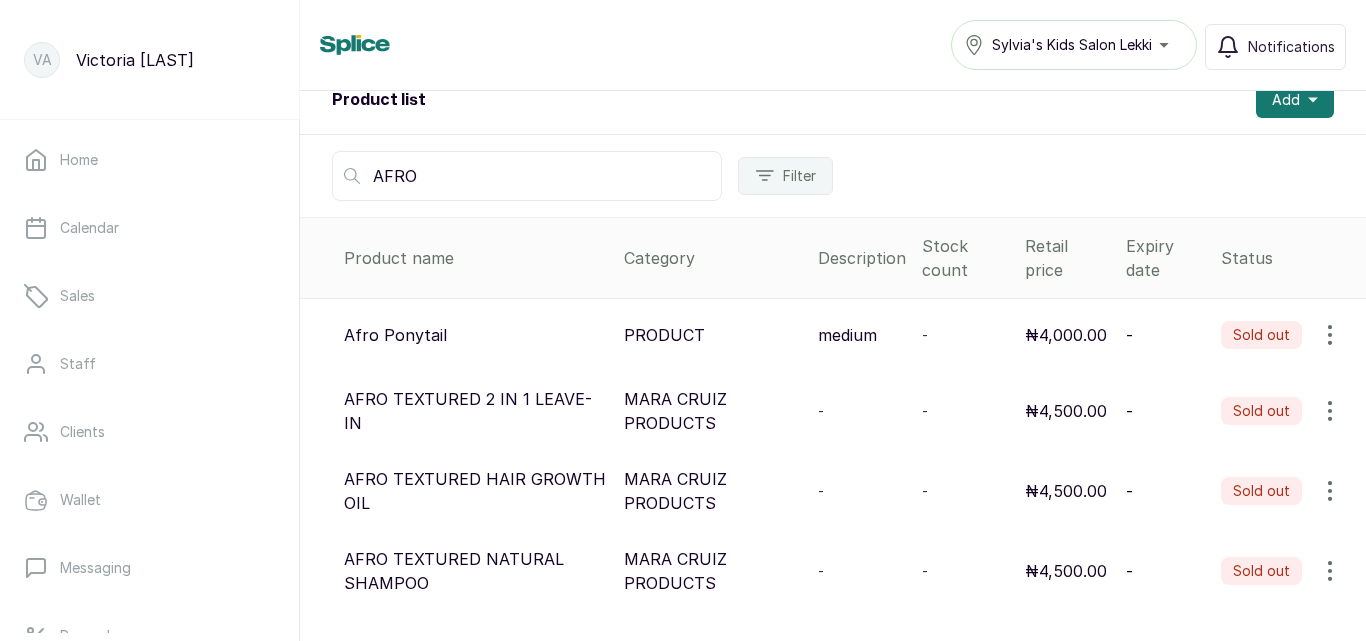 scroll, scrollTop: 33, scrollLeft: 0, axis: vertical 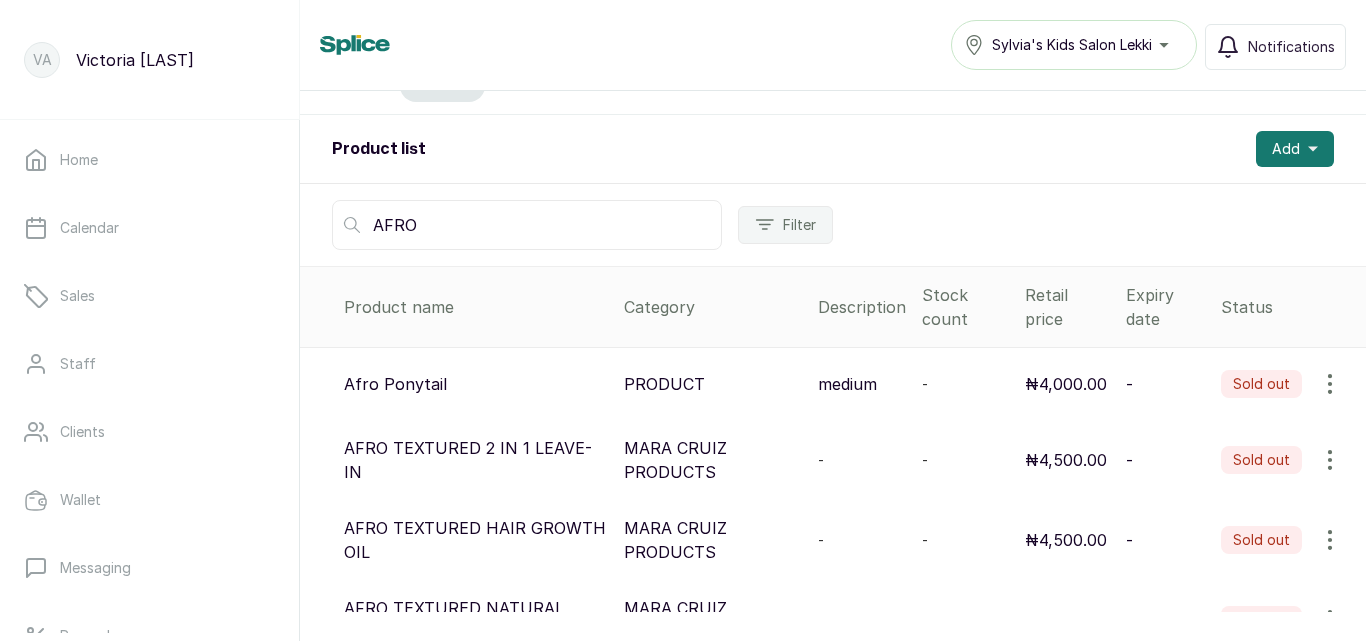 click on "AFRO" at bounding box center (527, 225) 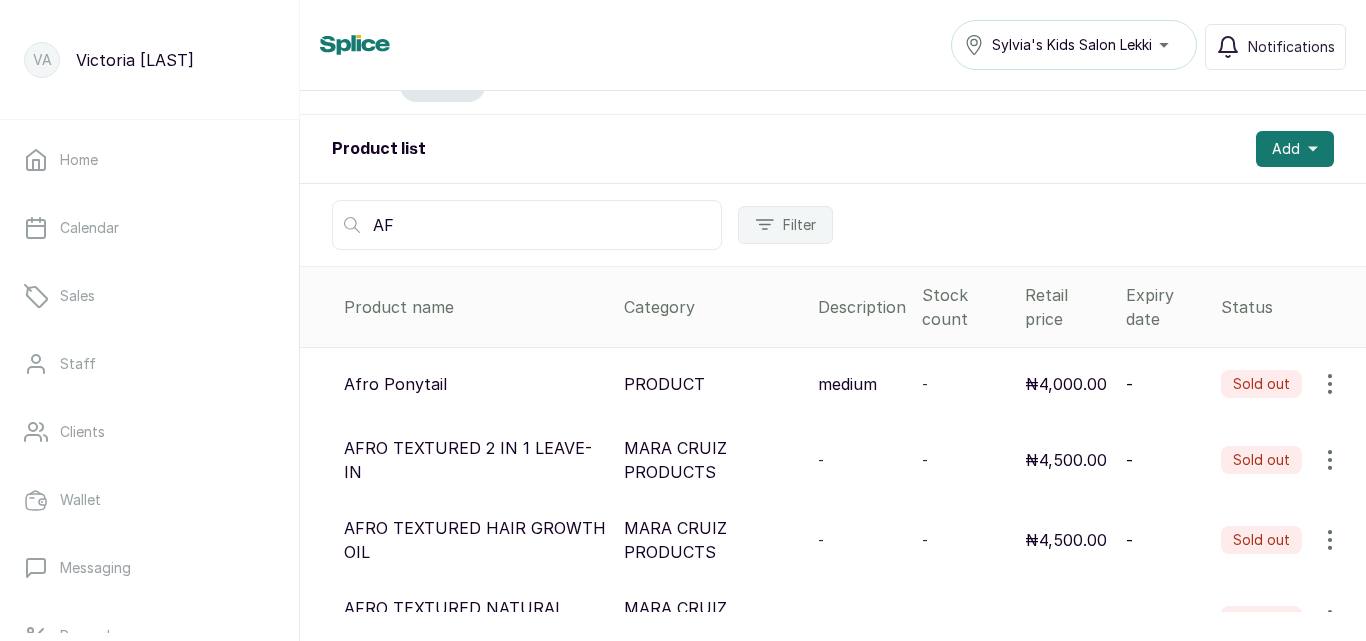 type on "A" 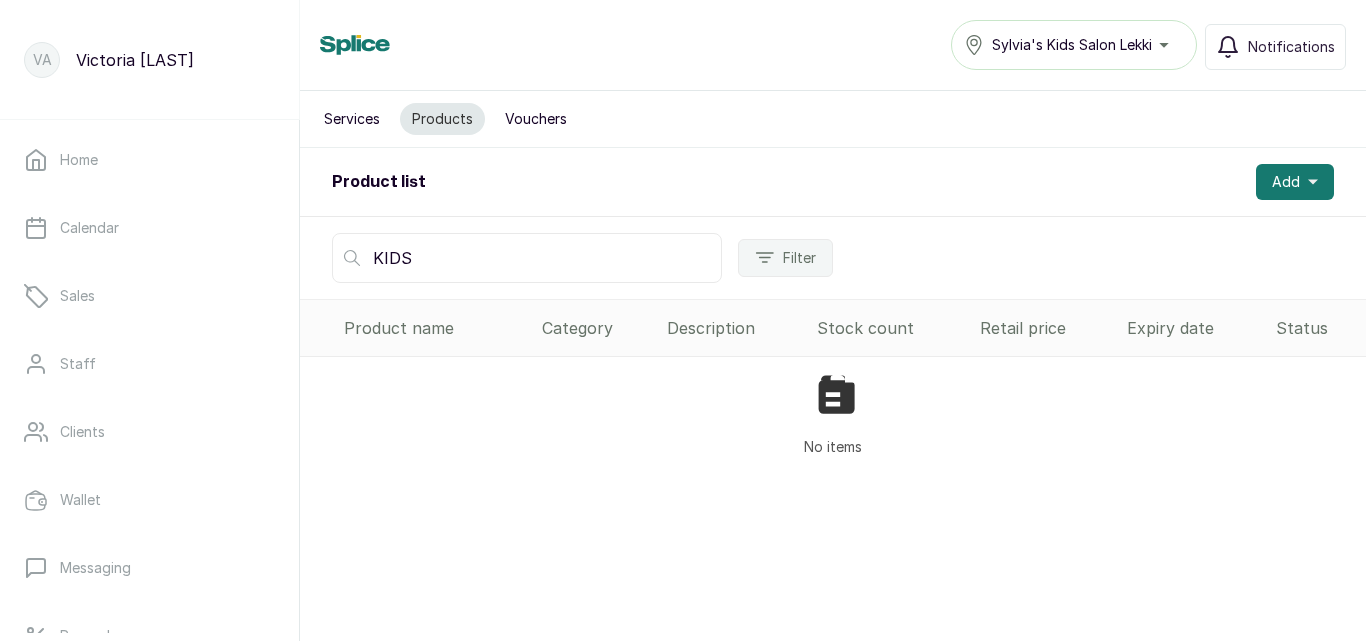 scroll, scrollTop: 0, scrollLeft: 0, axis: both 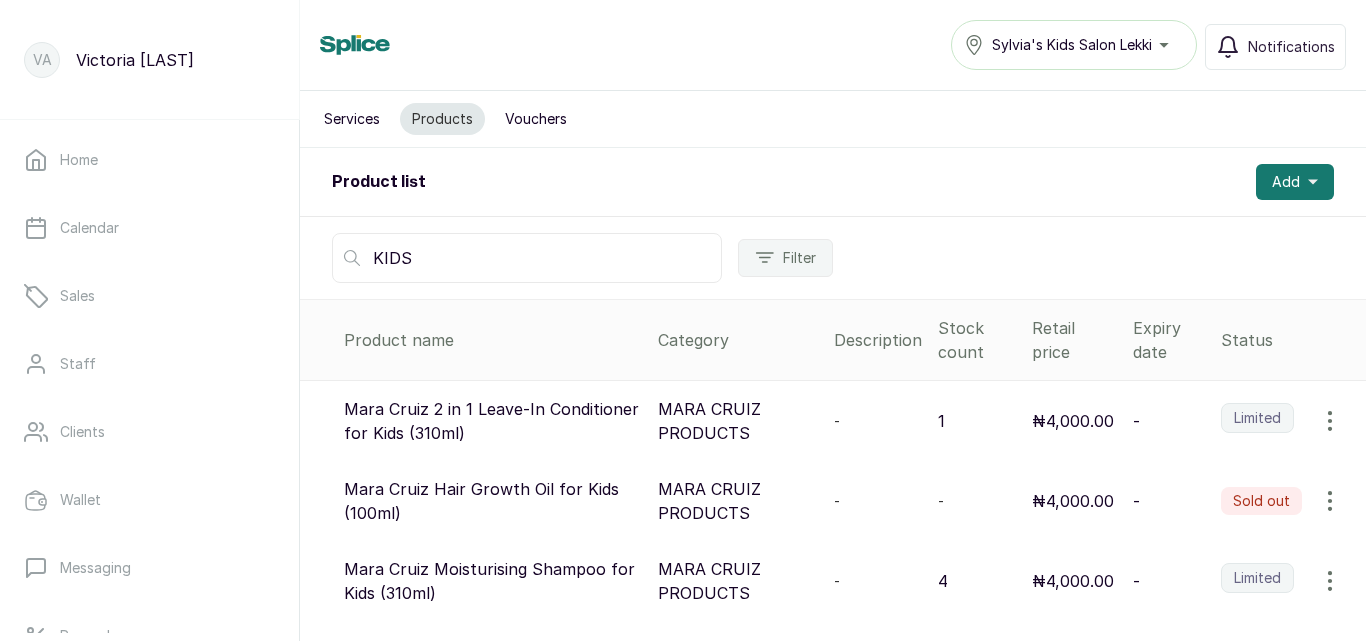 type on "KIDS" 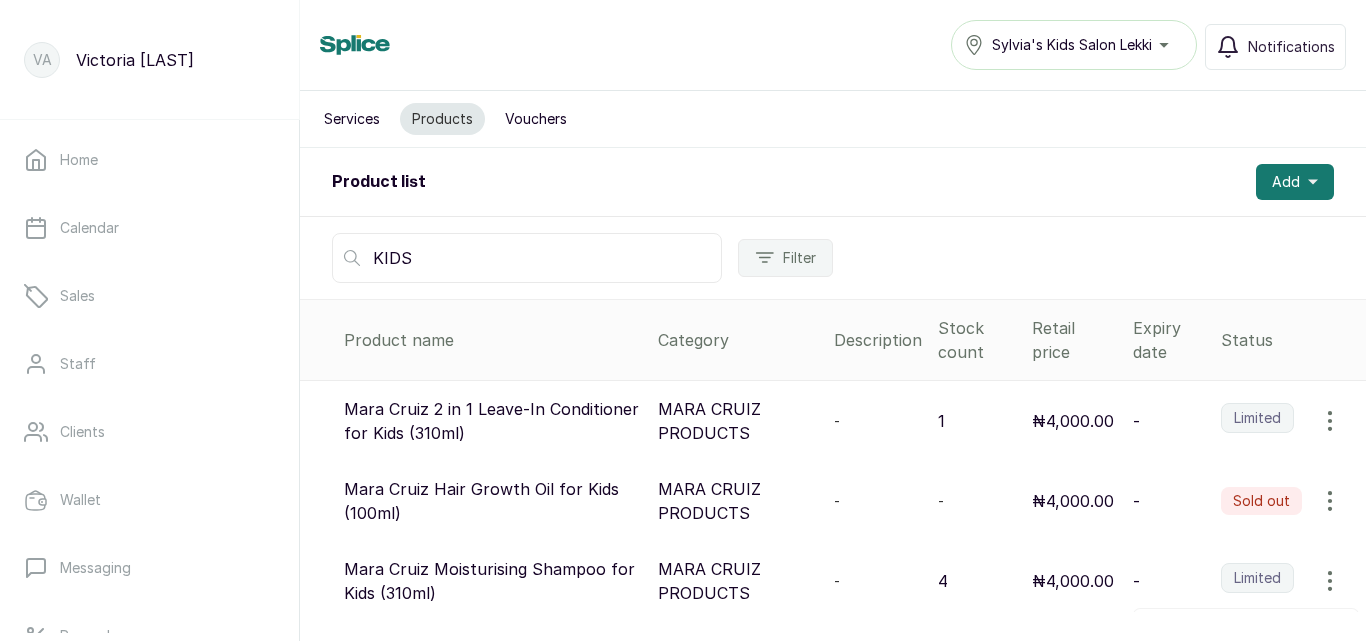 click 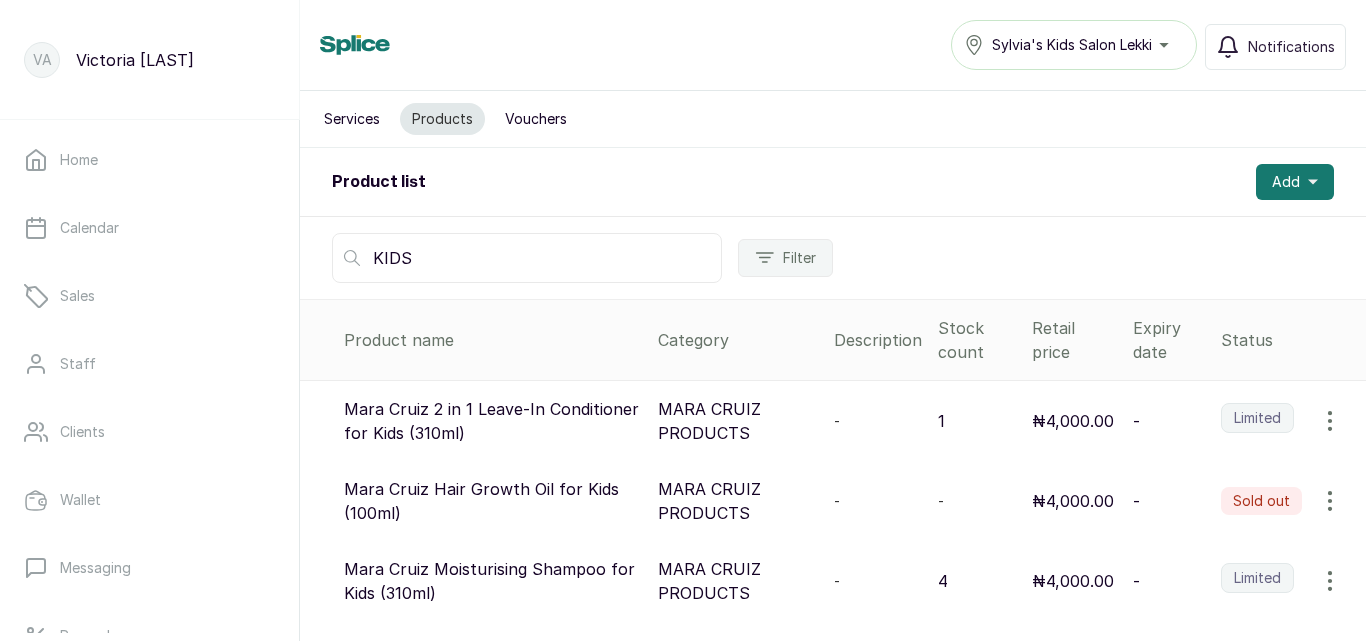 click 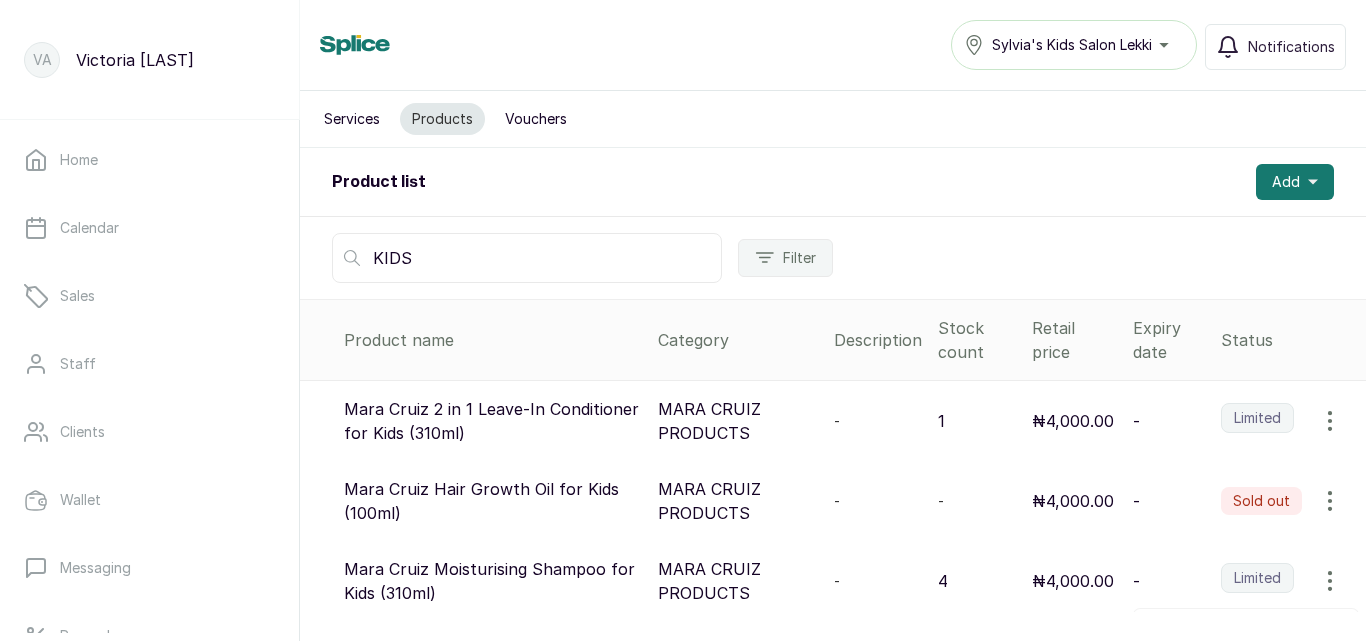 click 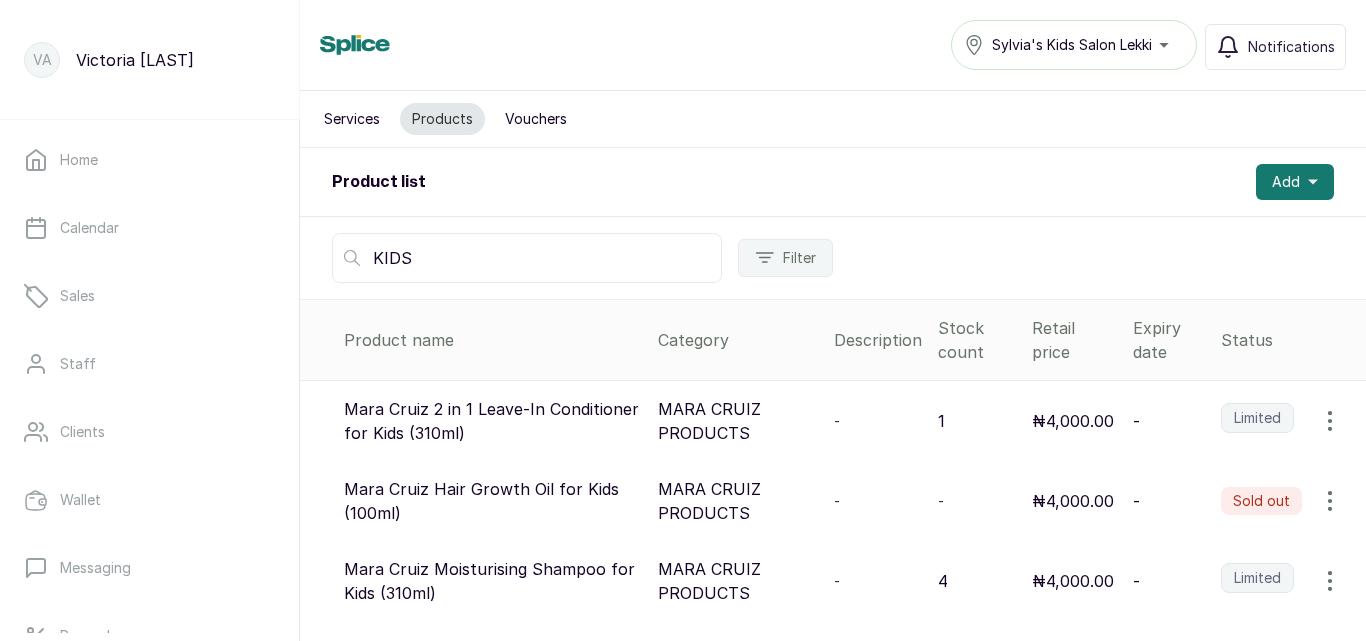 click 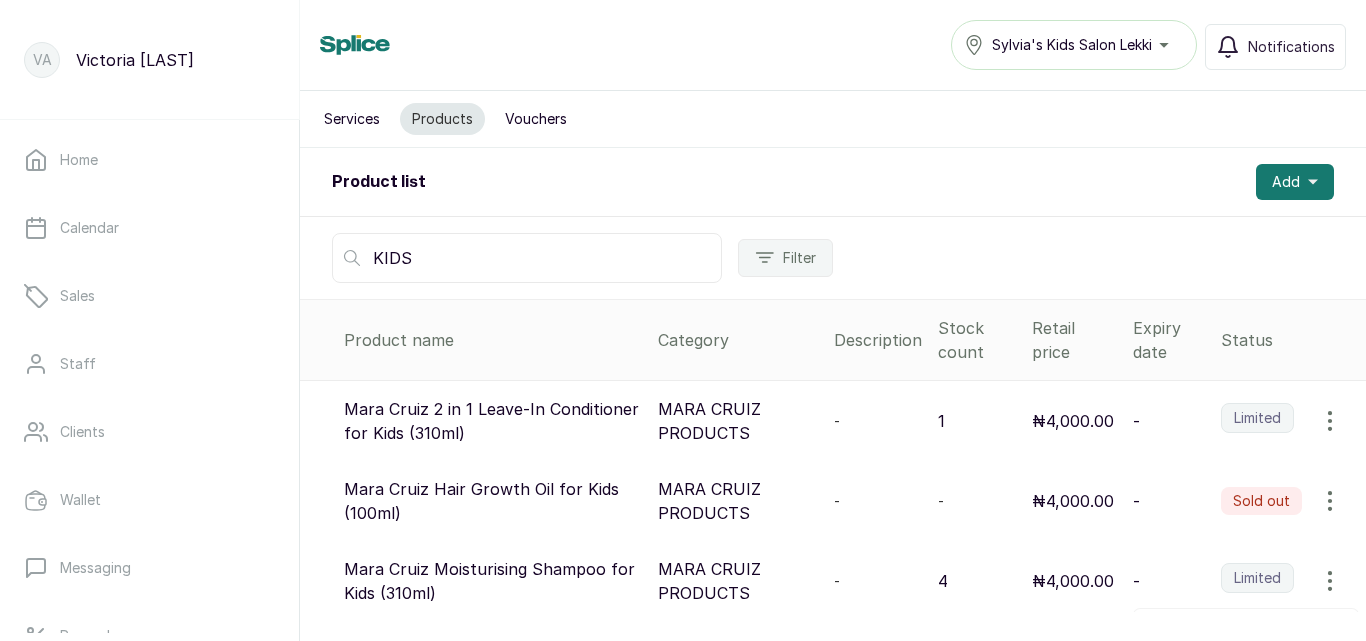 click 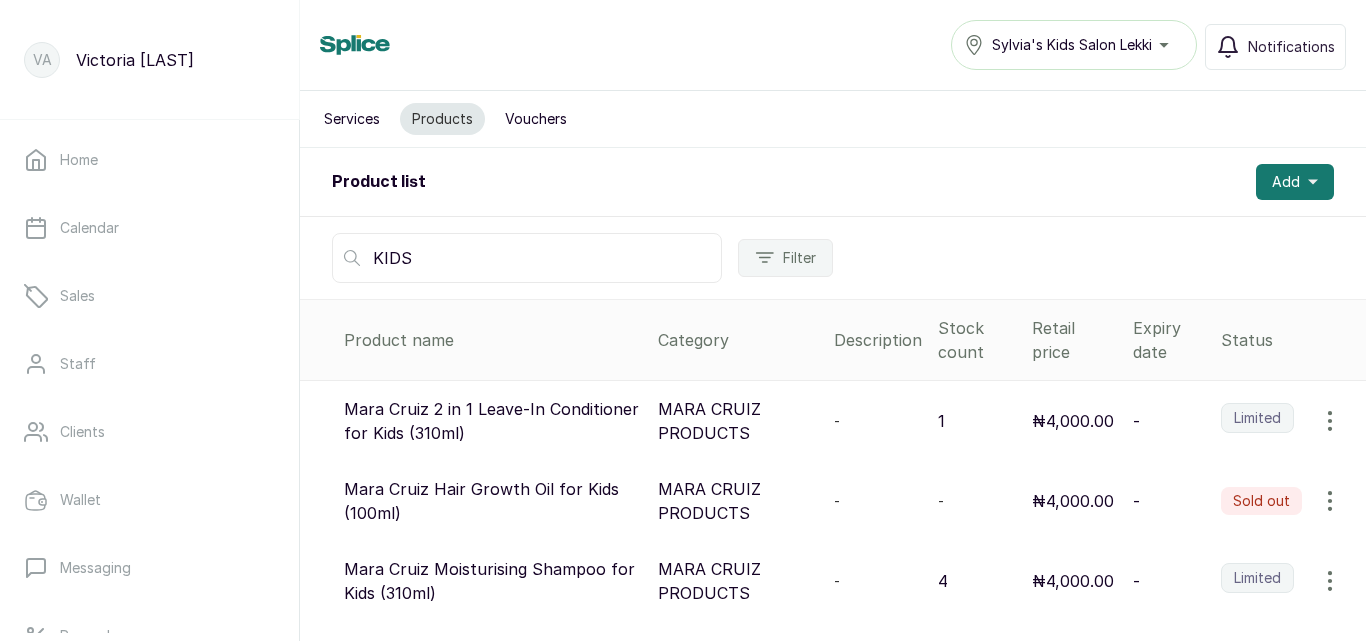 click 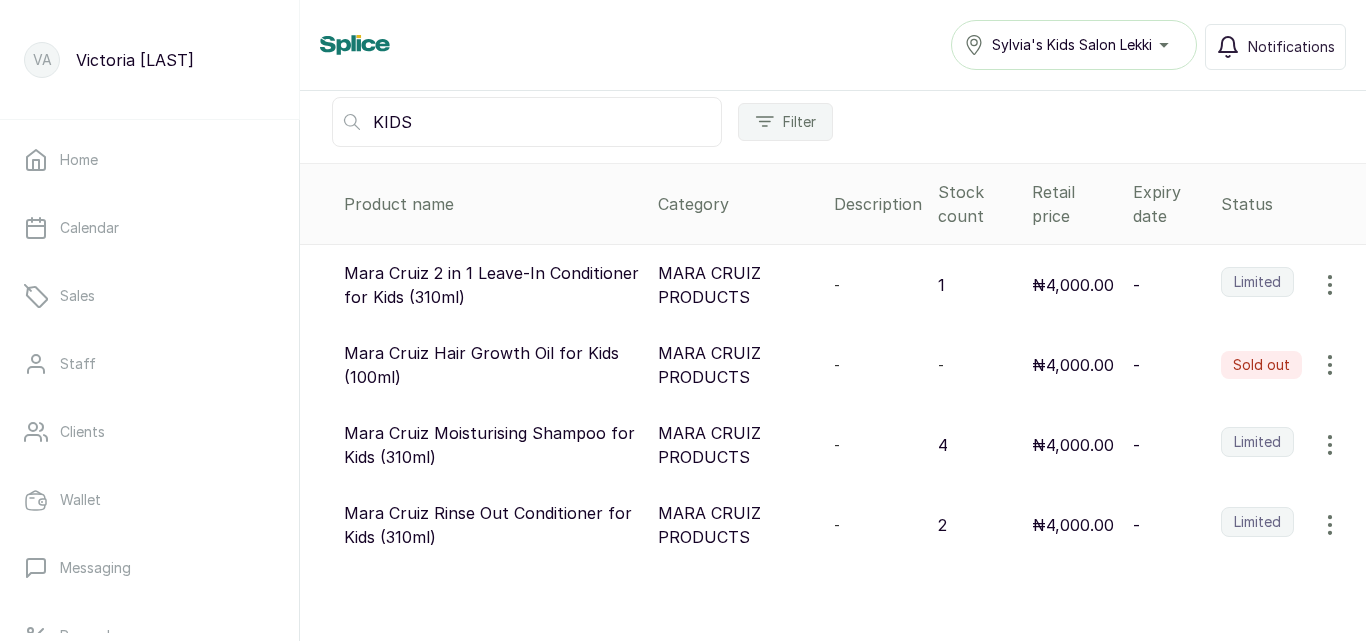 scroll, scrollTop: 138, scrollLeft: 0, axis: vertical 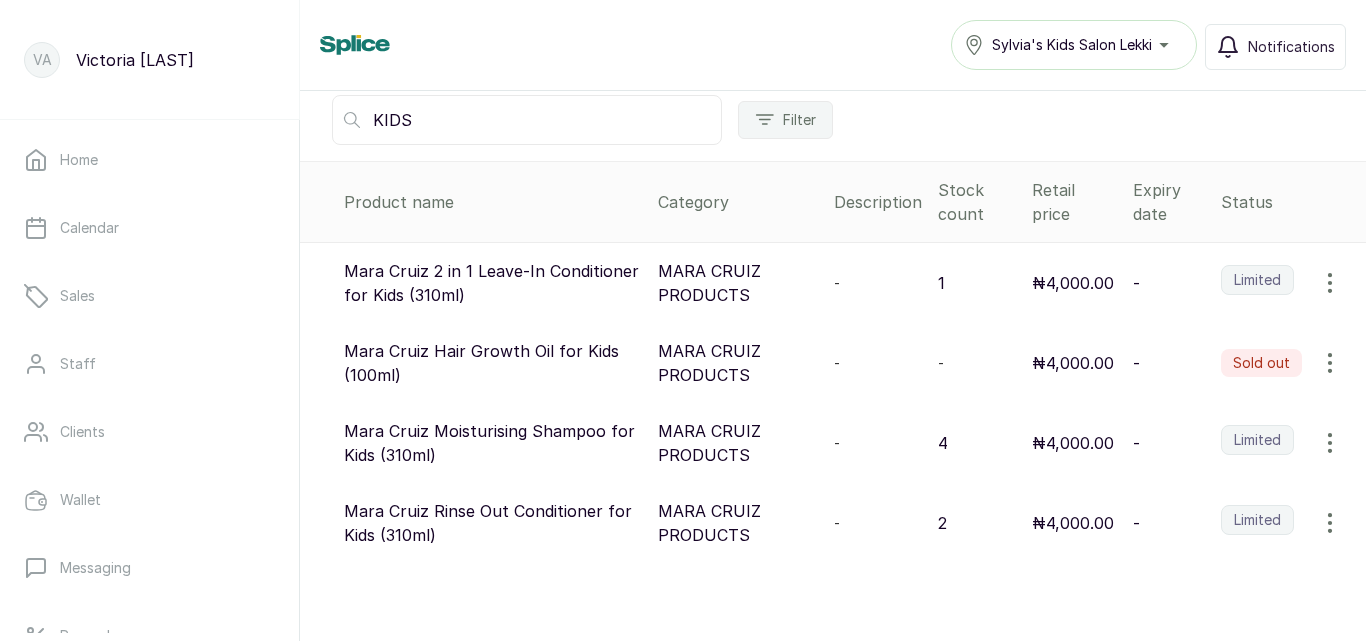 click 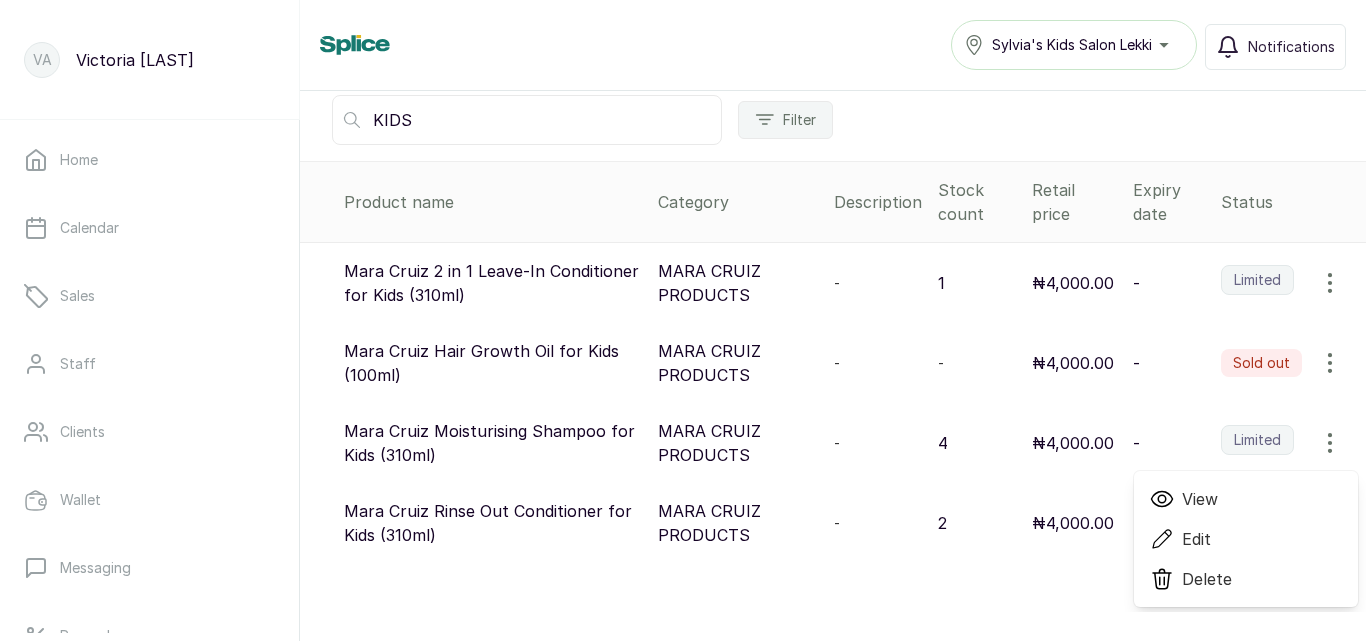 click on "Edit" at bounding box center (1246, 539) 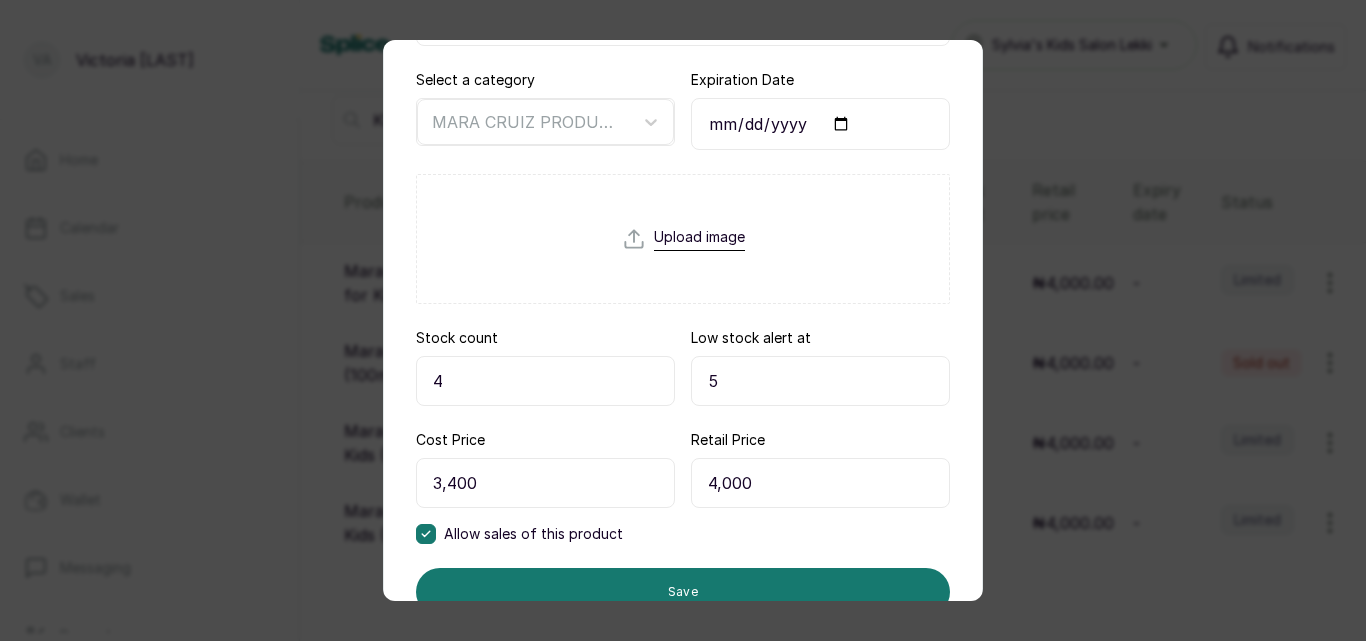 scroll, scrollTop: 320, scrollLeft: 0, axis: vertical 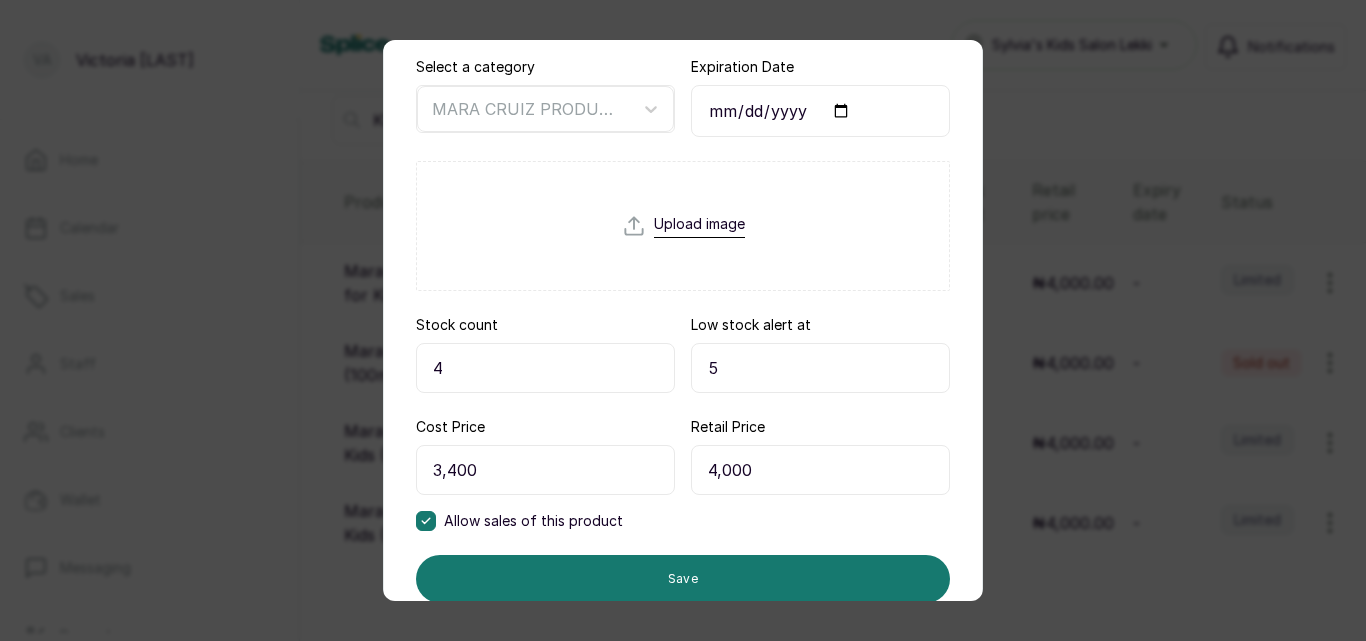 click on "4" at bounding box center (545, 368) 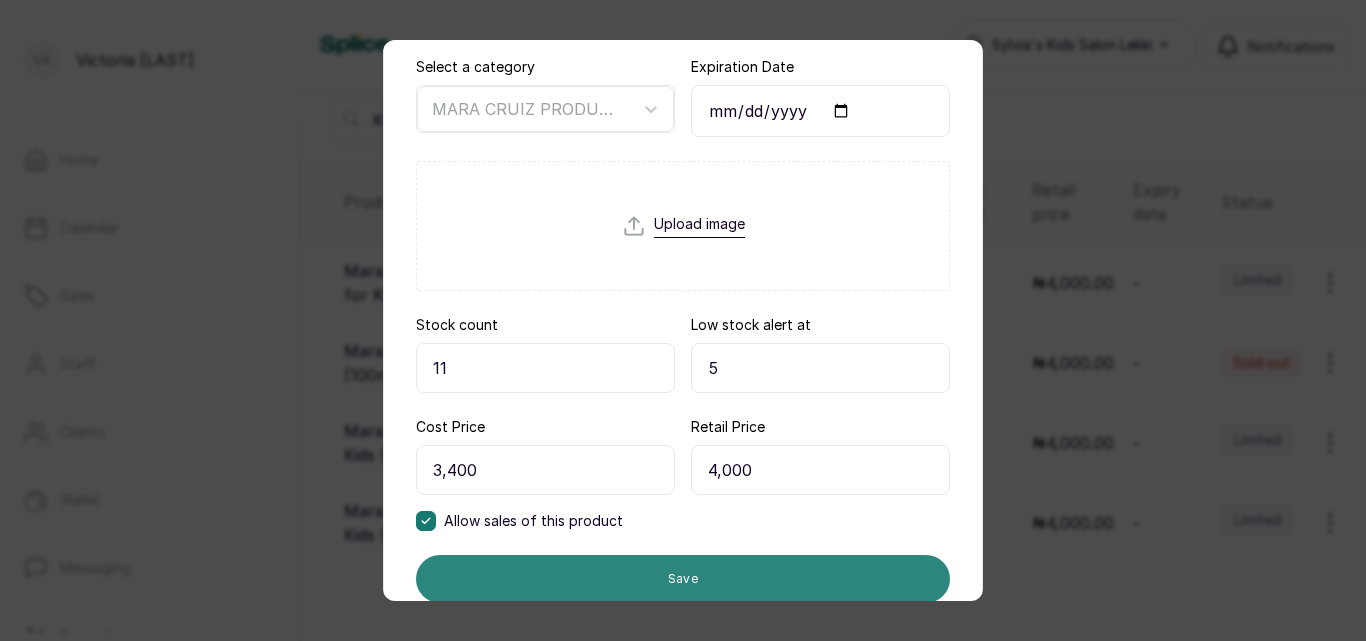 type on "11" 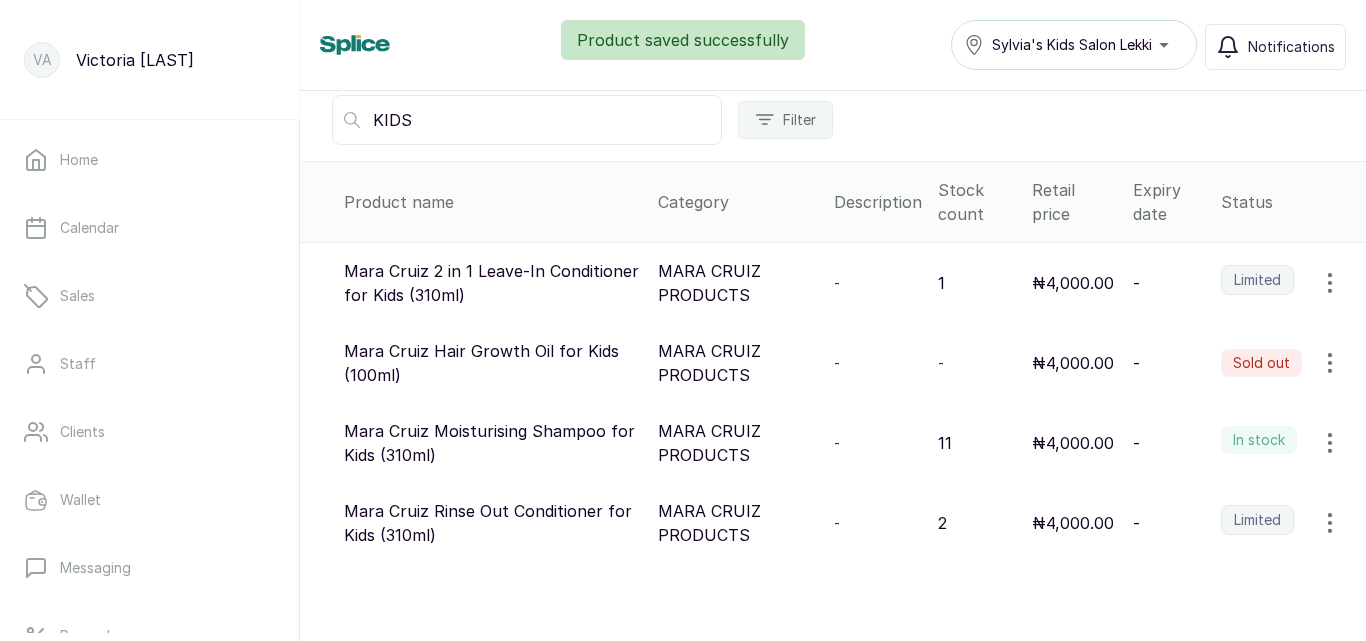 click 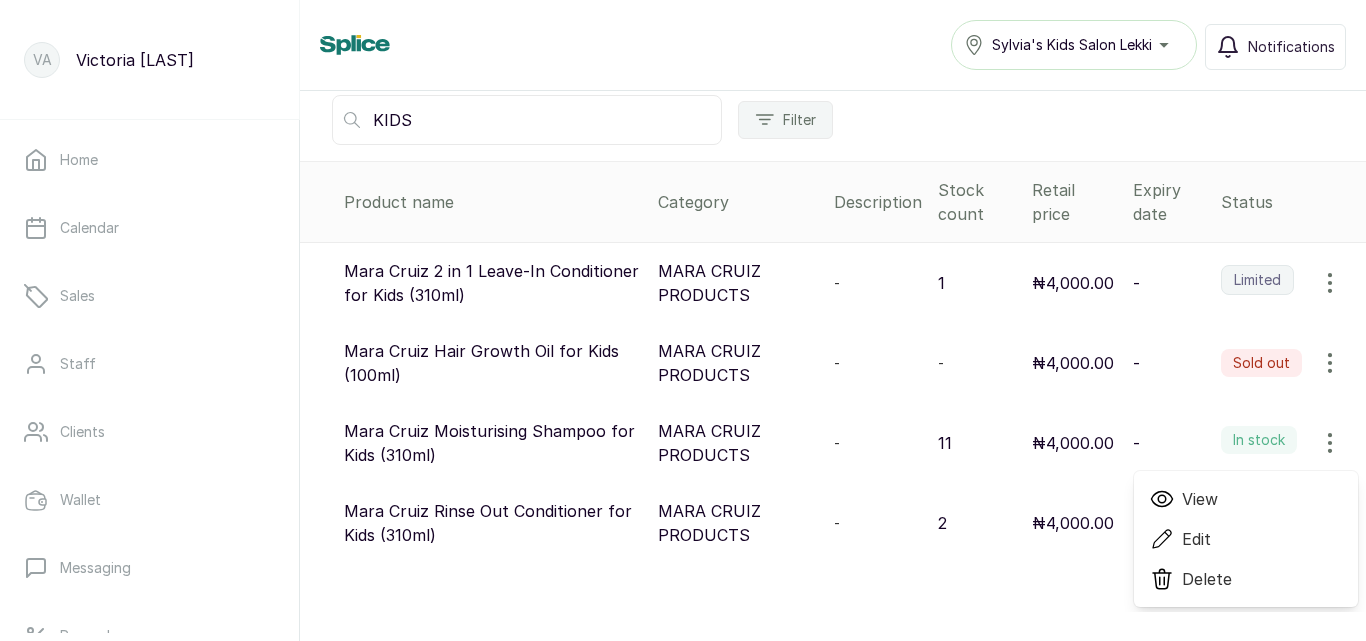 click on "Edit" at bounding box center (1246, 539) 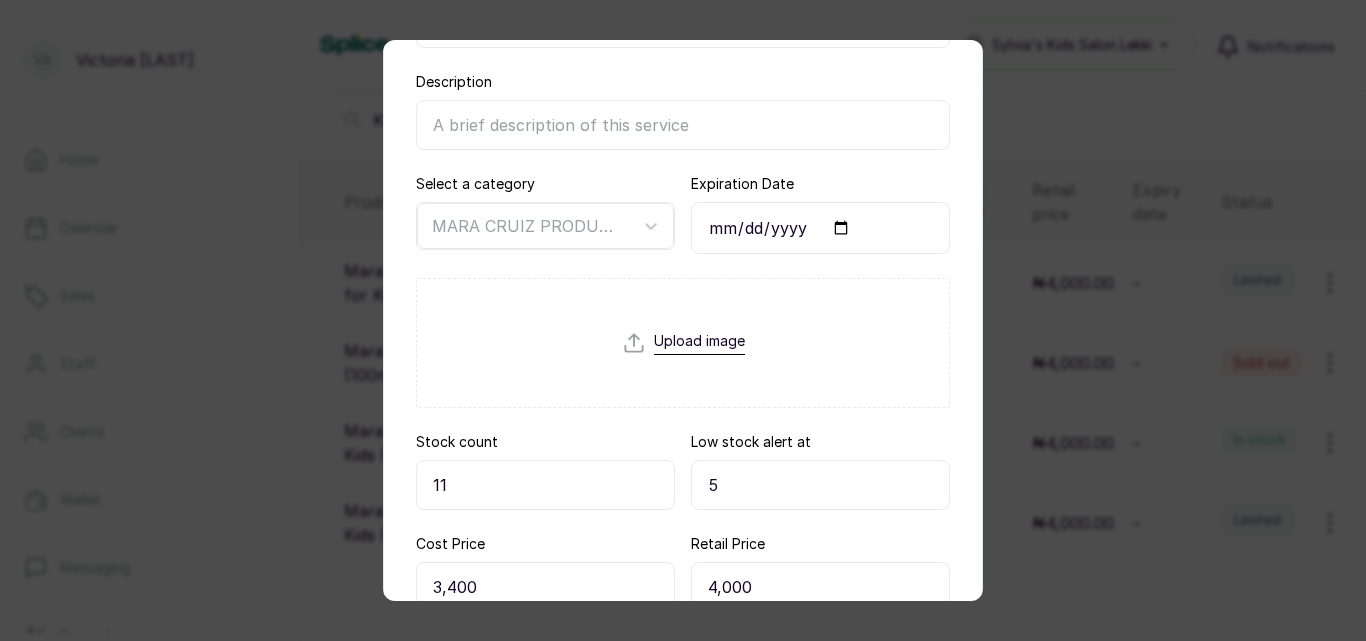 scroll, scrollTop: 387, scrollLeft: 0, axis: vertical 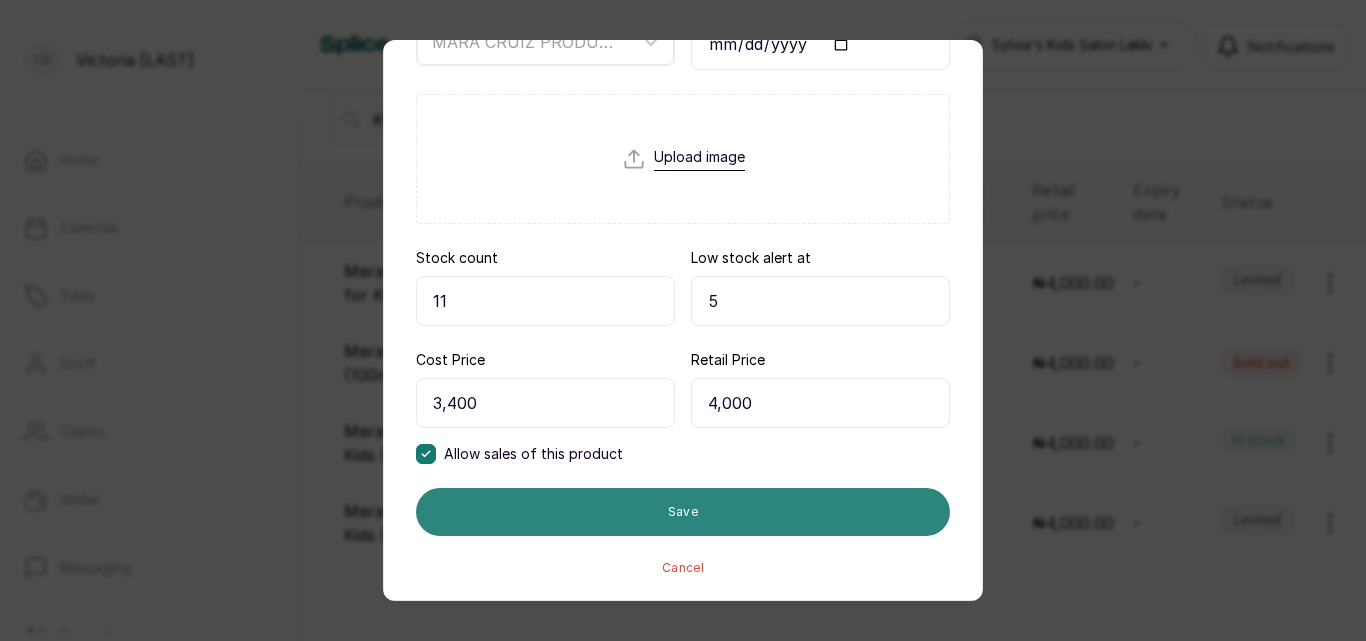 click on "Save" at bounding box center (683, 512) 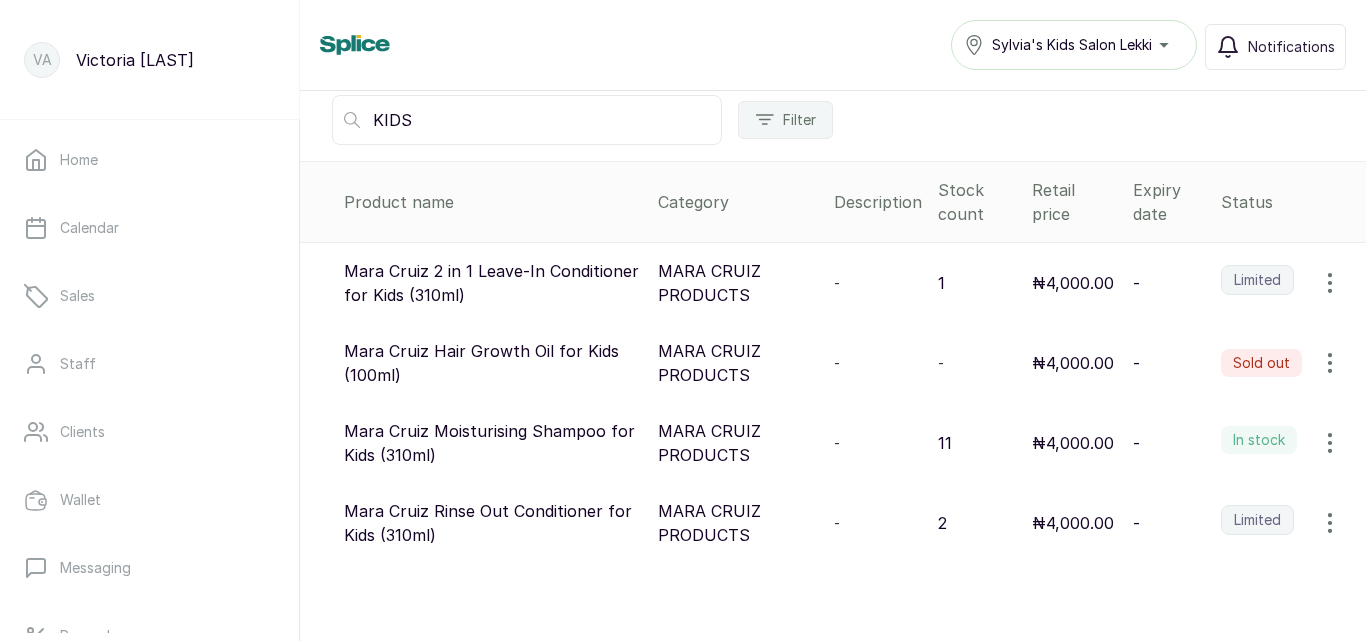 click 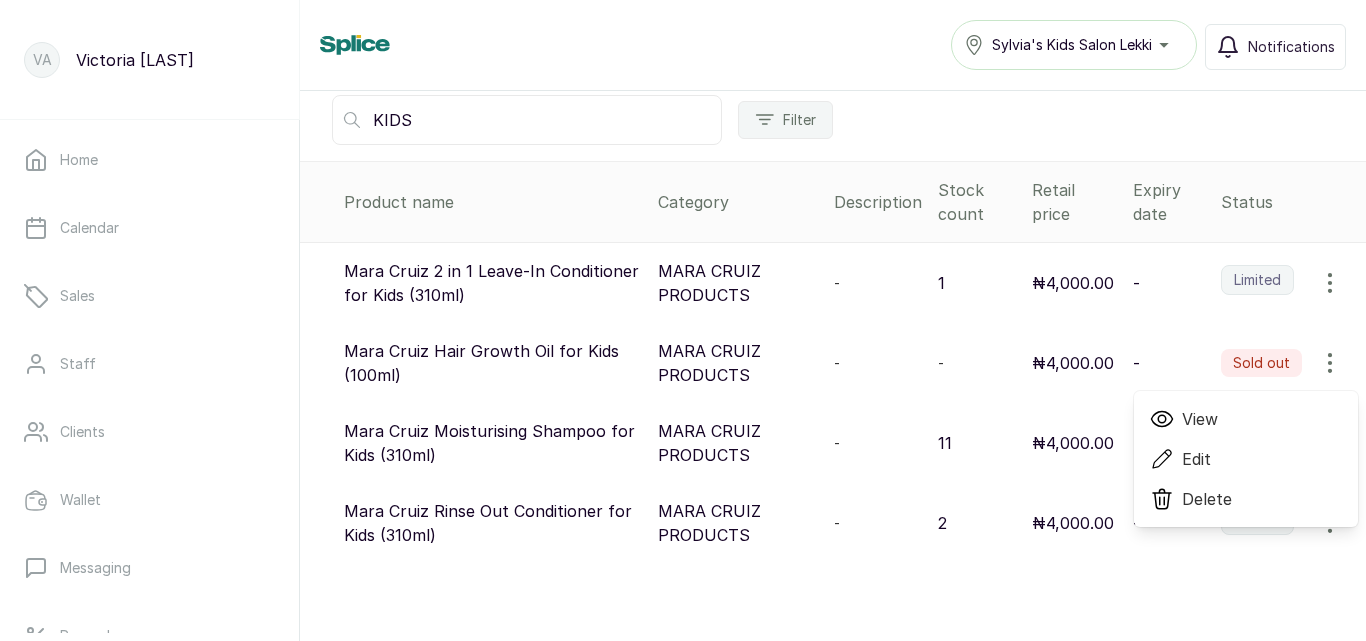 click 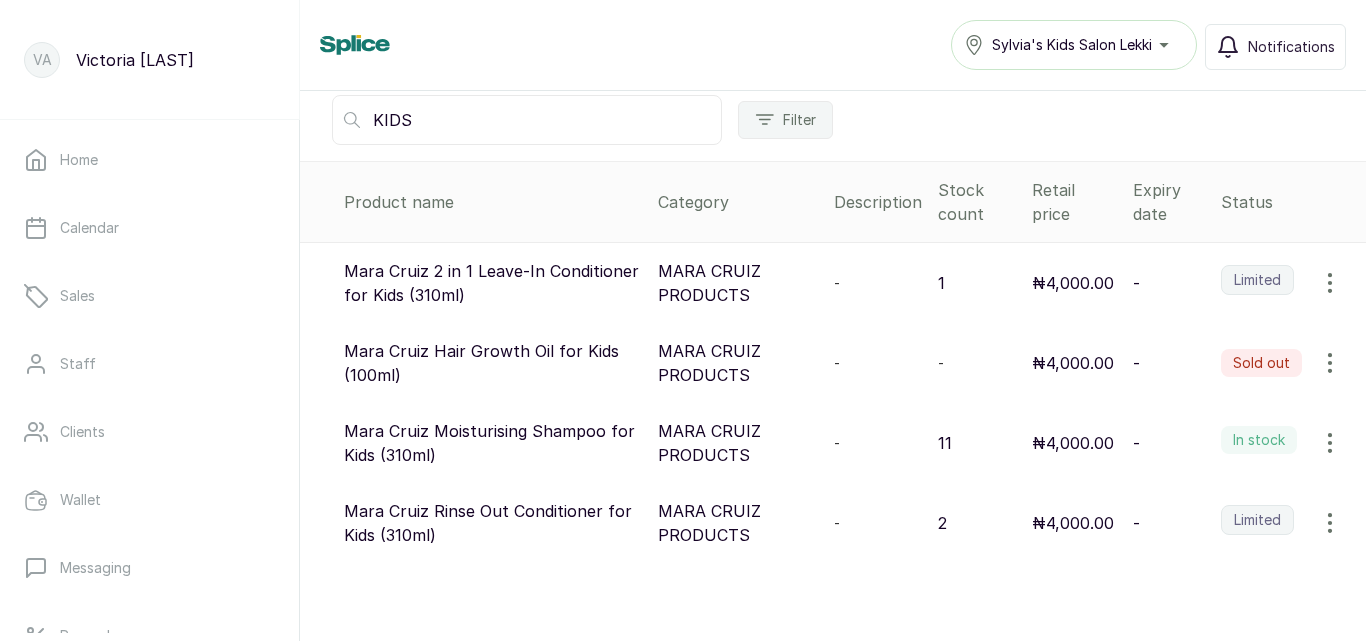 click 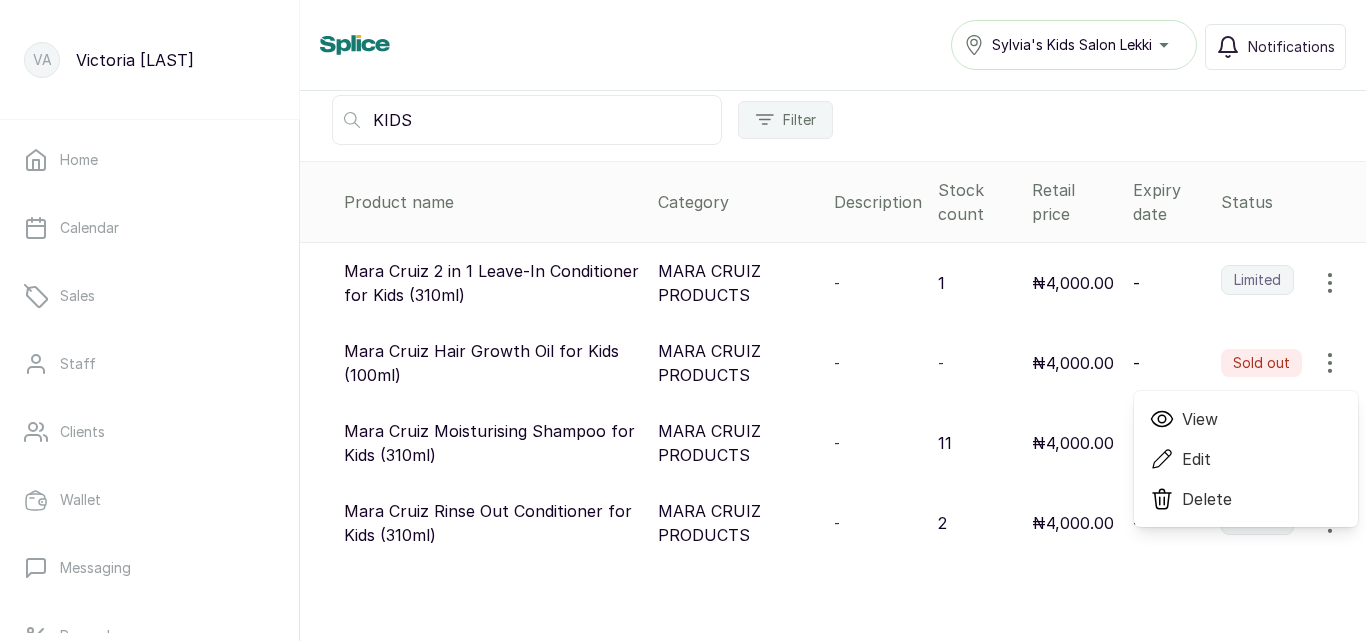 click on "Edit" at bounding box center [1196, 459] 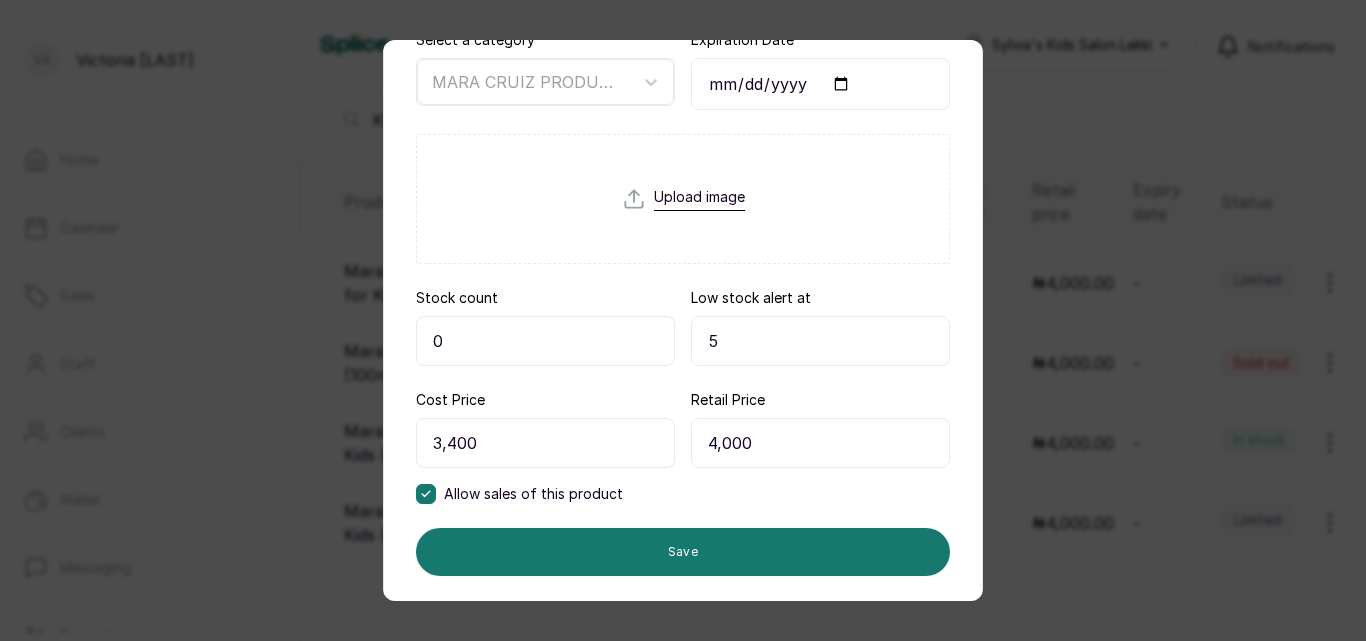 scroll, scrollTop: 387, scrollLeft: 0, axis: vertical 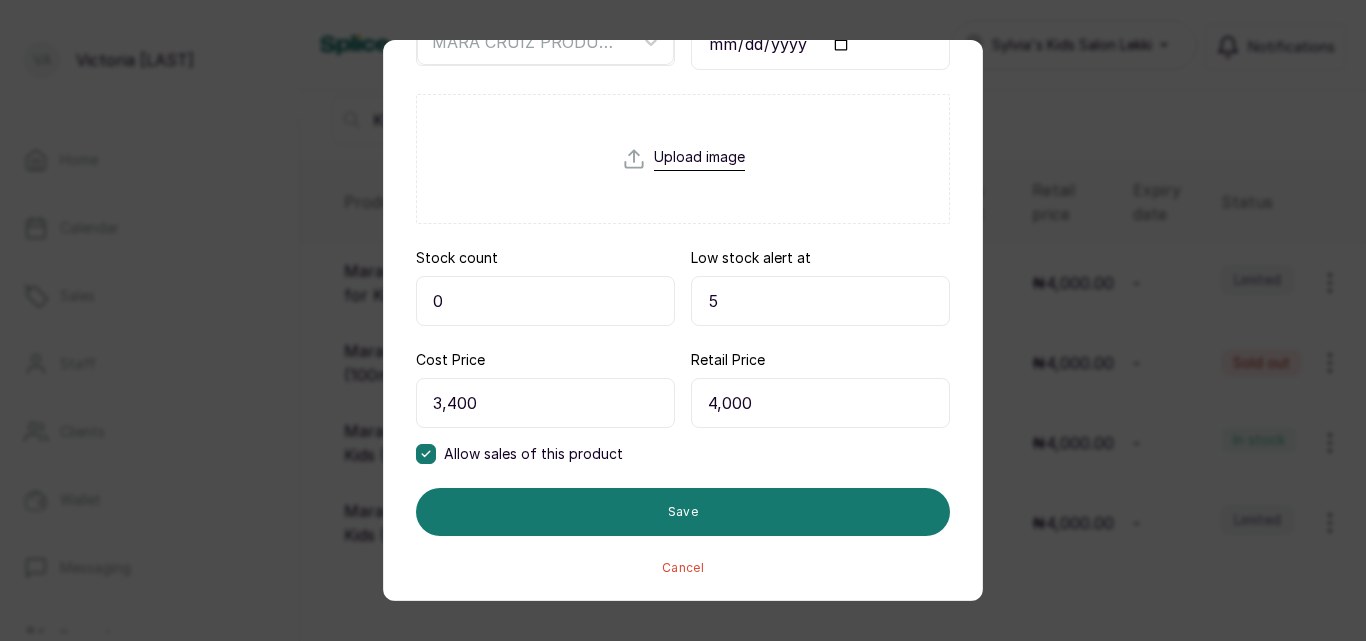 click on "0" at bounding box center (545, 301) 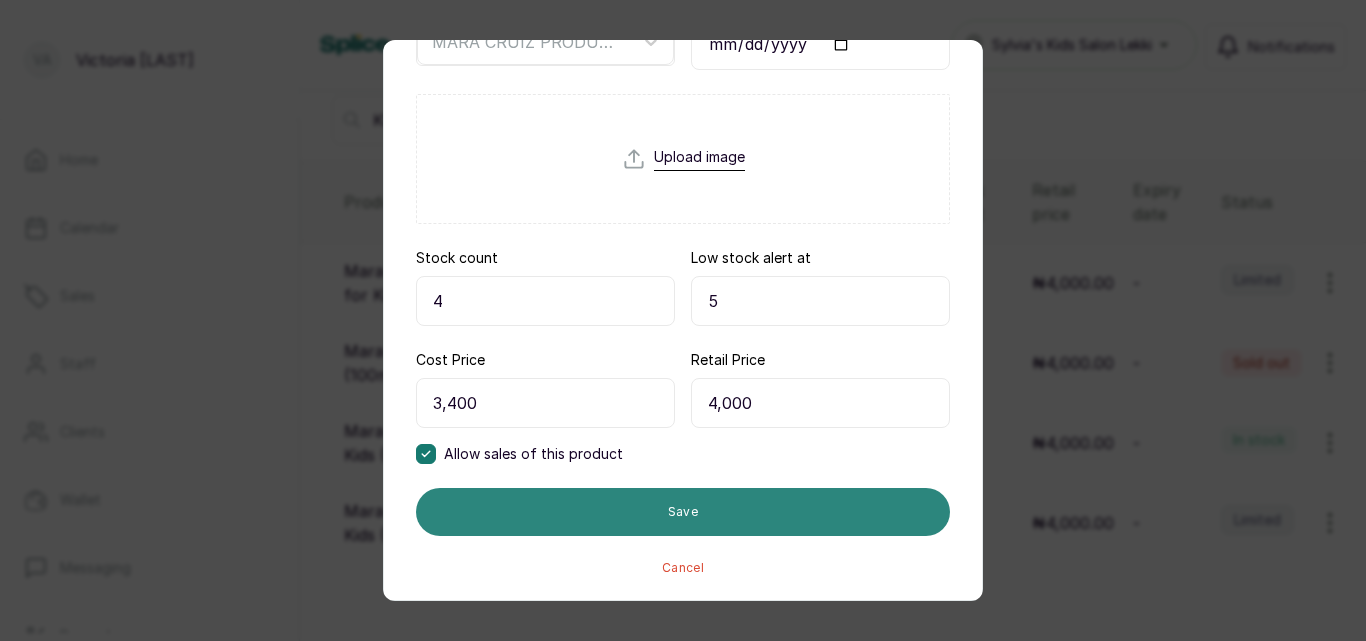 type on "4" 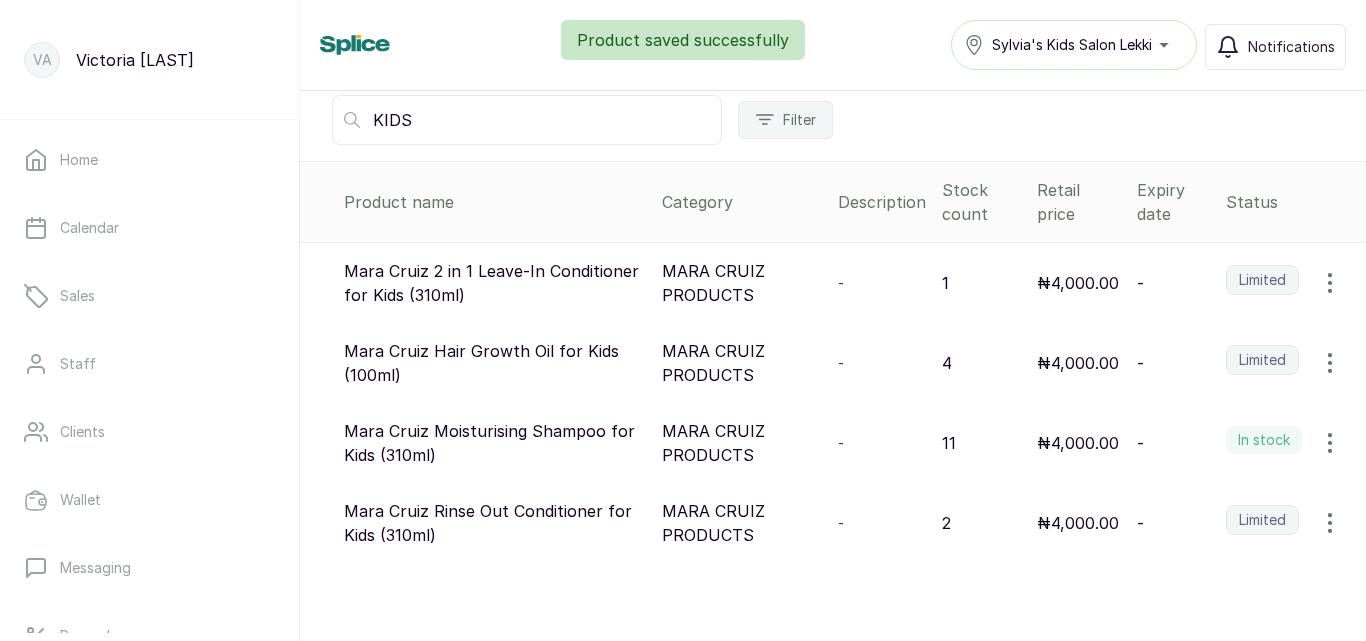 click 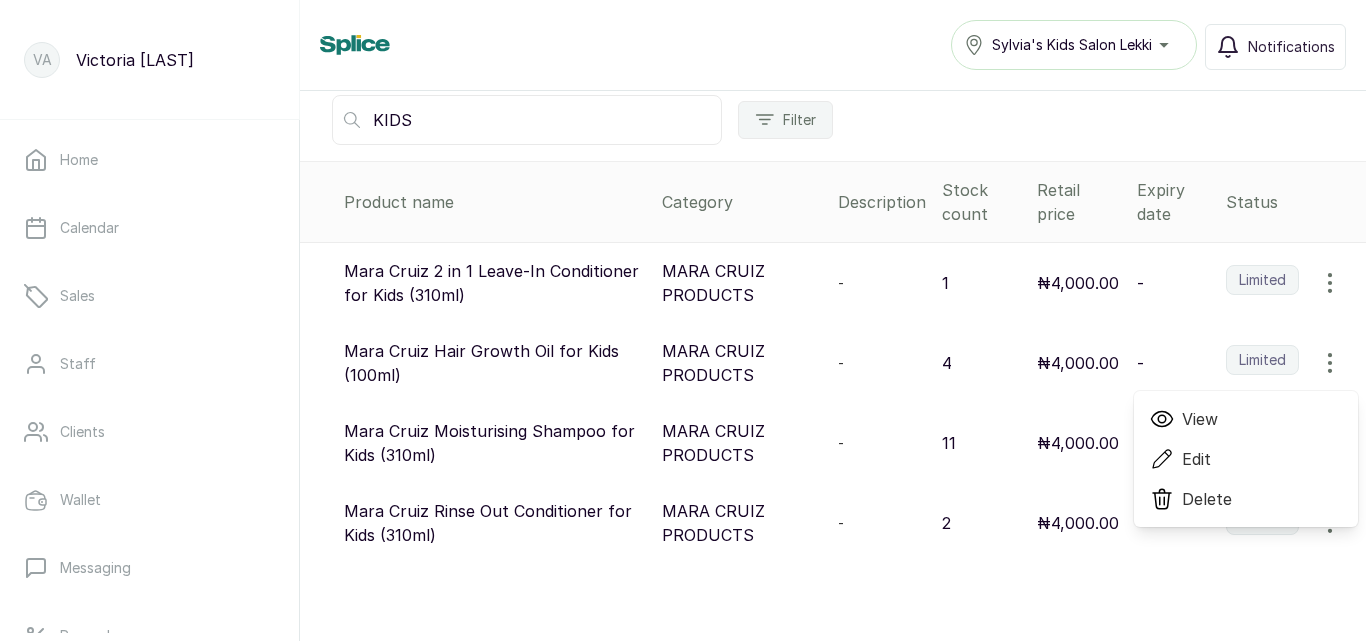 click on "Edit" at bounding box center [1196, 459] 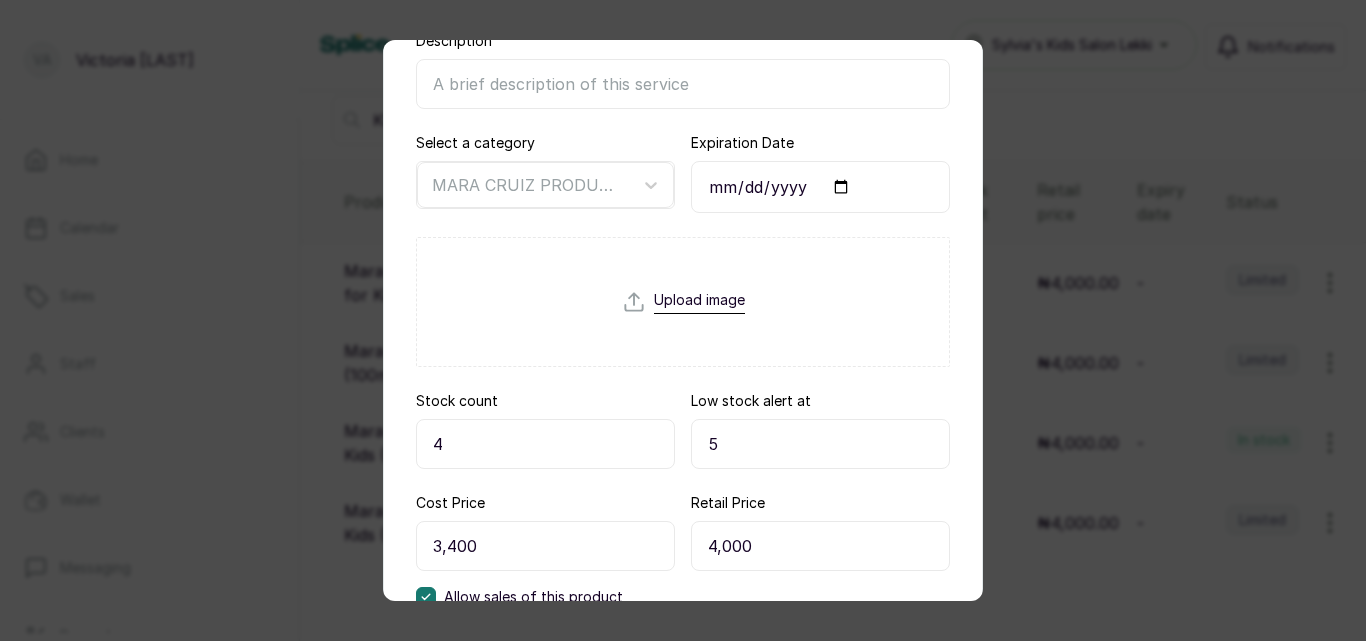 scroll, scrollTop: 387, scrollLeft: 0, axis: vertical 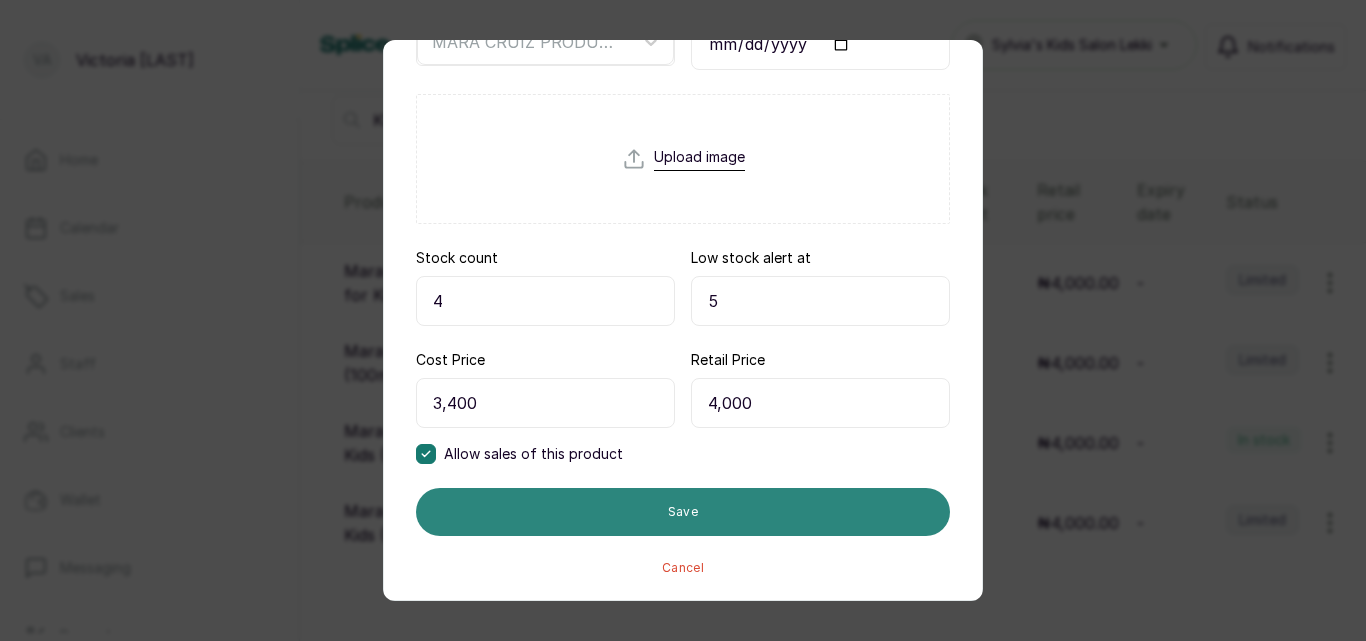 click on "Save" at bounding box center [683, 512] 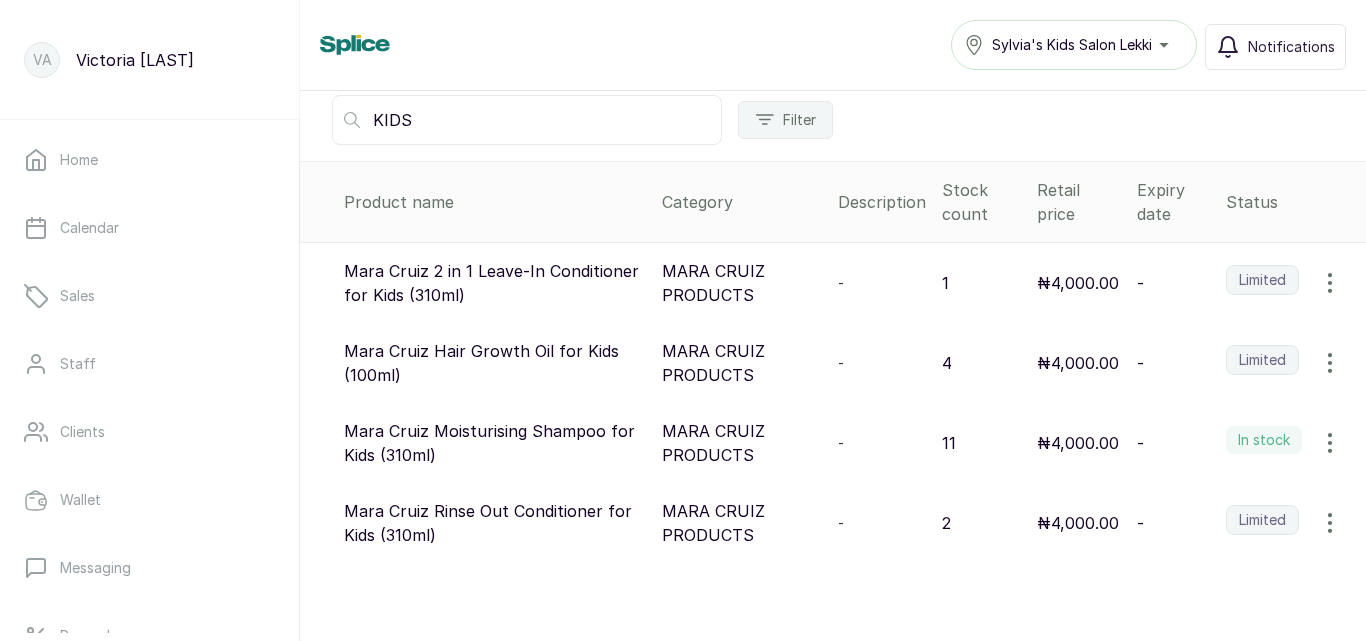 click on "Mara Cruiz 2 in 1 Leave-In Conditioner for Kids (310ml)" at bounding box center (495, 283) 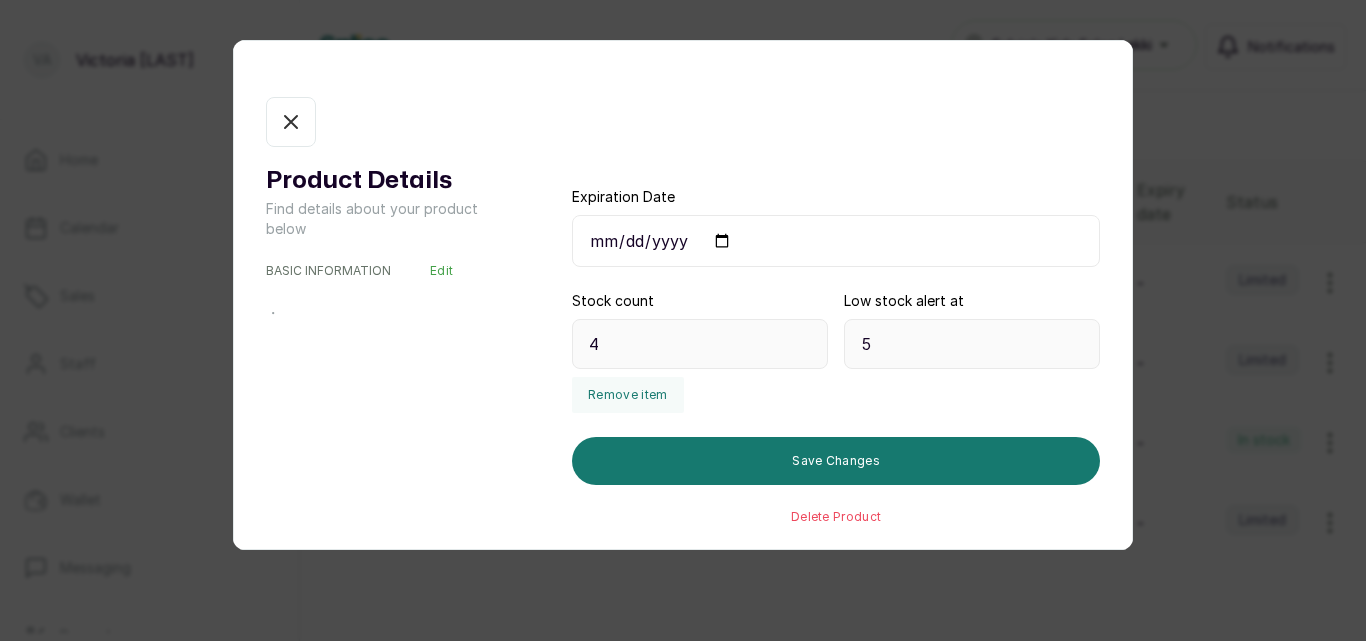 type on "1" 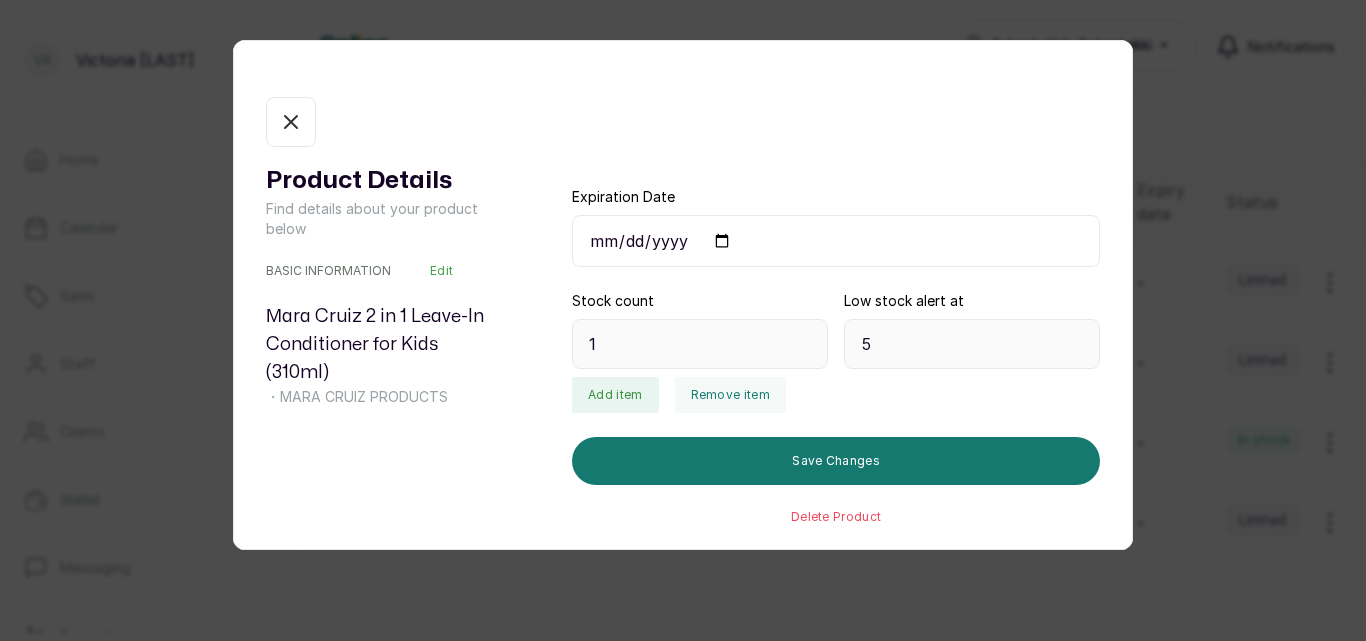 click 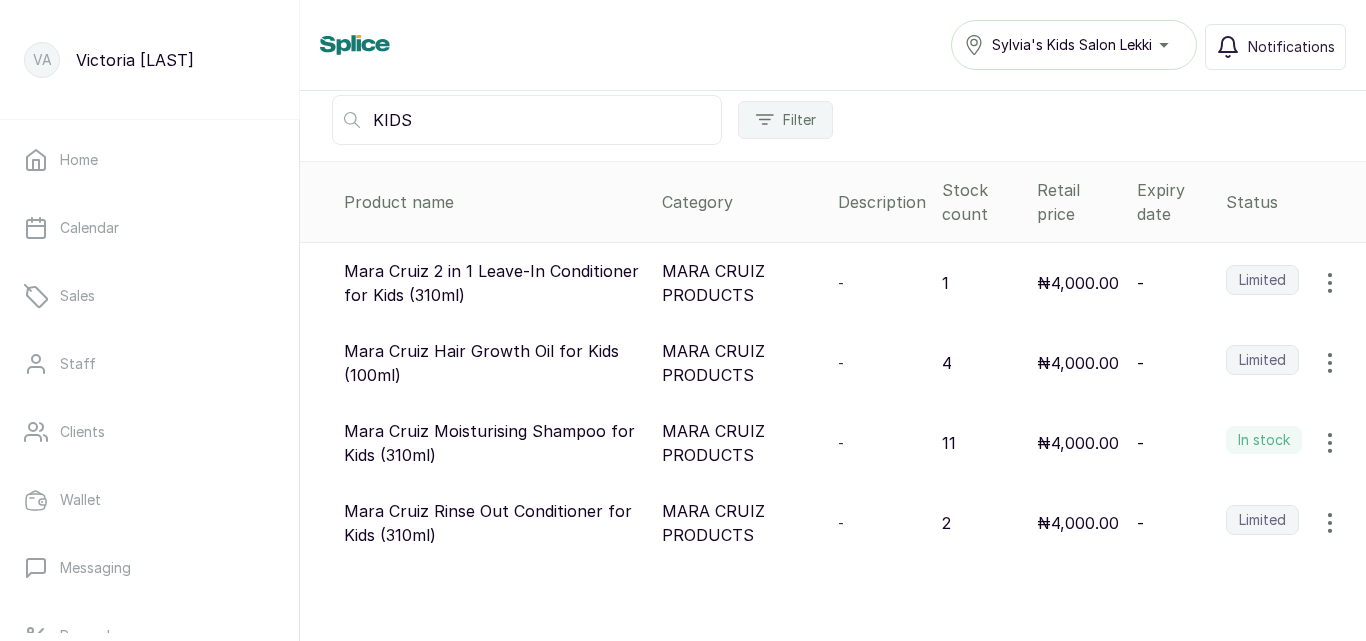 click 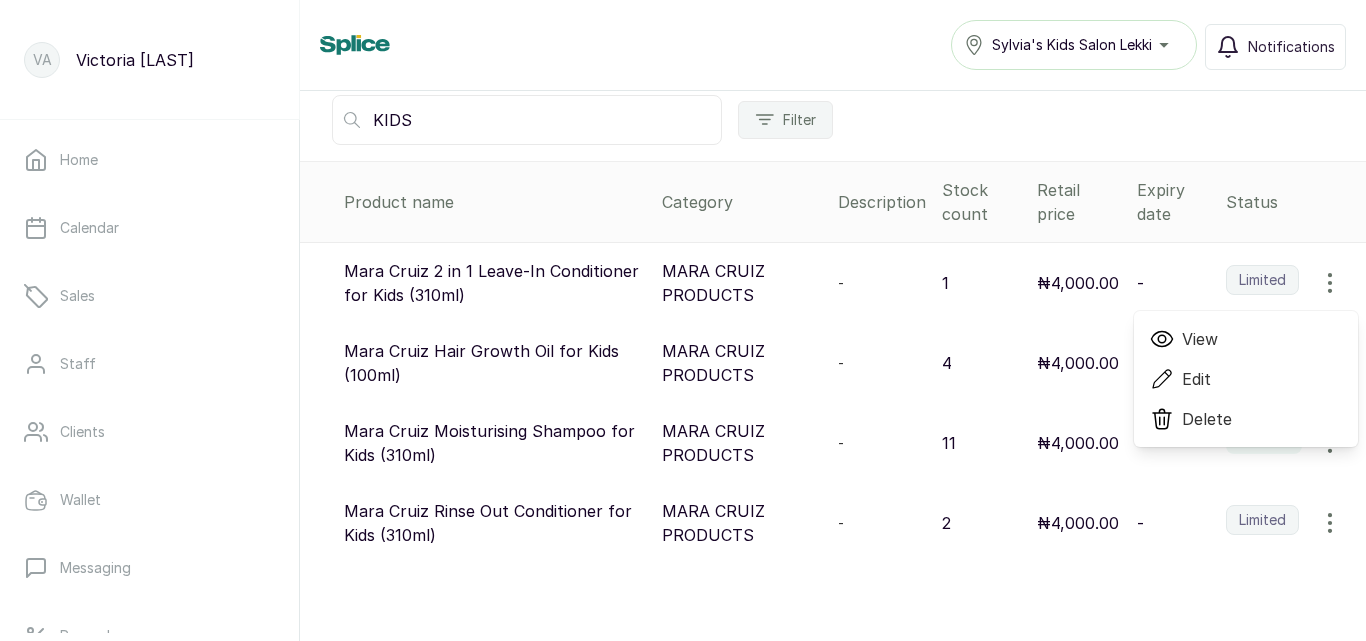 click on "Edit" at bounding box center (1246, 379) 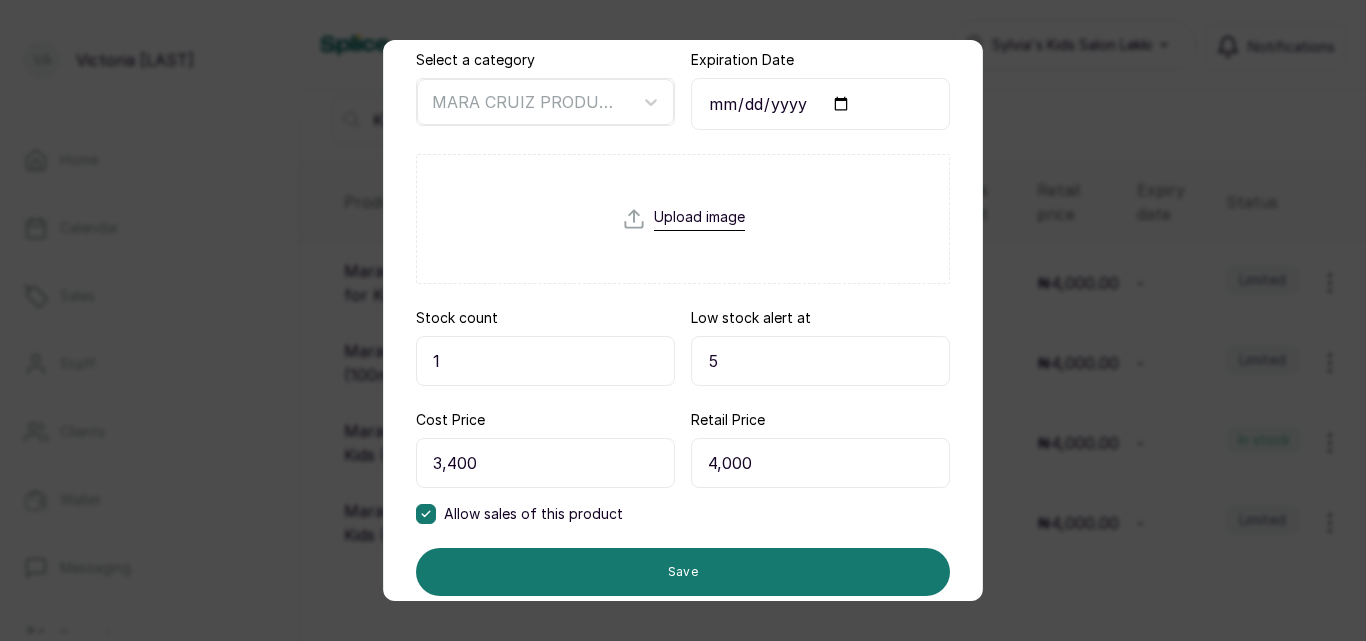 scroll, scrollTop: 387, scrollLeft: 0, axis: vertical 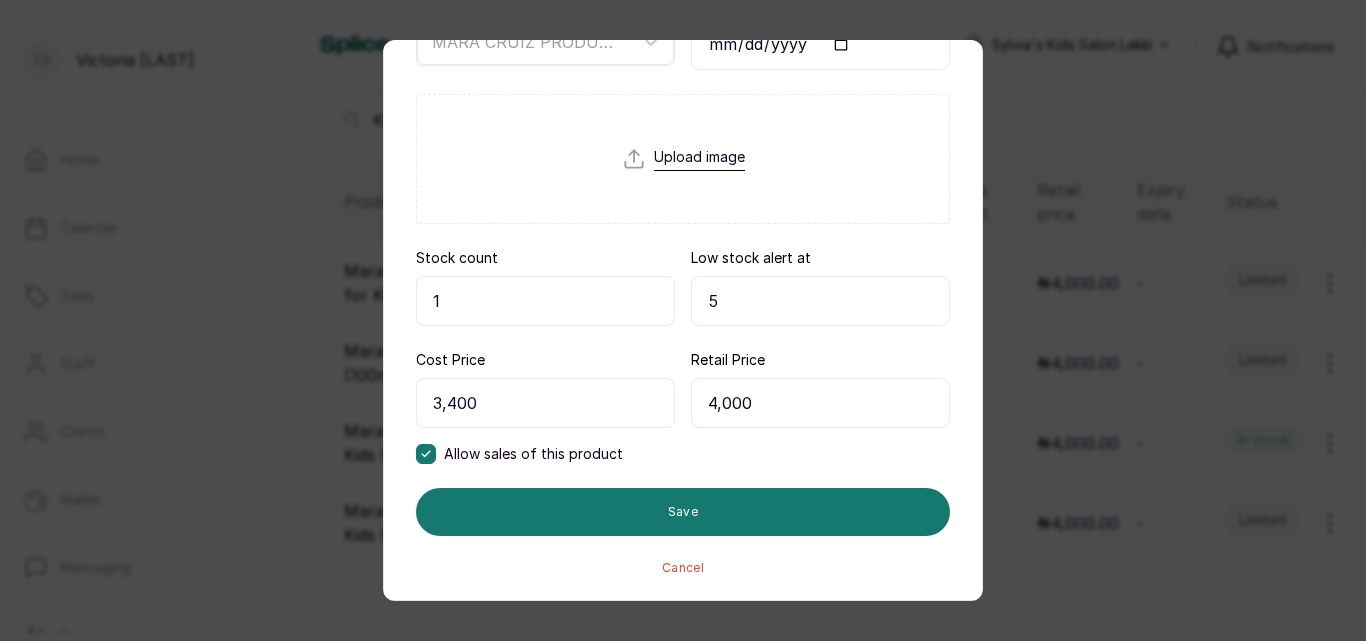 click on "1" at bounding box center (545, 301) 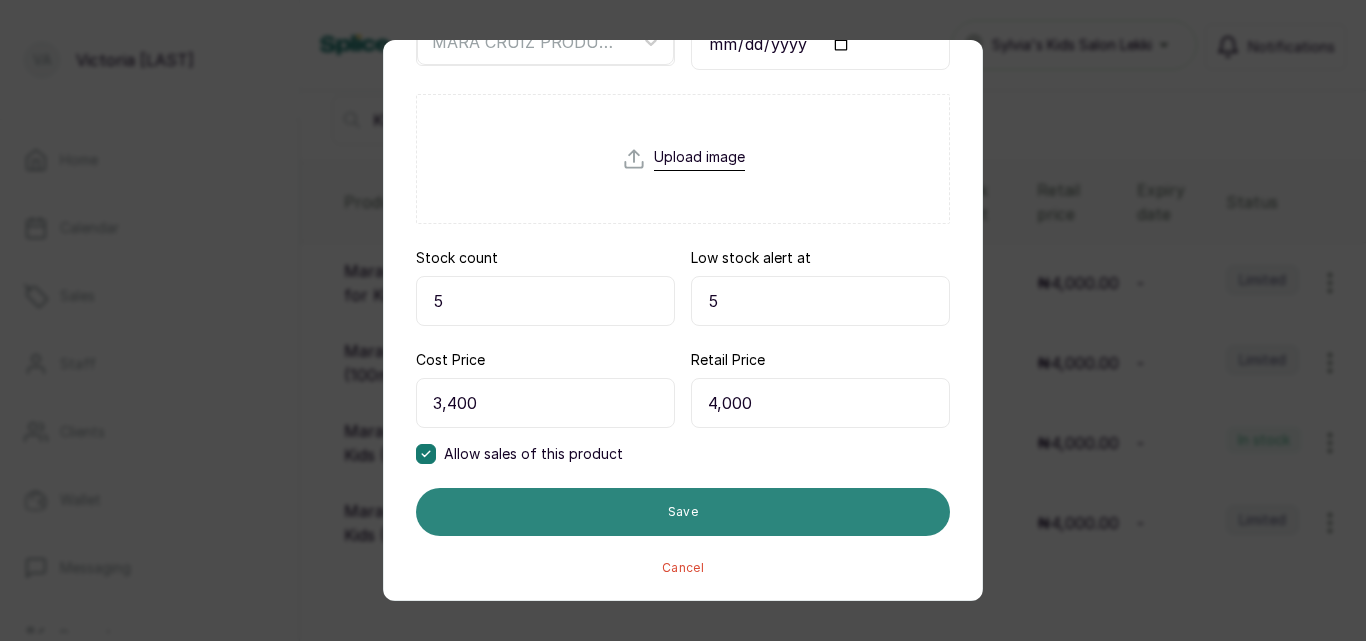type on "5" 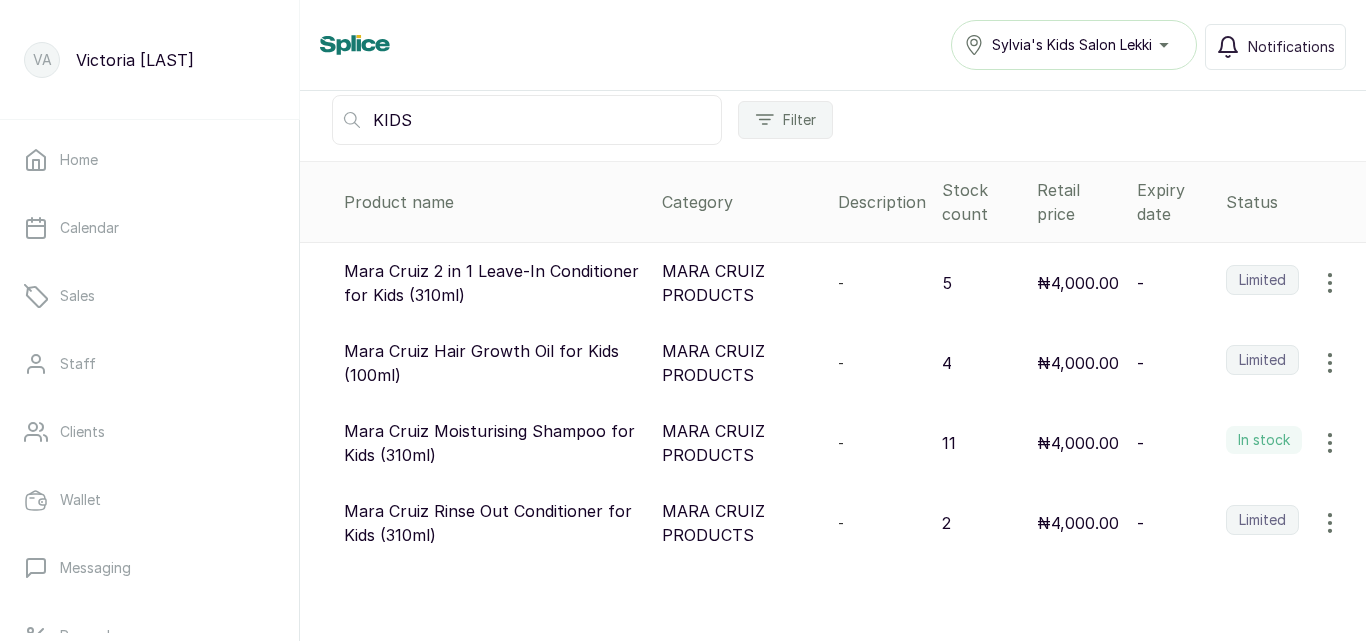 click 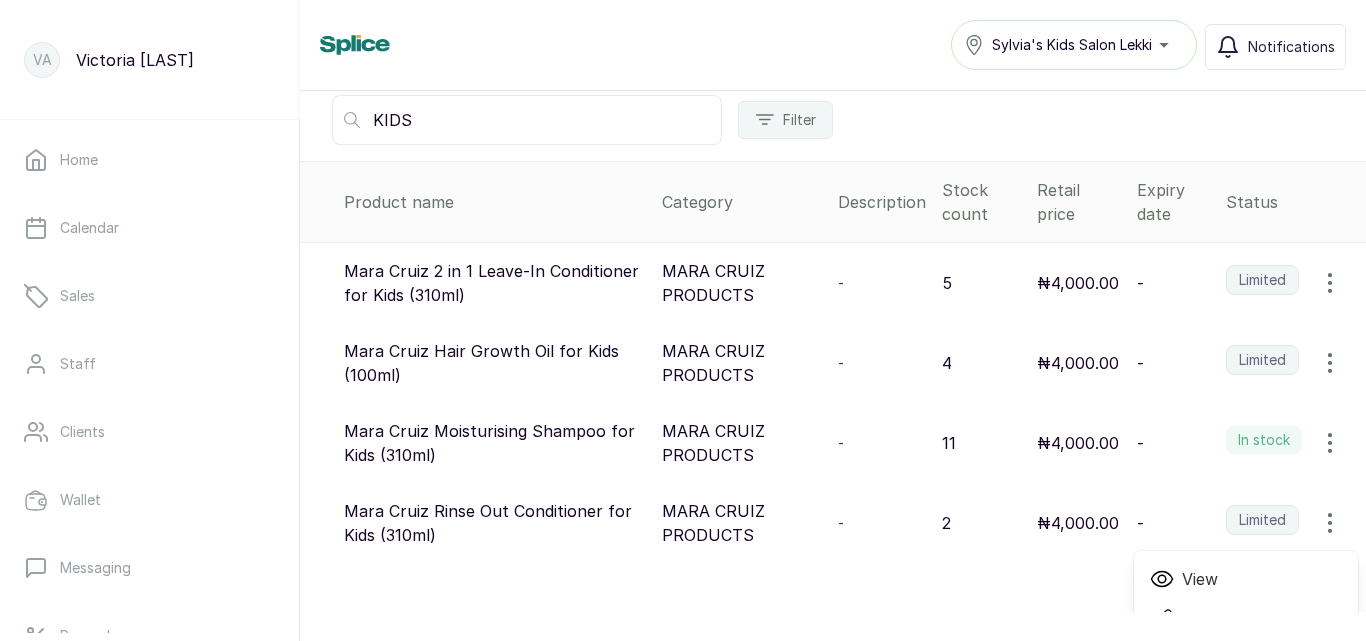 scroll, scrollTop: 213, scrollLeft: 0, axis: vertical 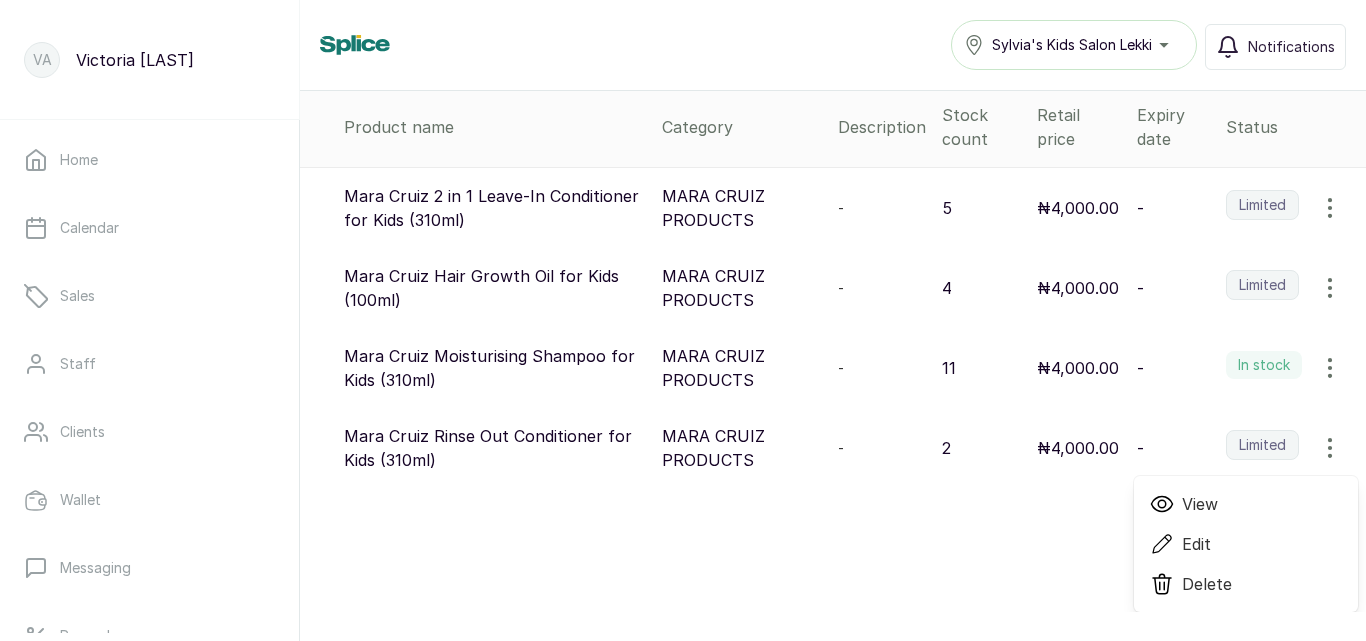 click on "Edit" at bounding box center [1196, 544] 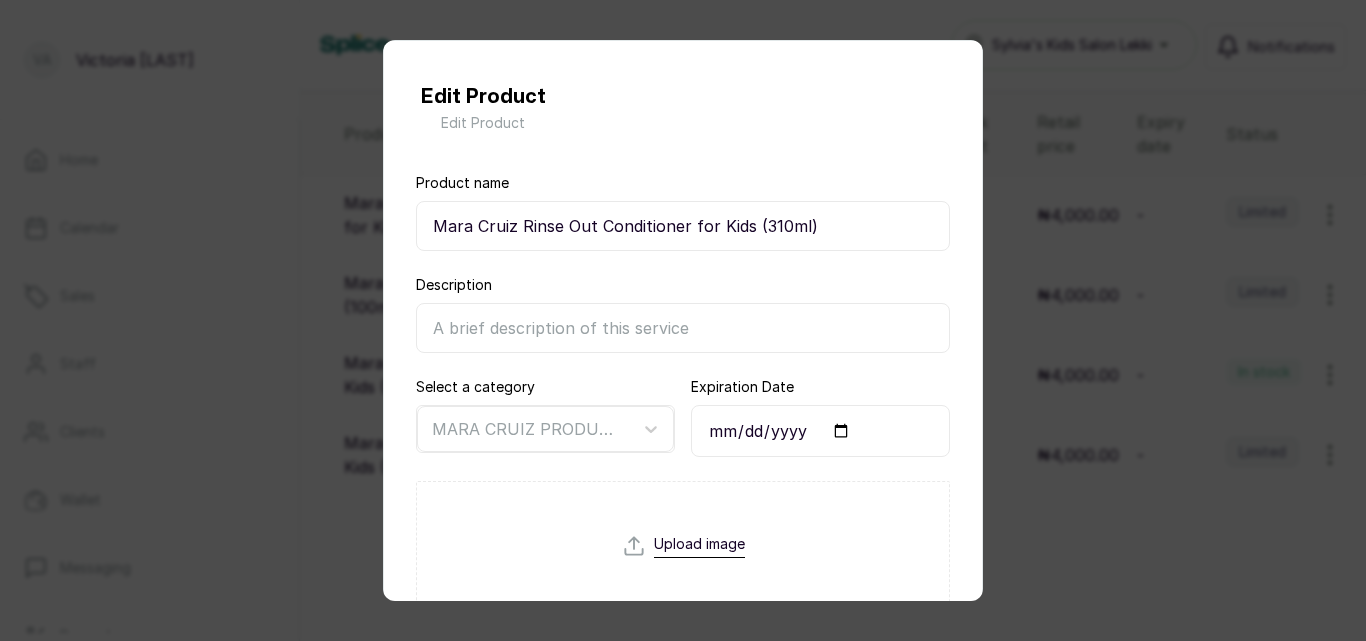 scroll, scrollTop: 169, scrollLeft: 0, axis: vertical 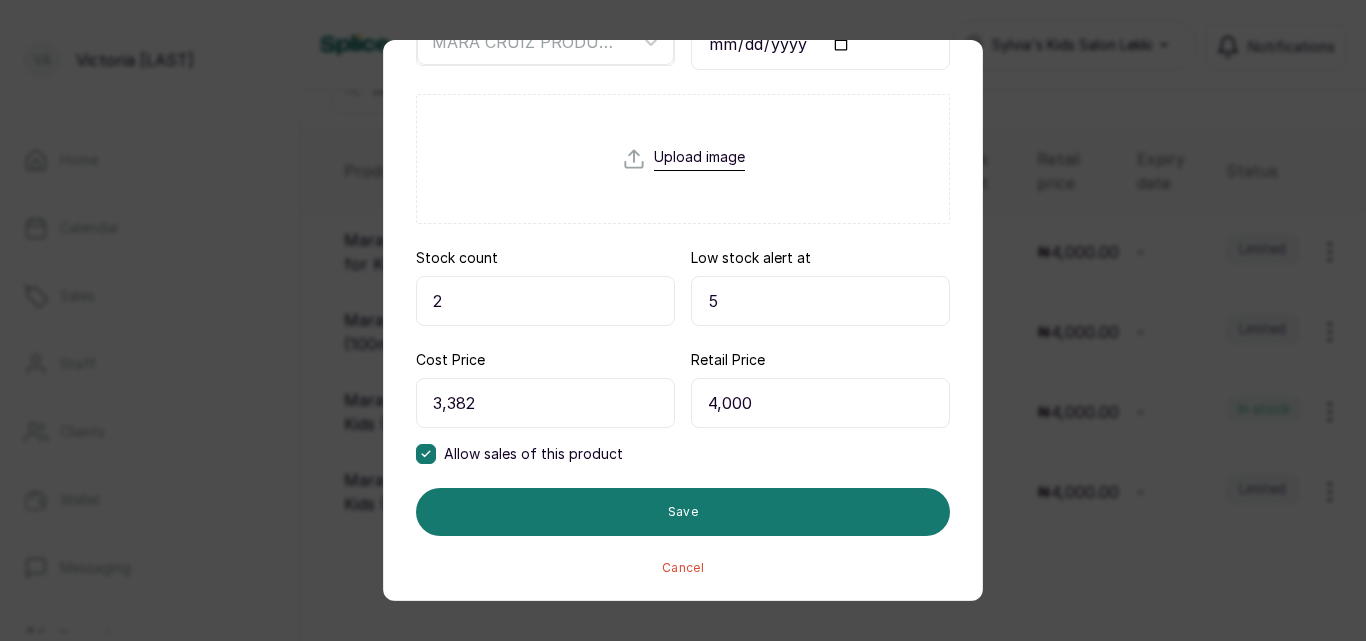 click on "2" at bounding box center (545, 301) 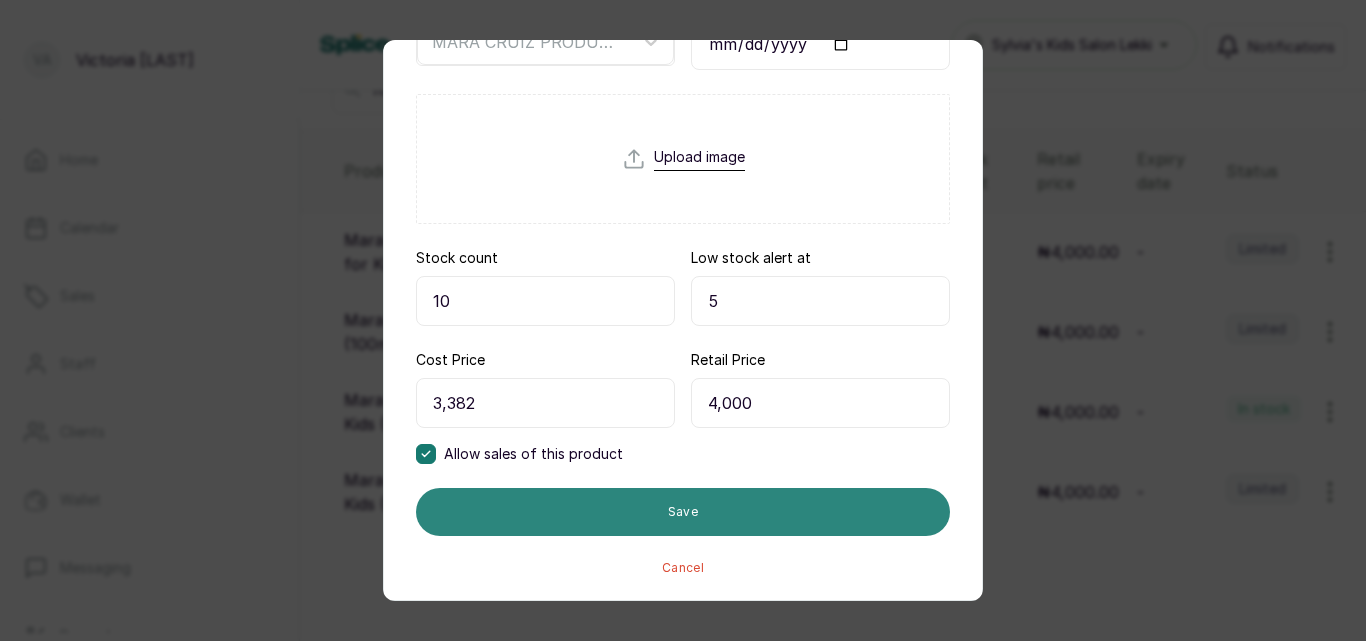 type on "10" 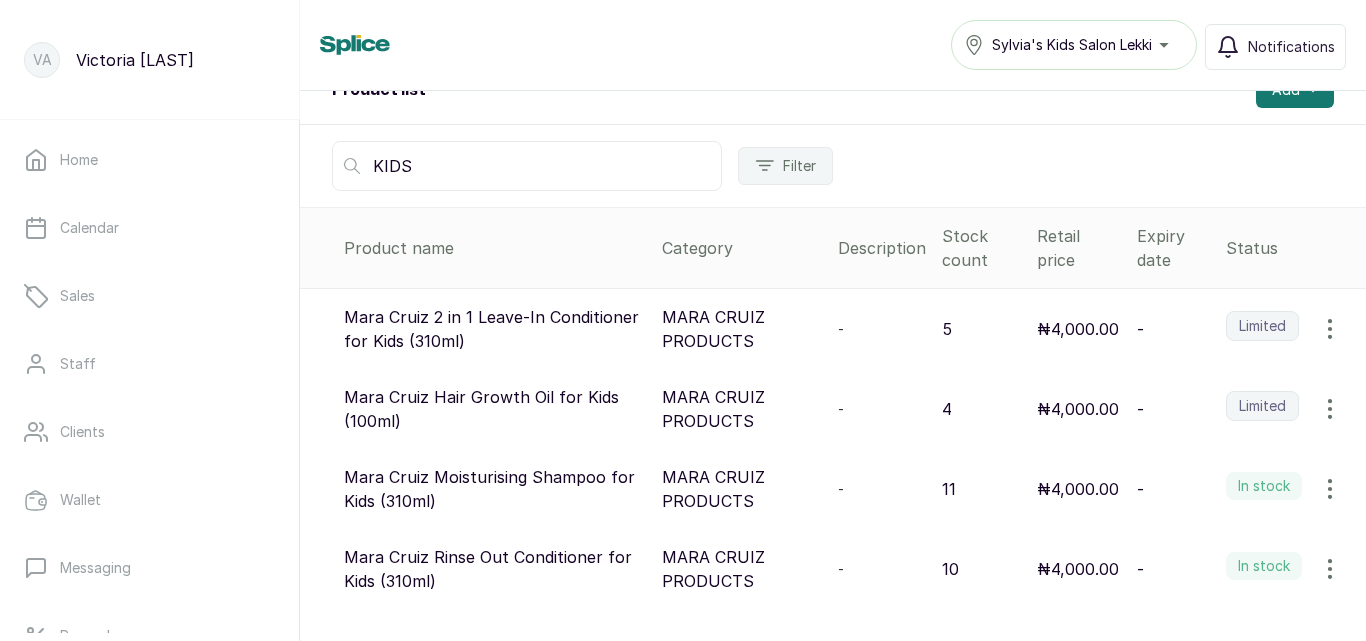 scroll, scrollTop: 91, scrollLeft: 0, axis: vertical 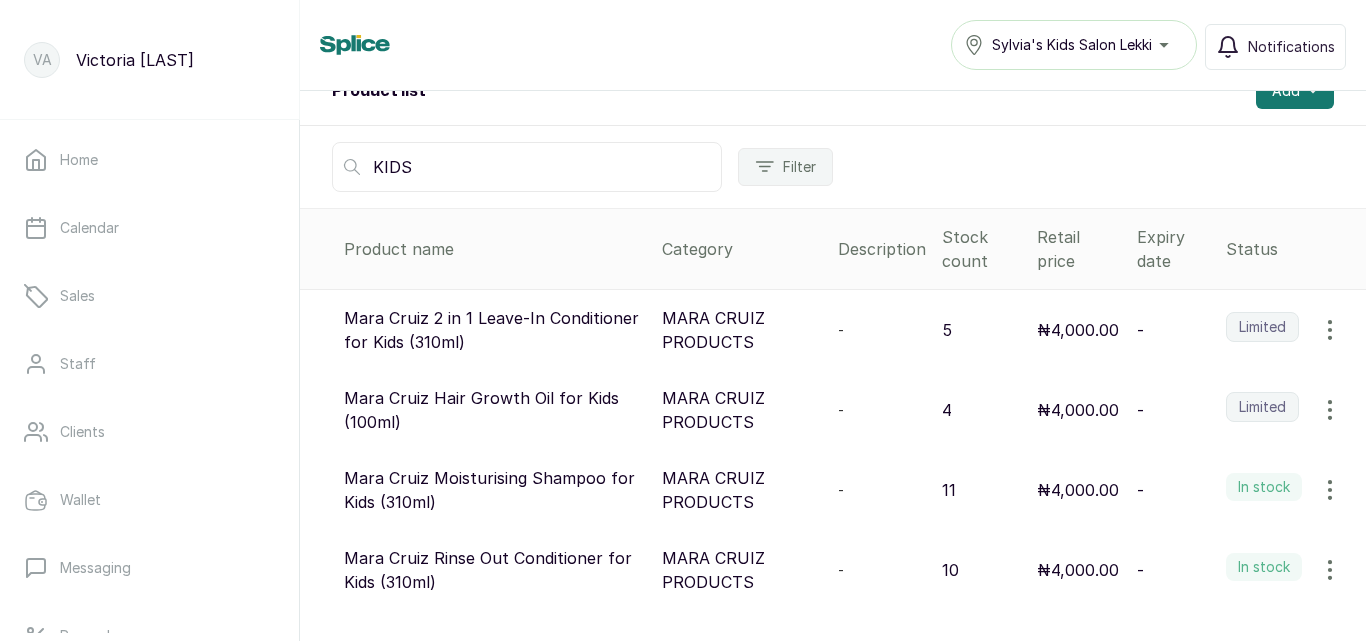 click on "KIDS" at bounding box center [527, 167] 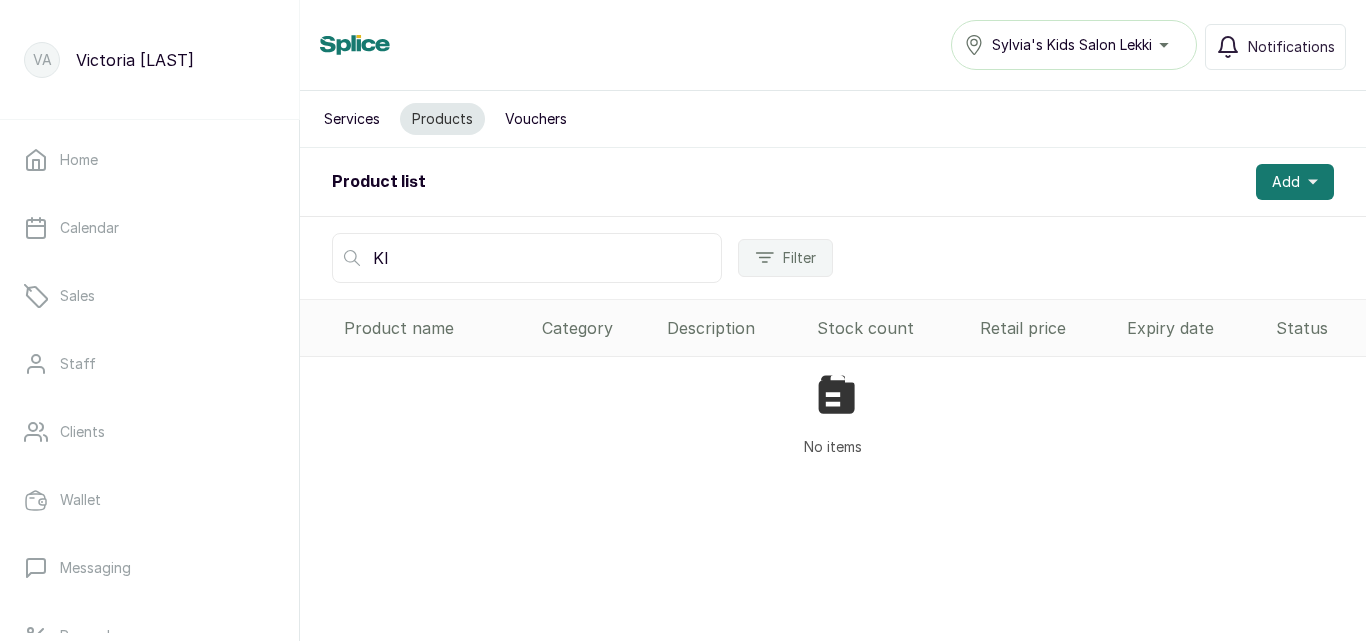 scroll, scrollTop: 0, scrollLeft: 0, axis: both 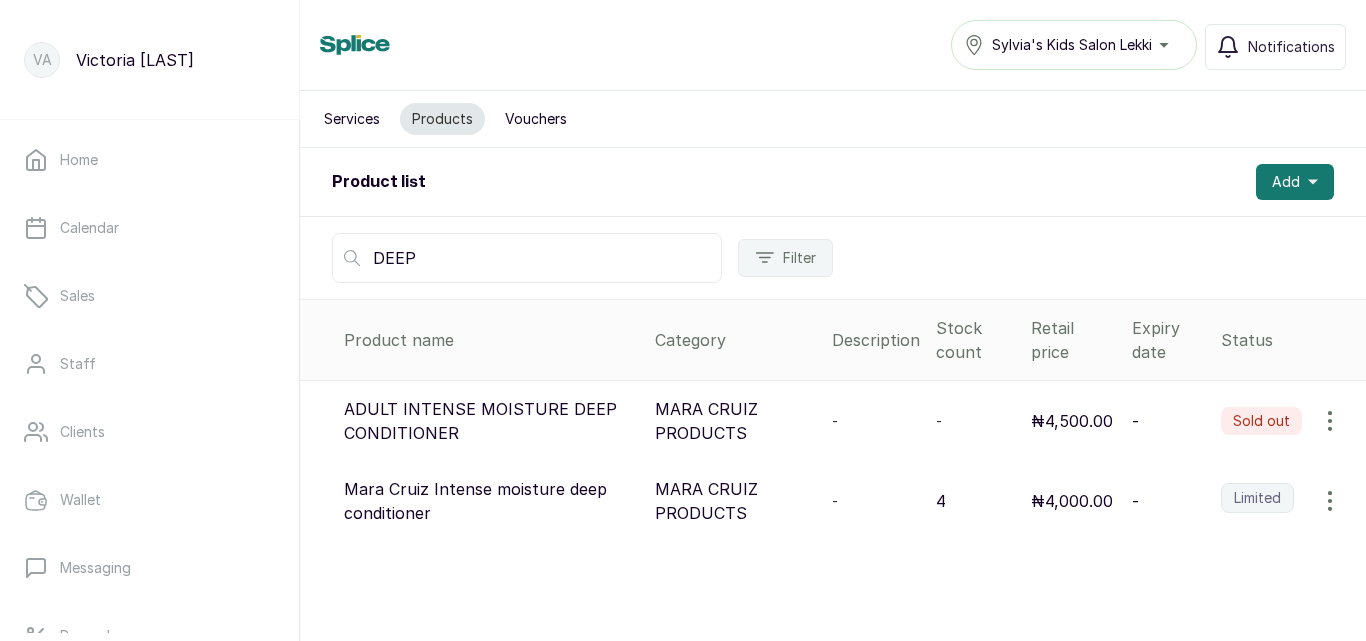 type on "DEEP" 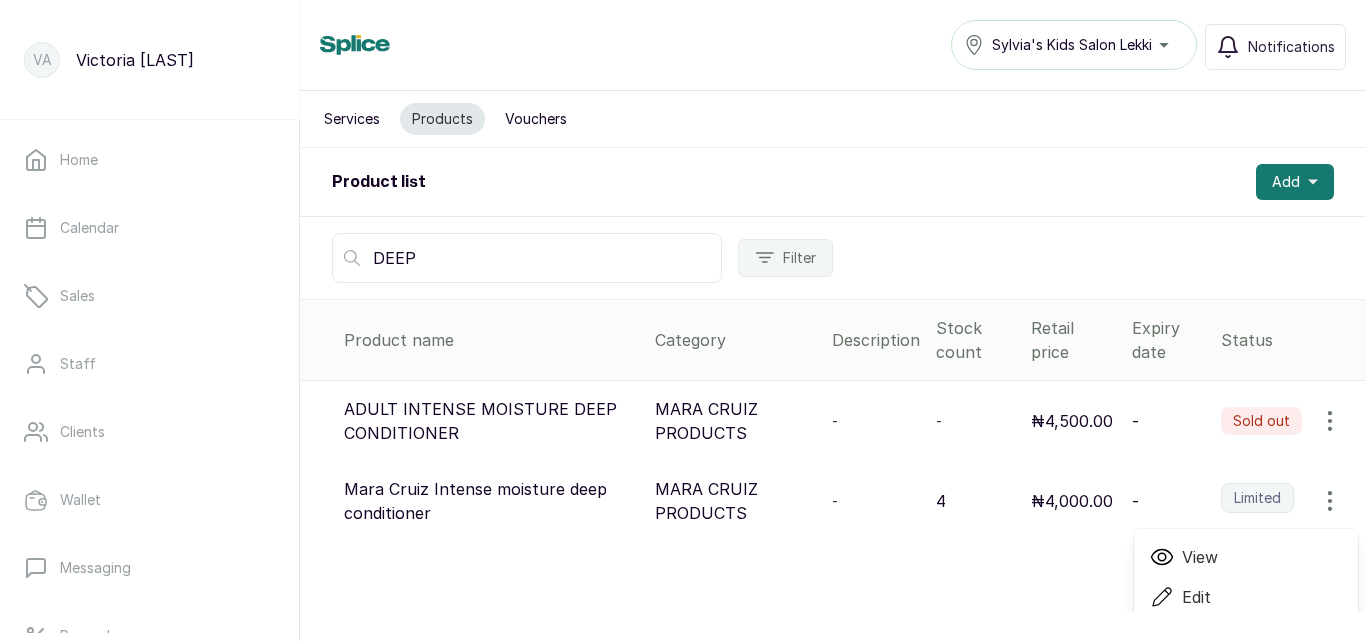 click on "Edit" at bounding box center (1246, 597) 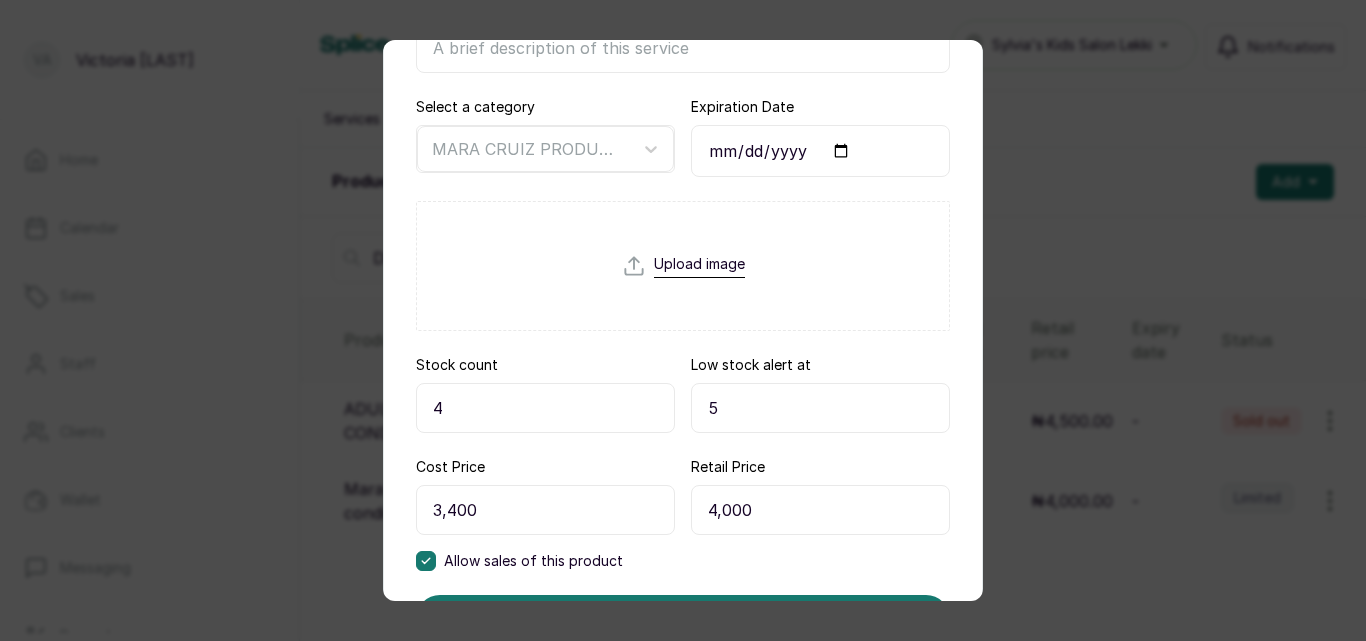 scroll, scrollTop: 387, scrollLeft: 0, axis: vertical 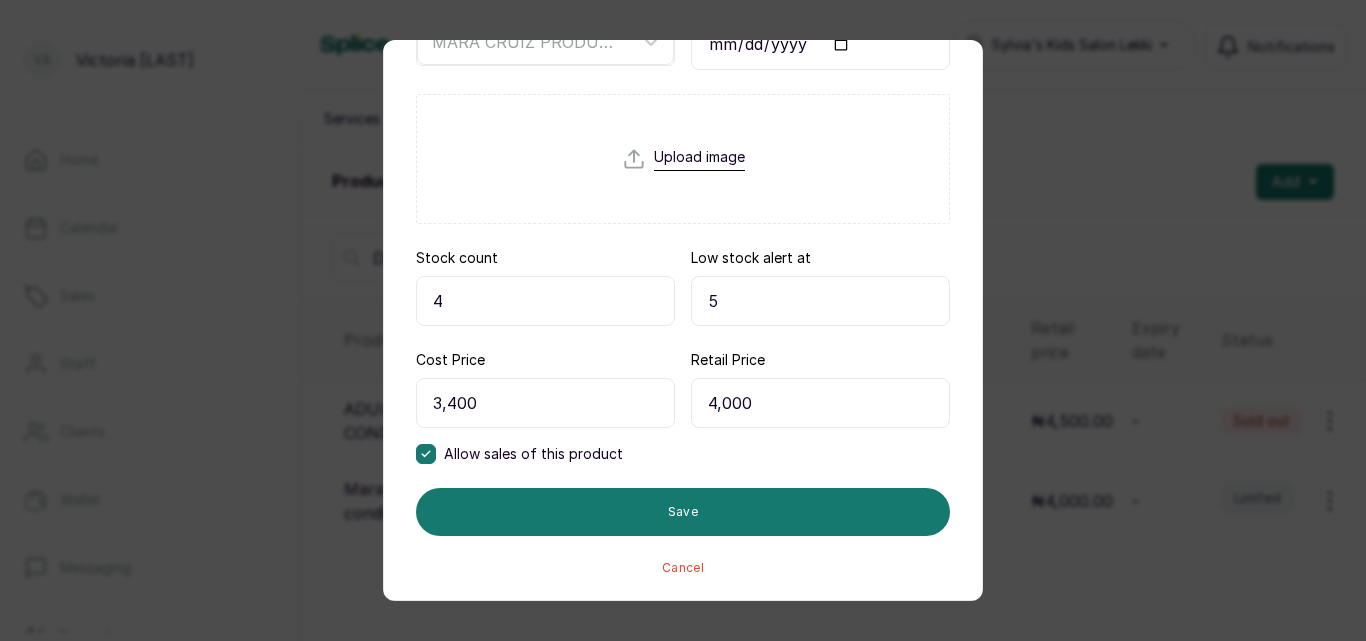 click on "4" at bounding box center (545, 301) 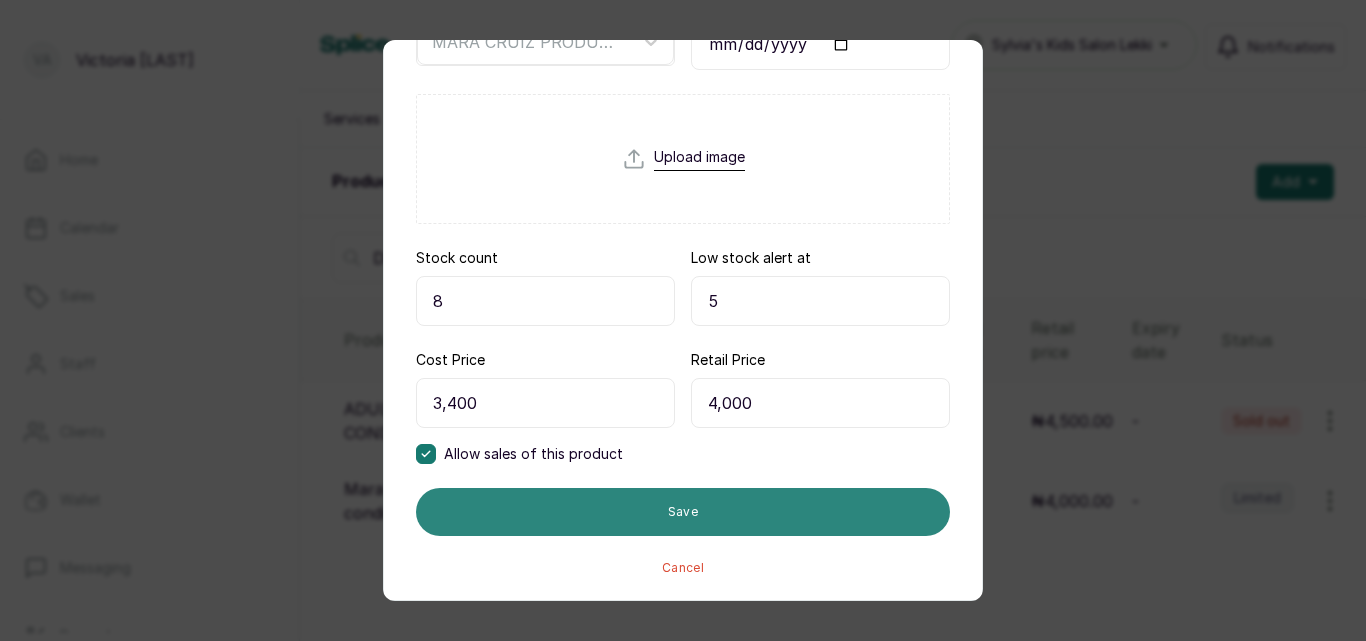 type on "8" 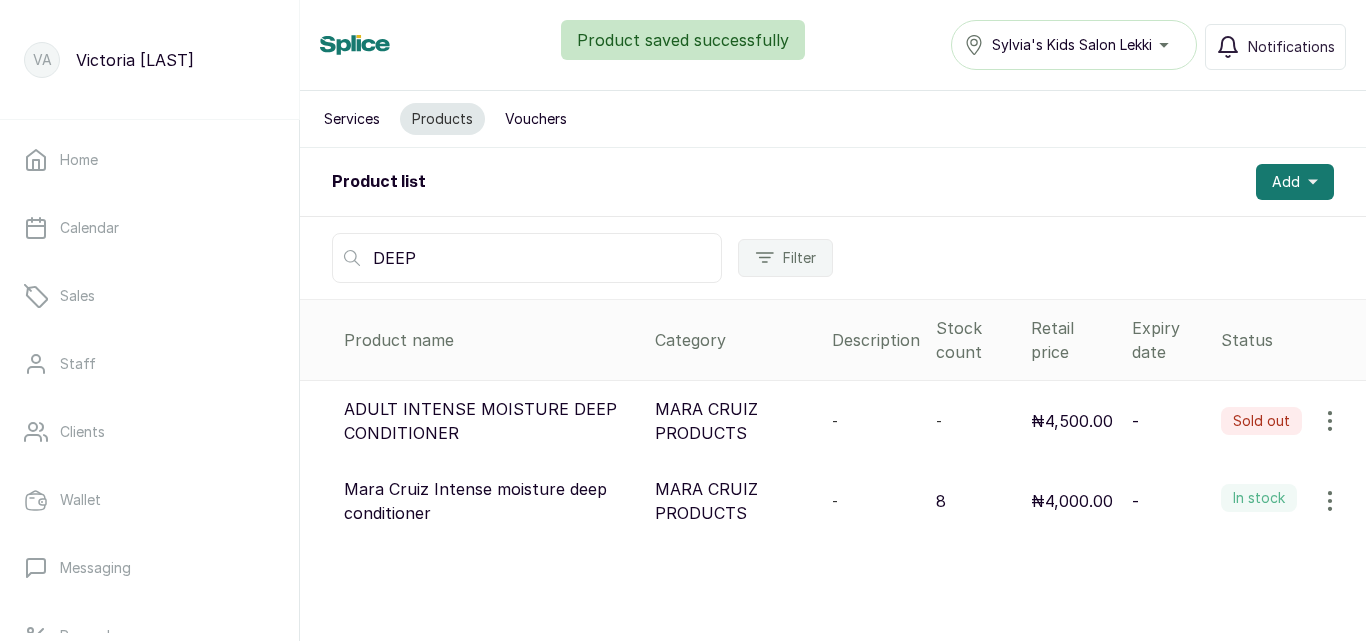 click on "DEEP" at bounding box center (527, 258) 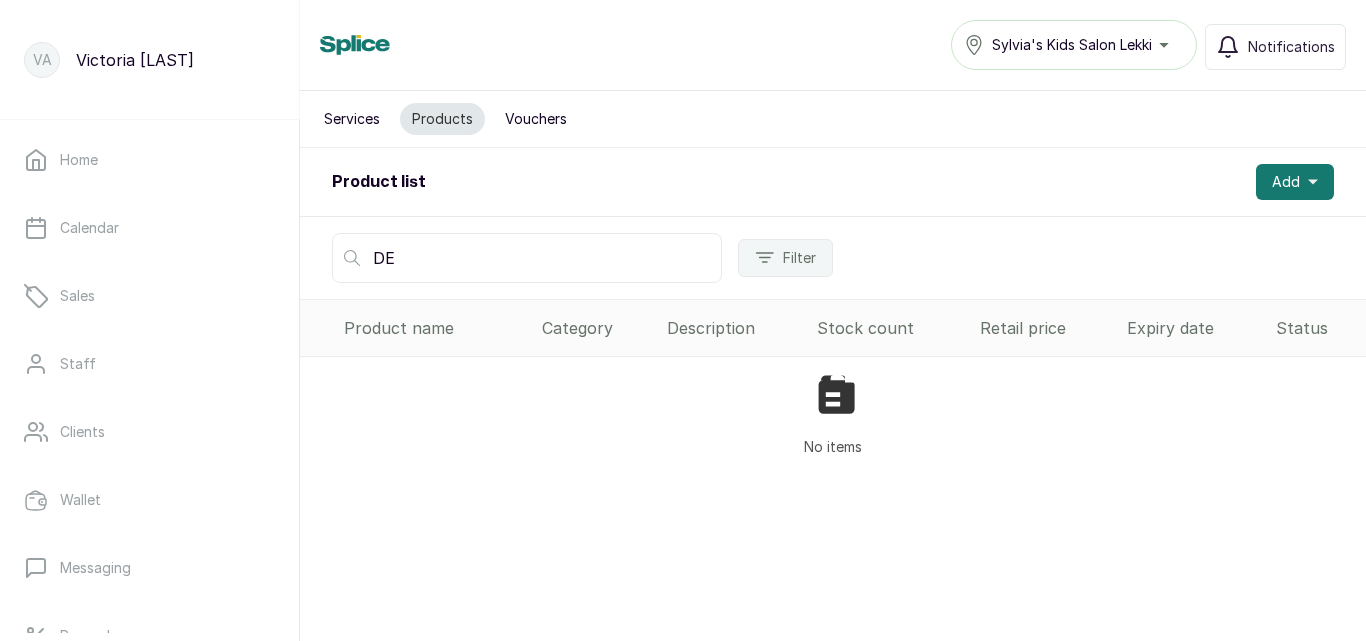 type on "D" 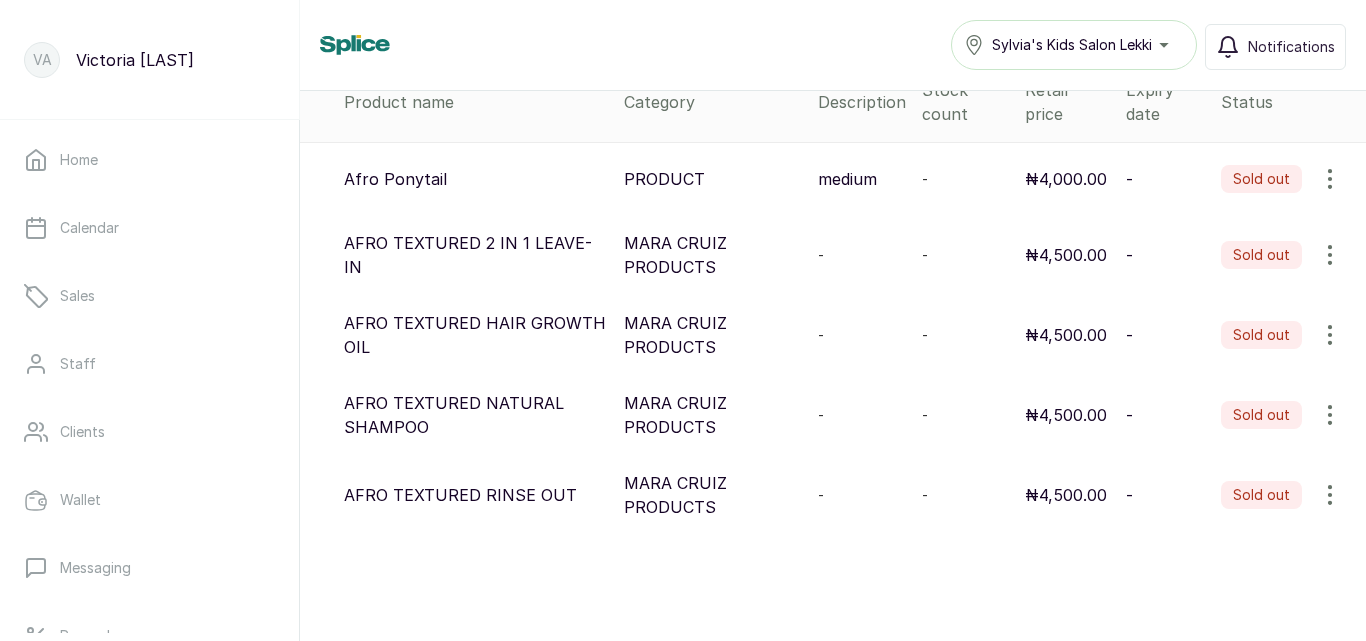 scroll, scrollTop: 241, scrollLeft: 0, axis: vertical 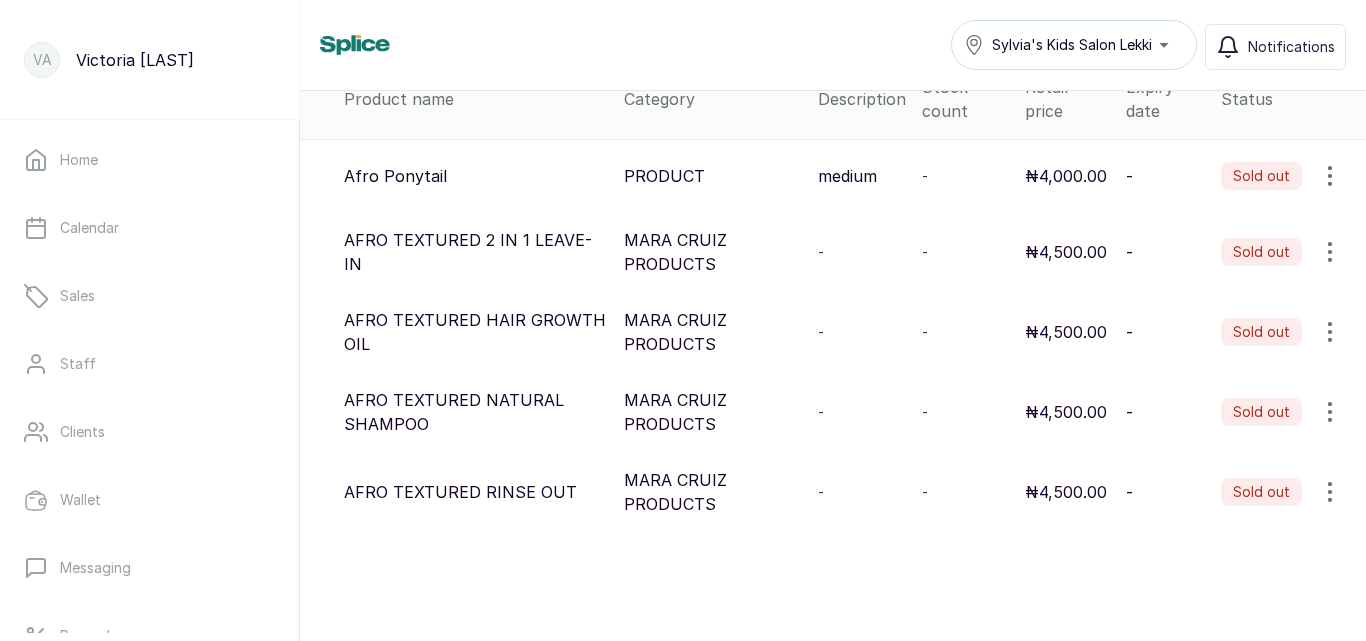 type on "AFR" 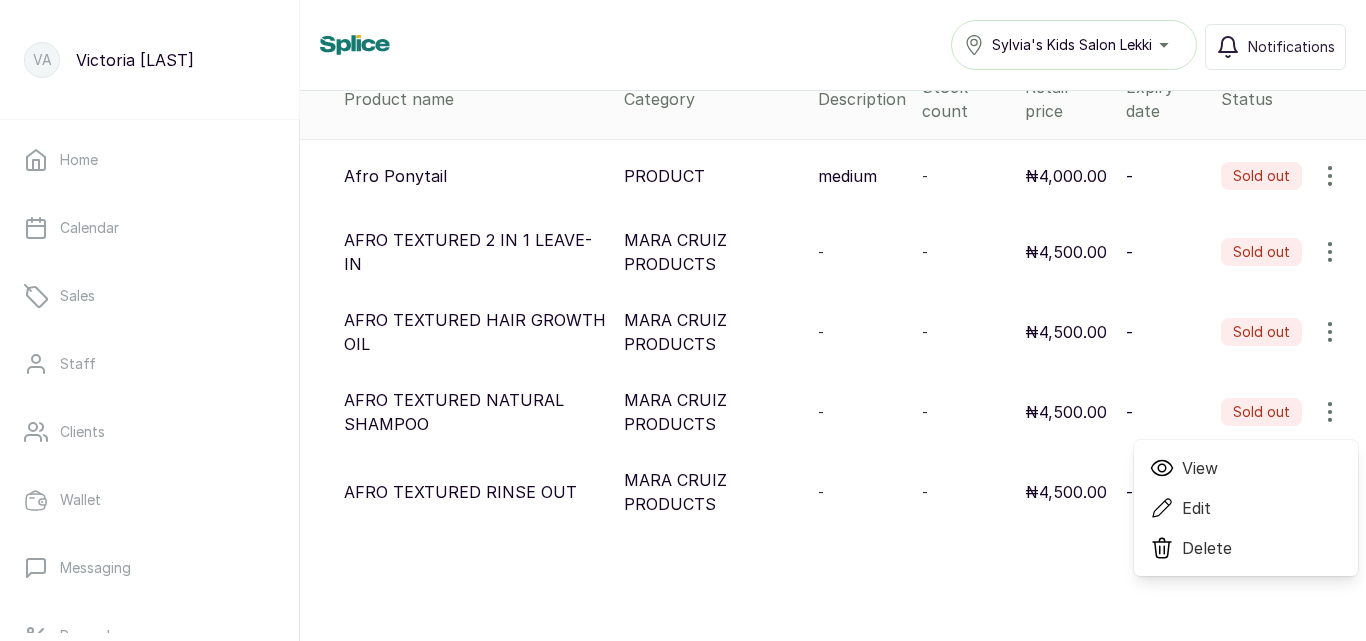 click on "Edit" at bounding box center [1196, 508] 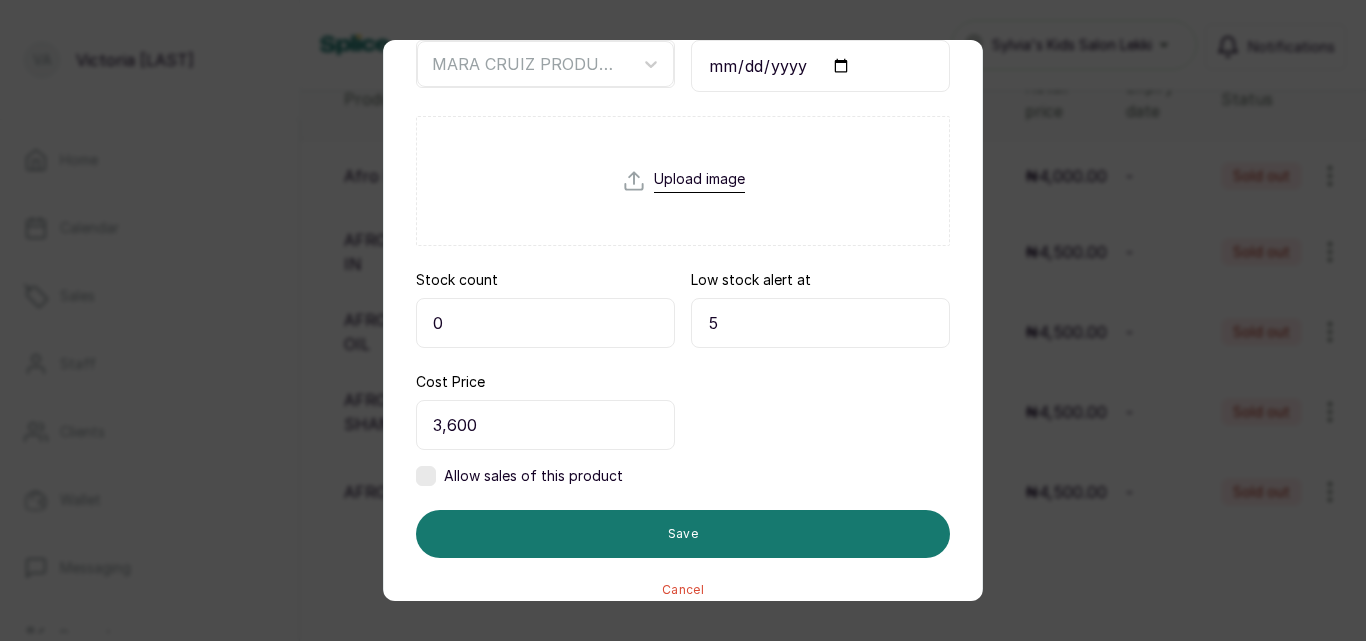 scroll, scrollTop: 387, scrollLeft: 0, axis: vertical 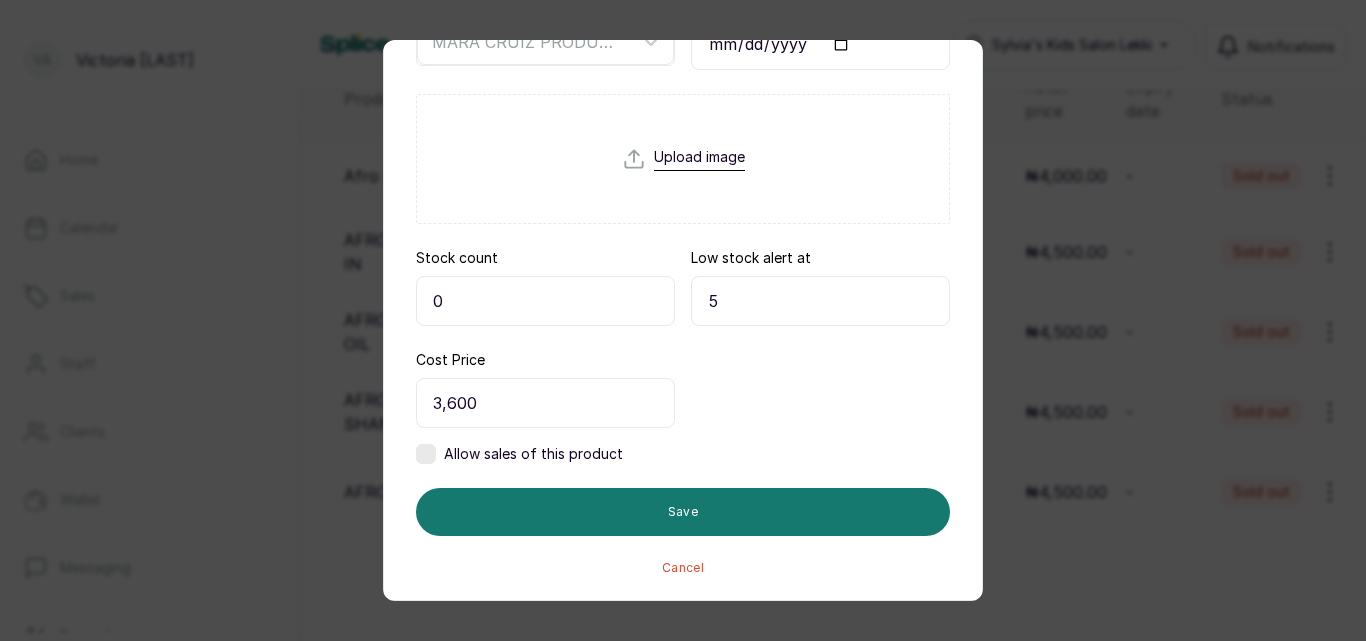 click on "0" at bounding box center [545, 301] 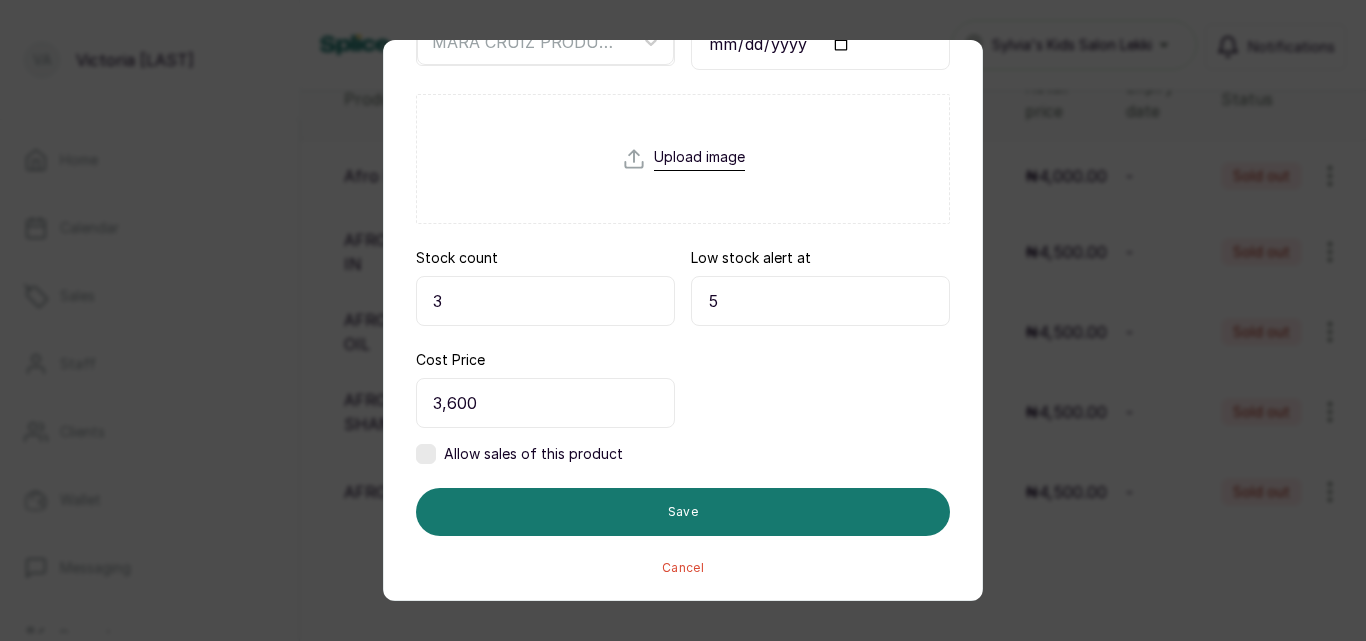 type on "3" 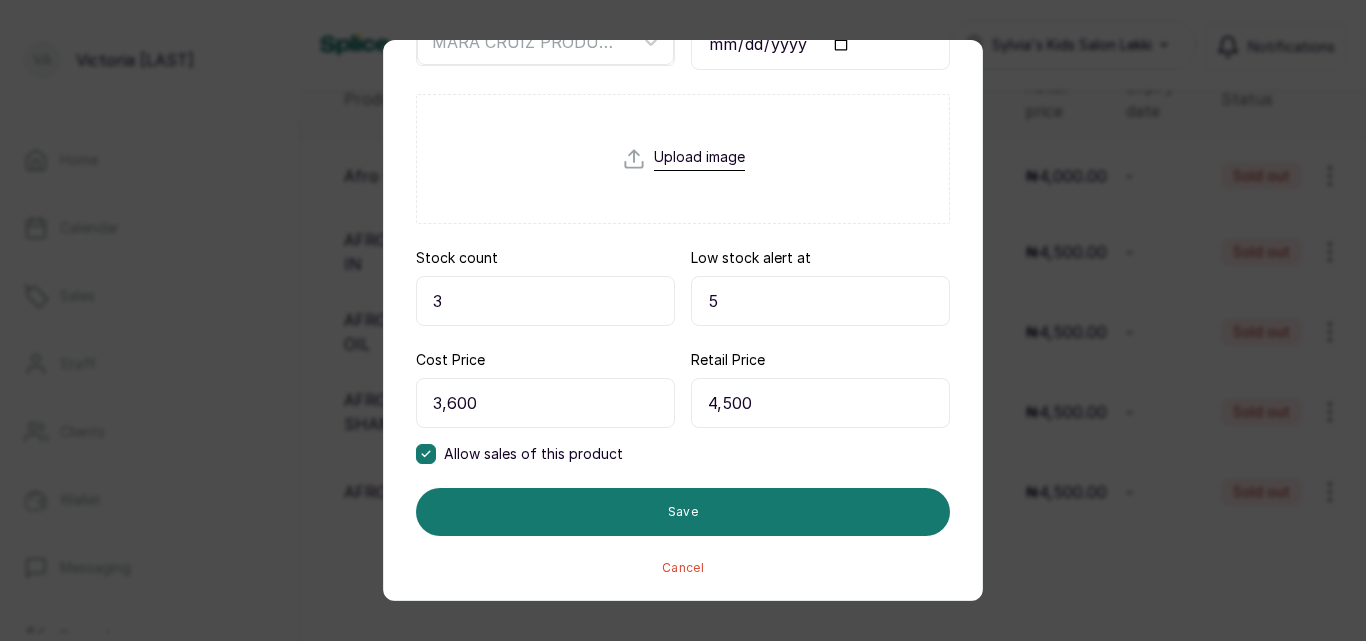 click on "3" at bounding box center (545, 301) 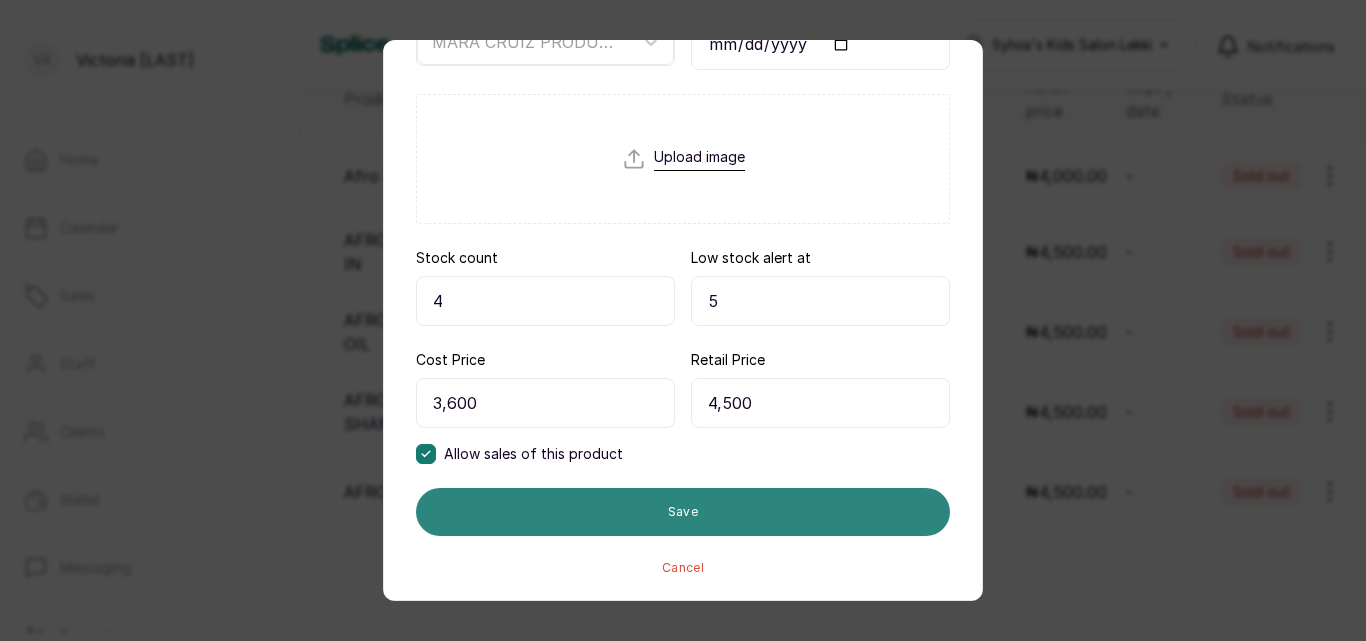 type on "4" 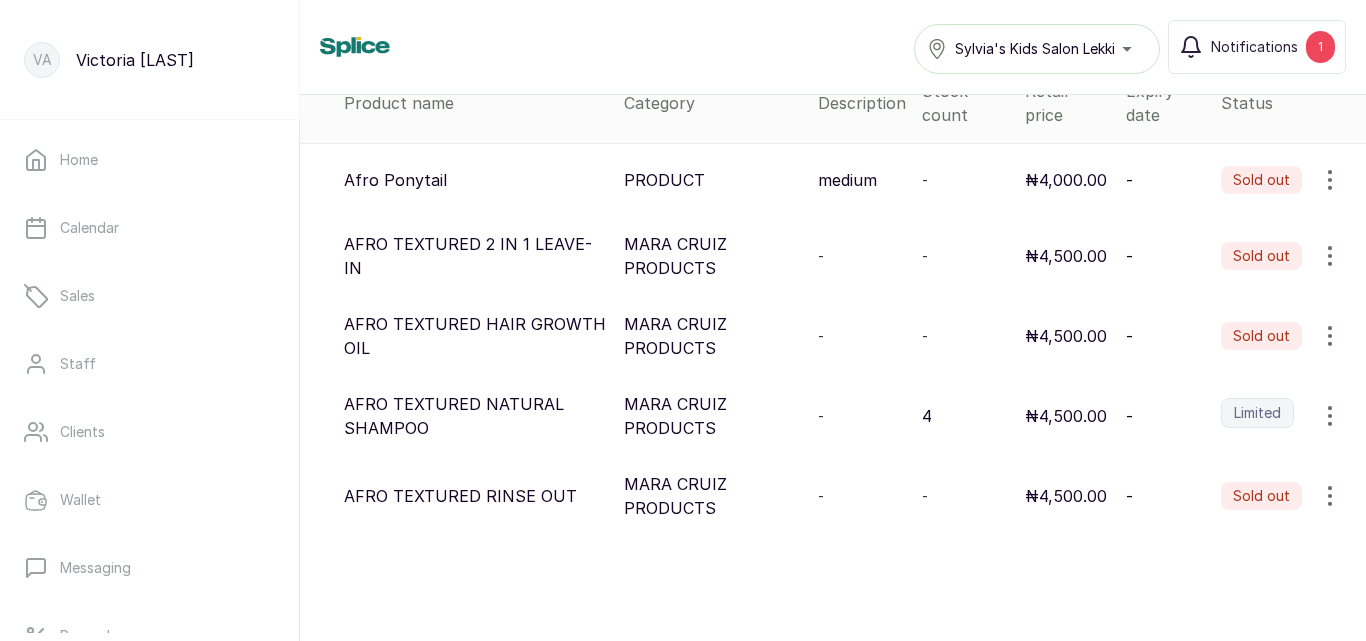 click 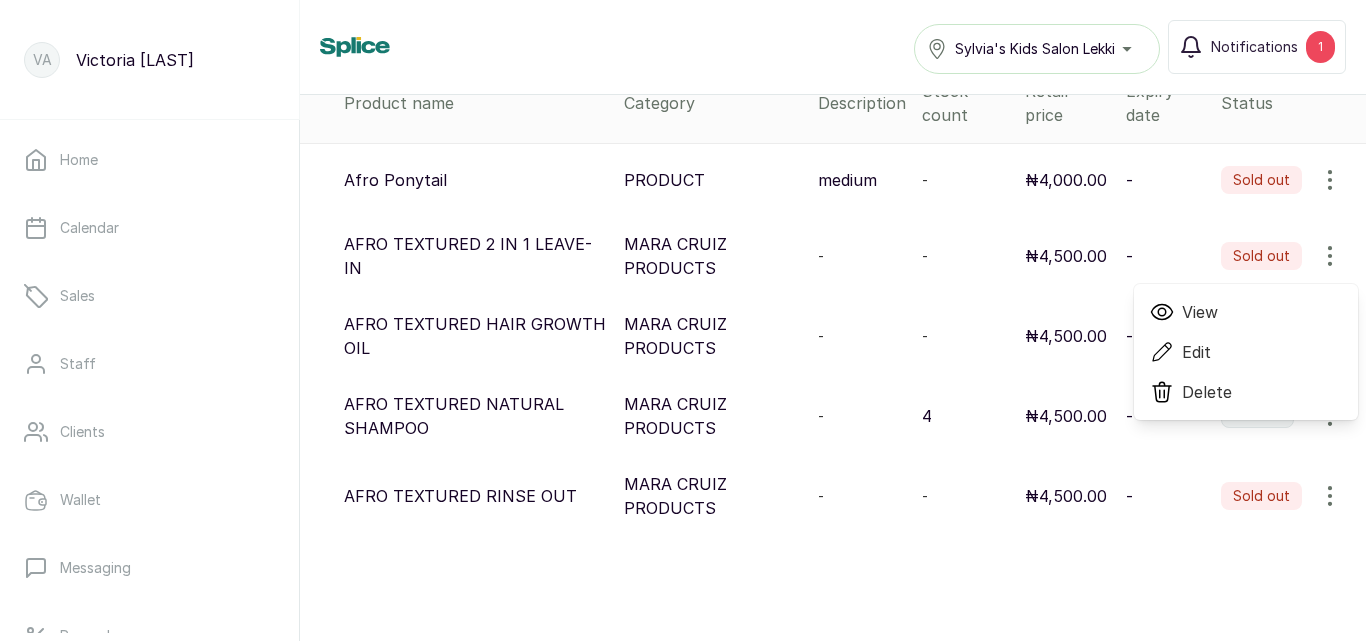 click on "Edit" at bounding box center [1196, 352] 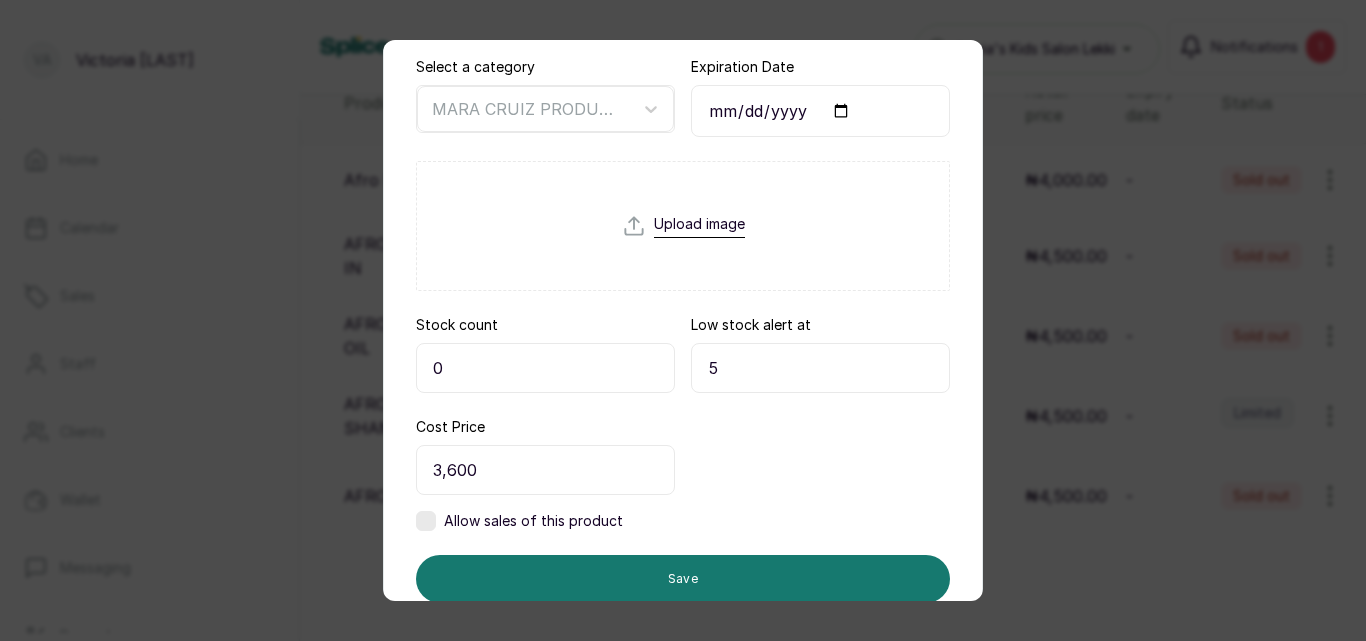 scroll, scrollTop: 387, scrollLeft: 0, axis: vertical 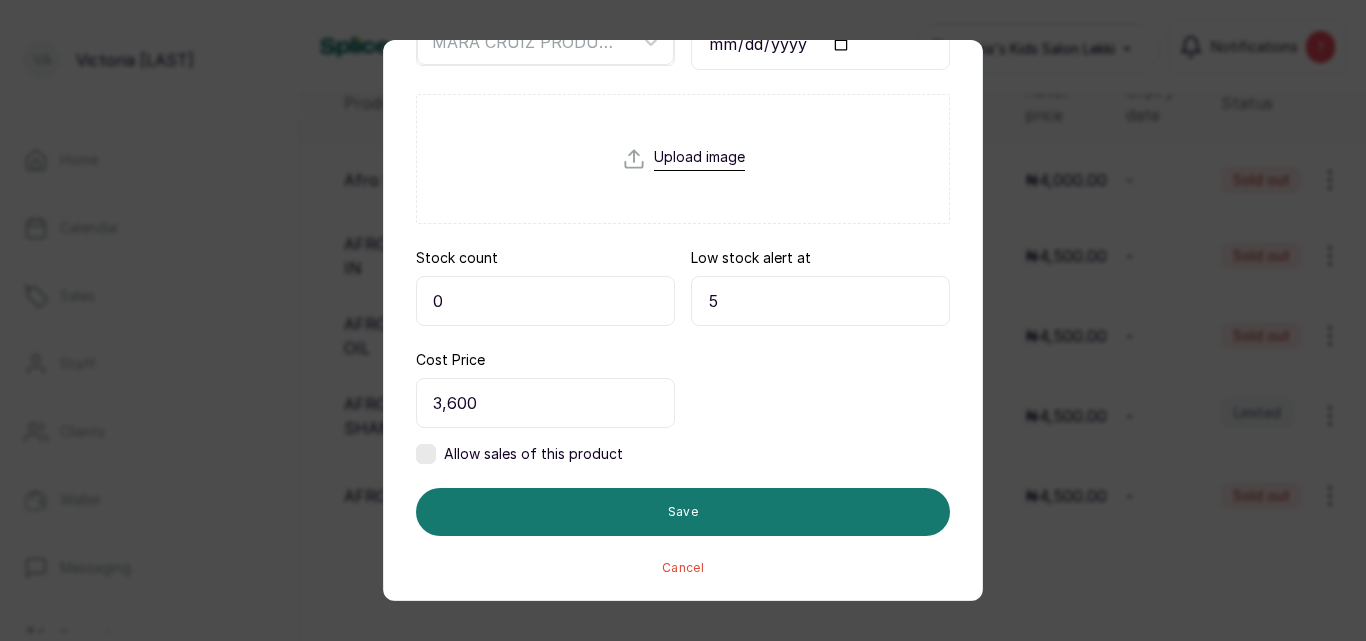 click on "0" at bounding box center [545, 301] 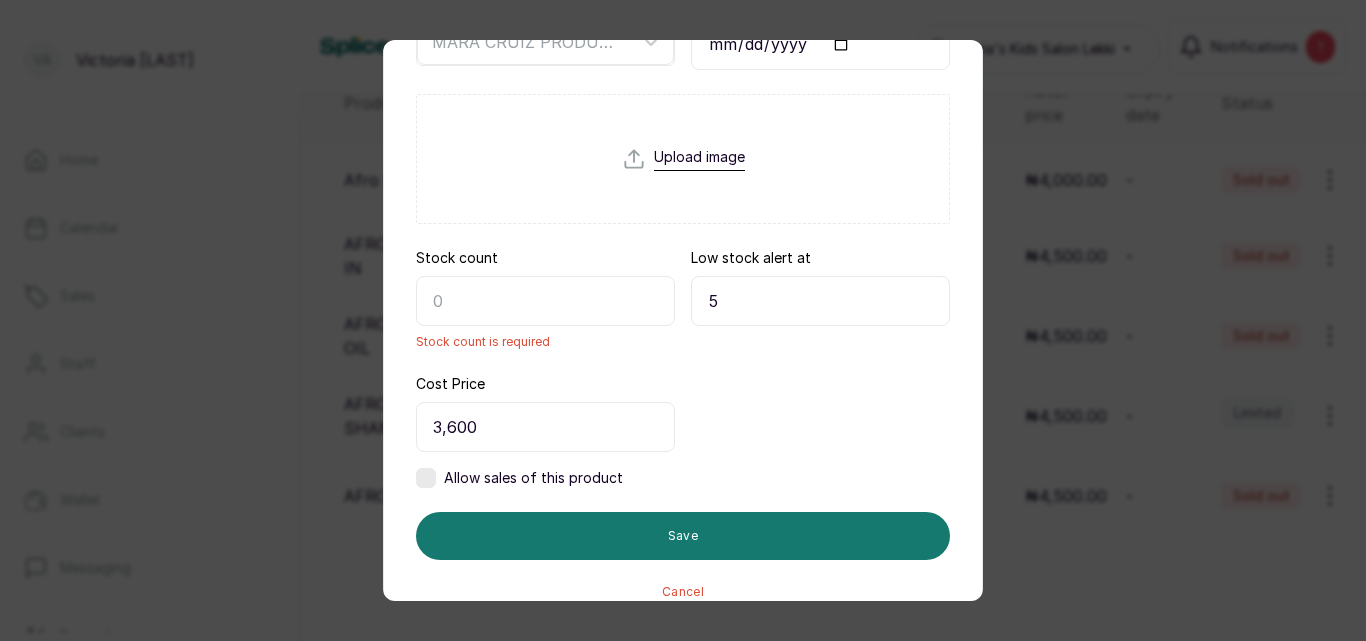 type on "2" 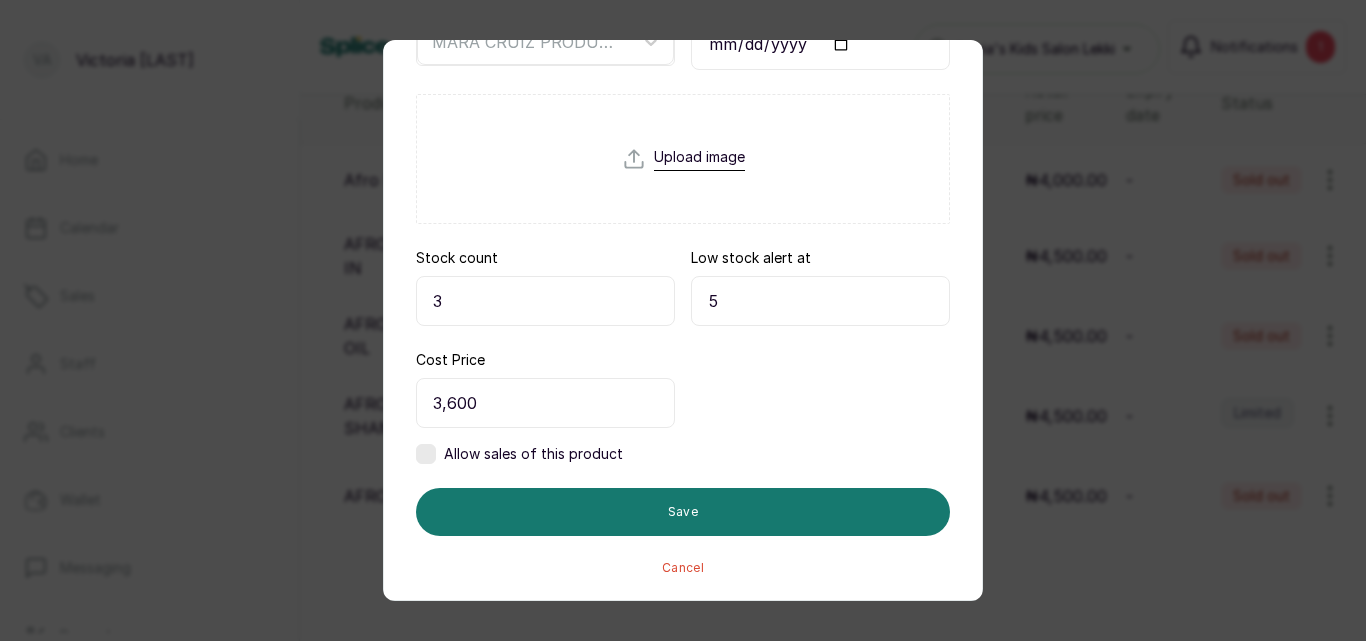 type on "3" 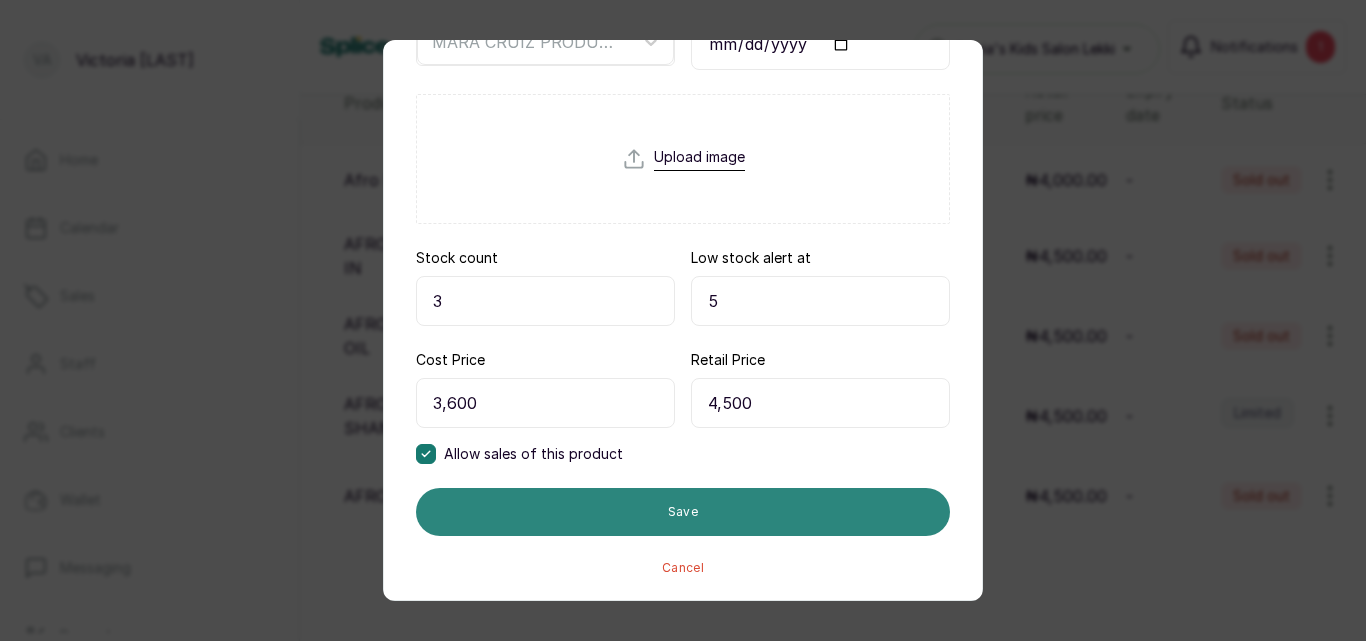 click on "Save" at bounding box center [683, 512] 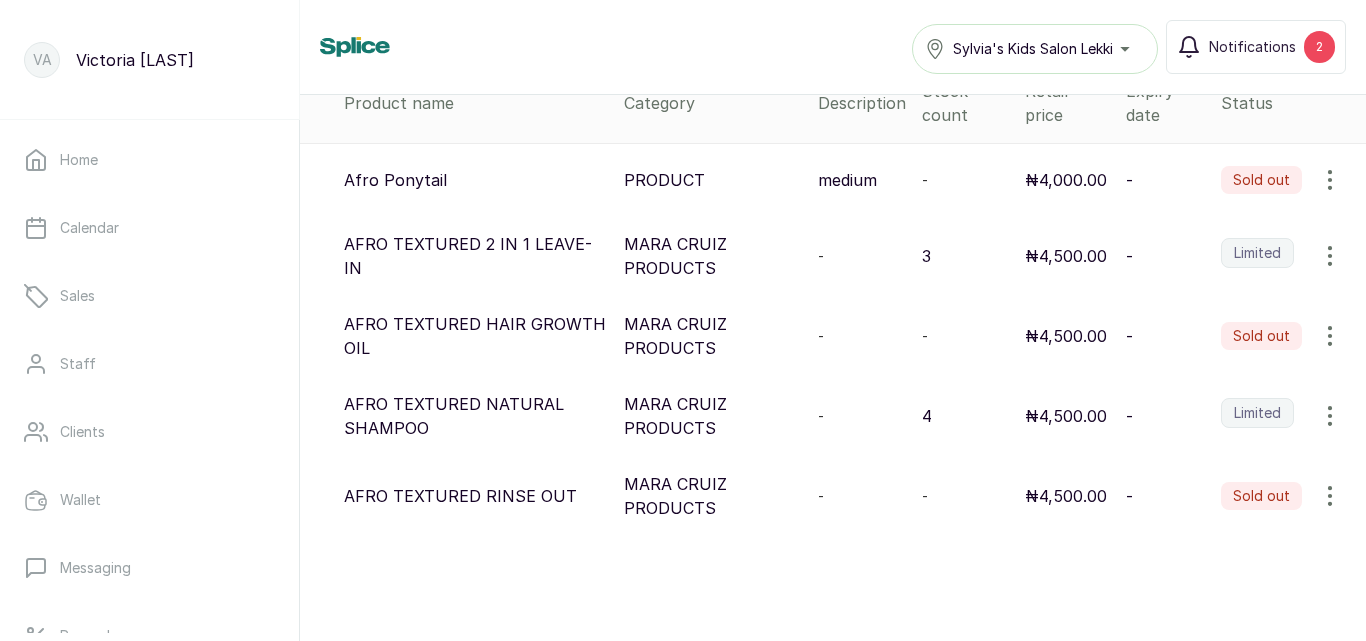 click 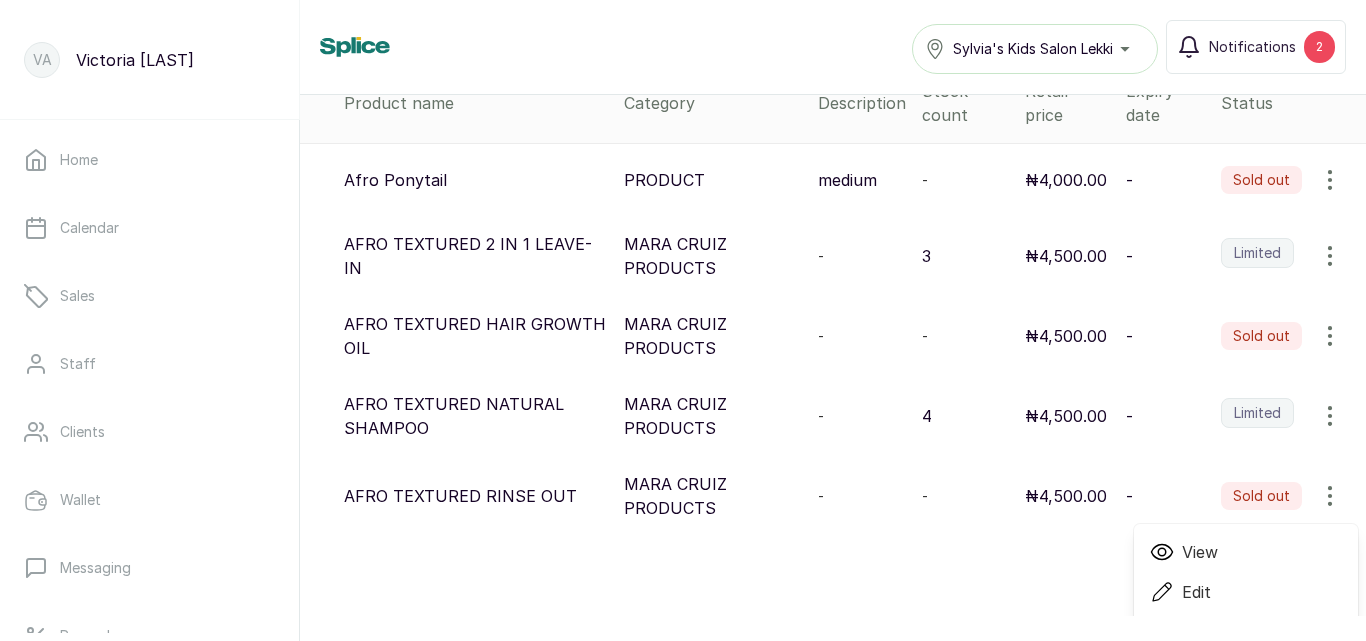 scroll, scrollTop: 285, scrollLeft: 0, axis: vertical 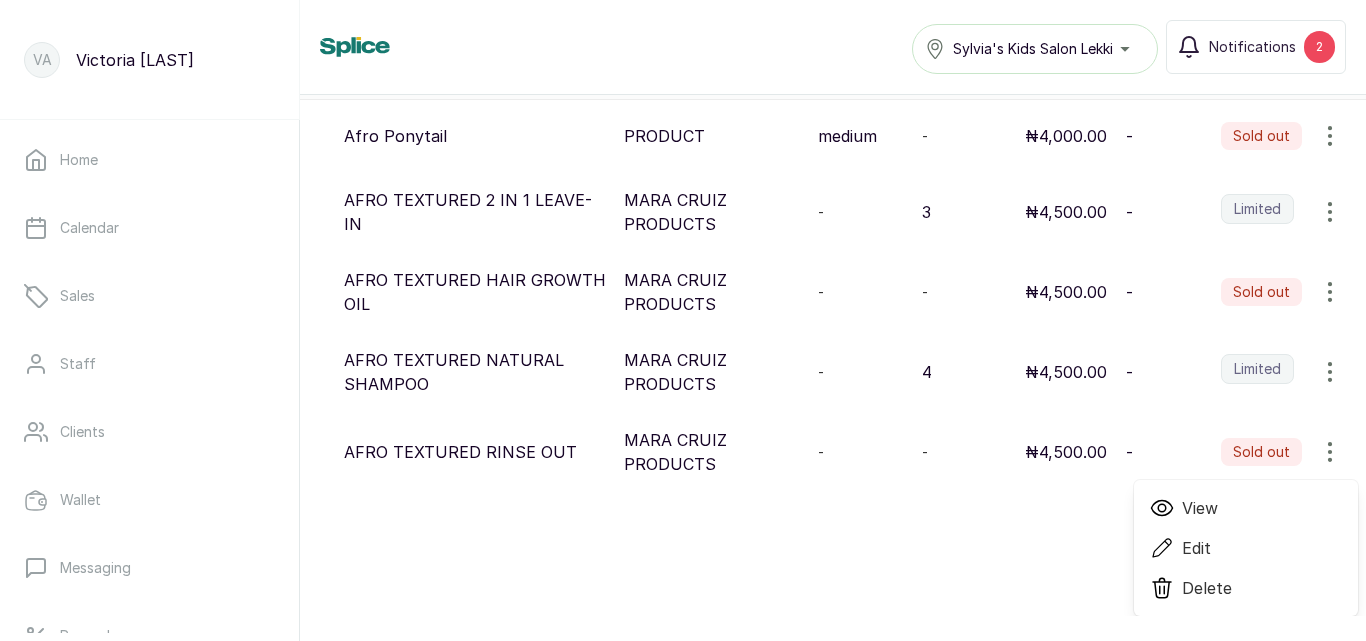 click on "Edit" at bounding box center [1196, 548] 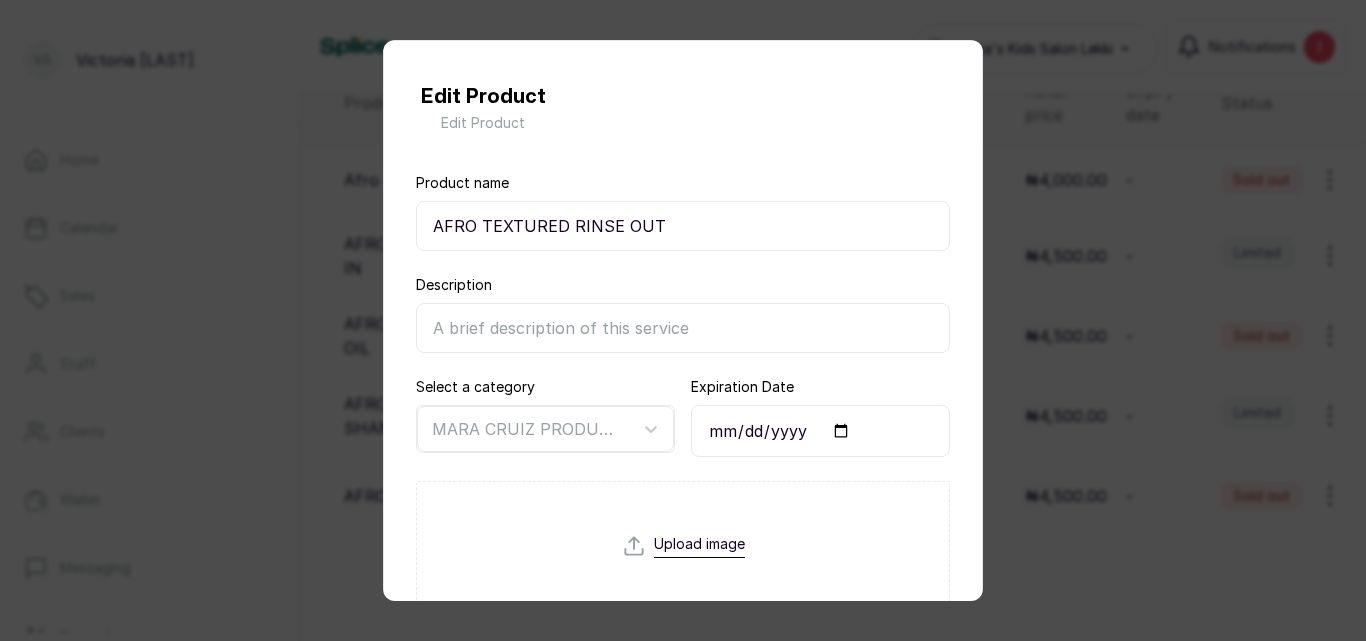 scroll, scrollTop: 241, scrollLeft: 0, axis: vertical 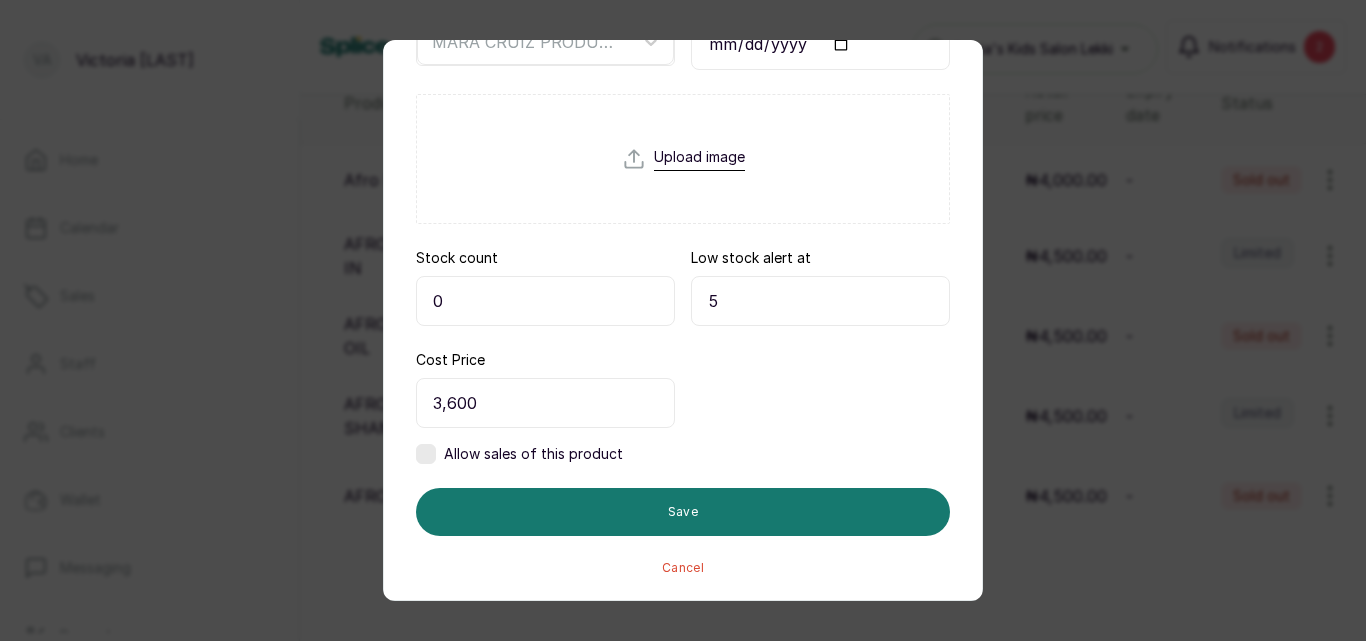 click on "0" at bounding box center [545, 301] 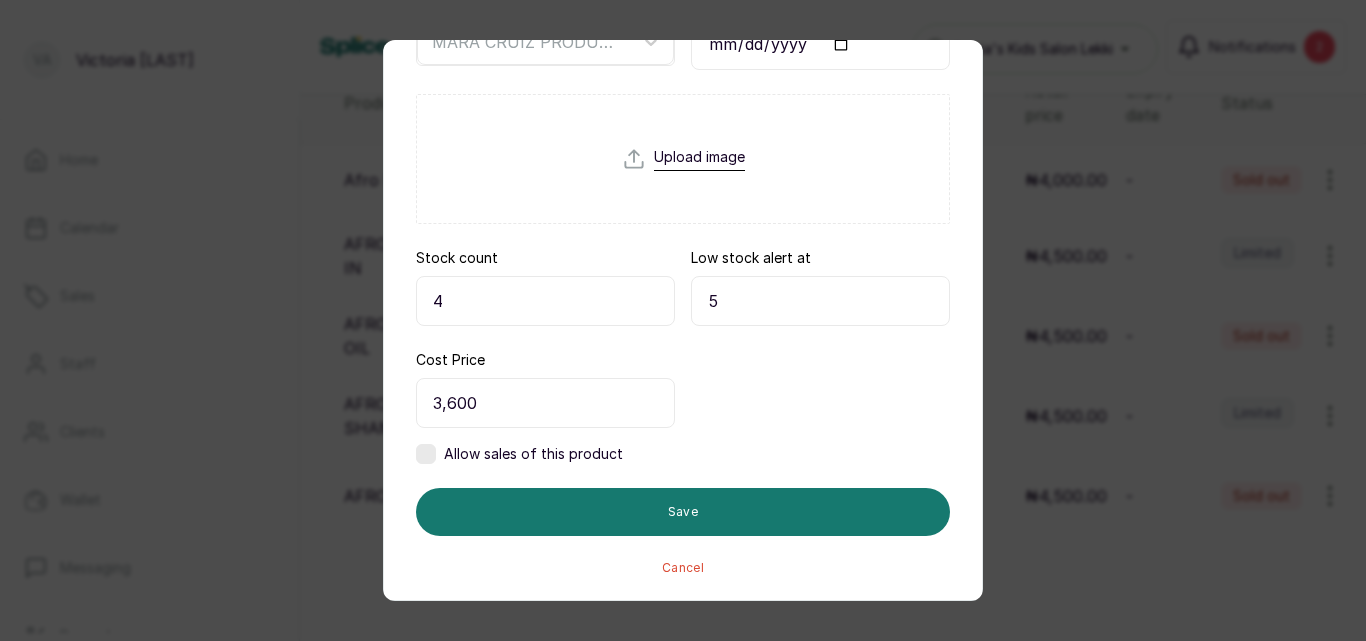 type on "4" 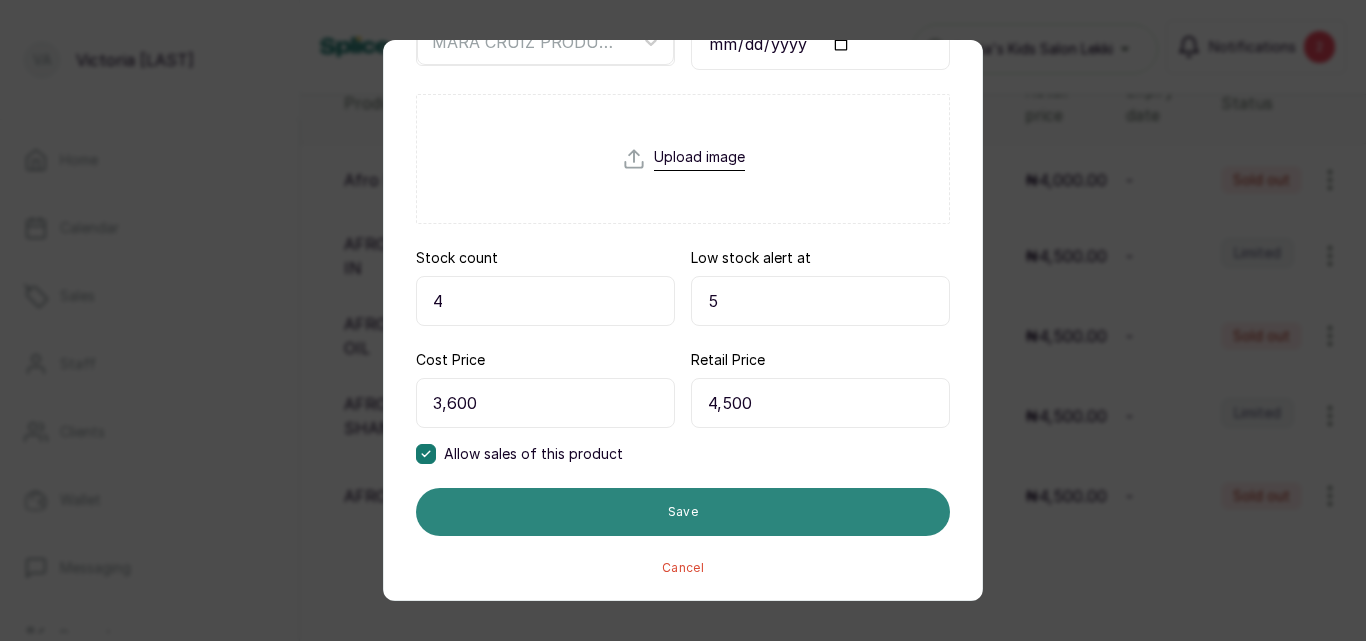 click on "Save" at bounding box center (683, 512) 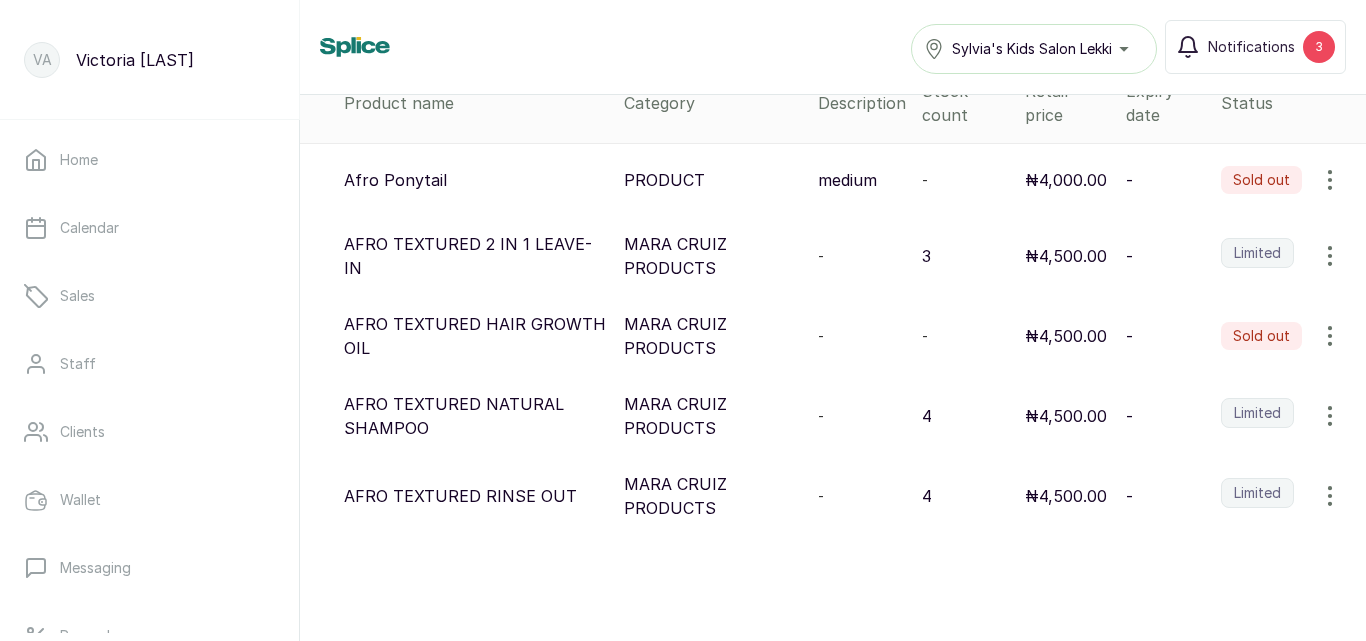 click 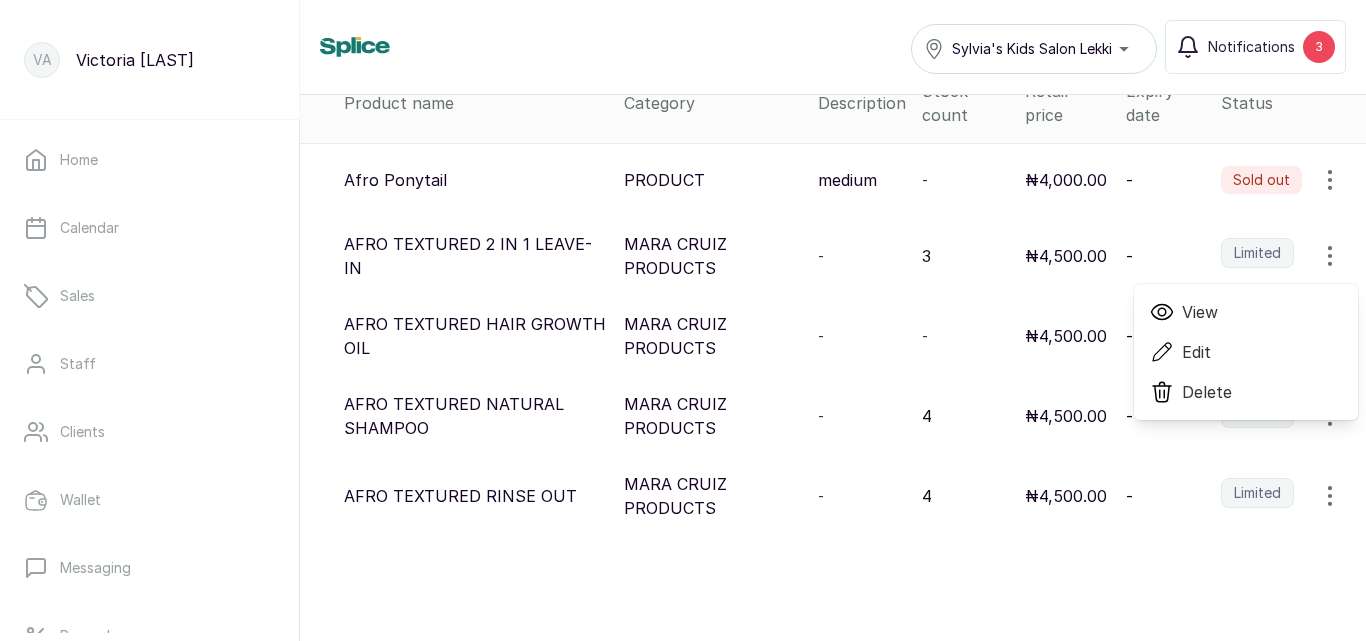 click on "Edit" at bounding box center [1246, 352] 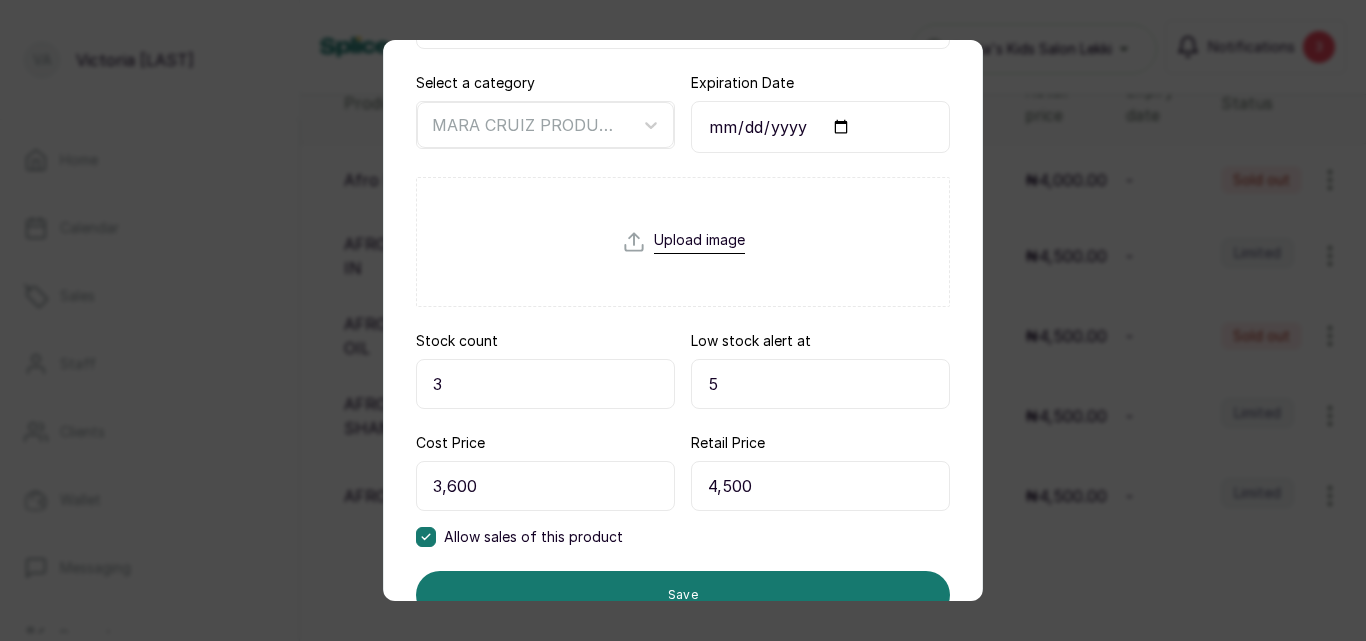 scroll, scrollTop: 387, scrollLeft: 0, axis: vertical 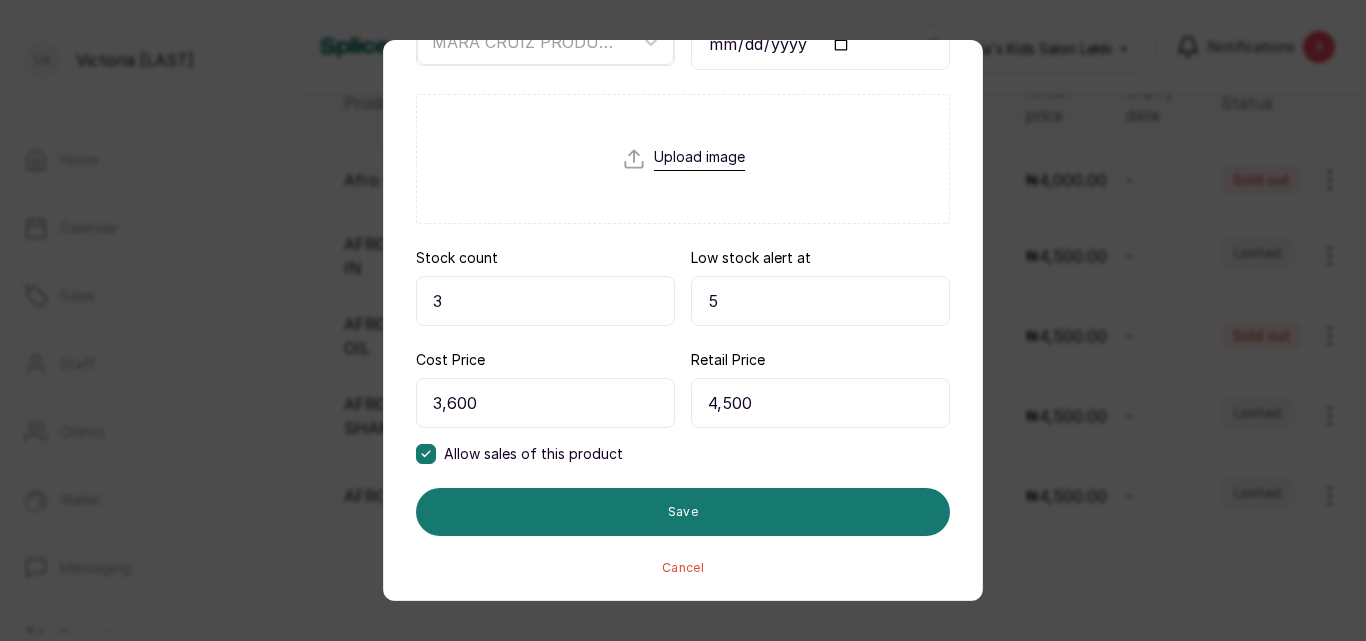 click on "3" at bounding box center (545, 301) 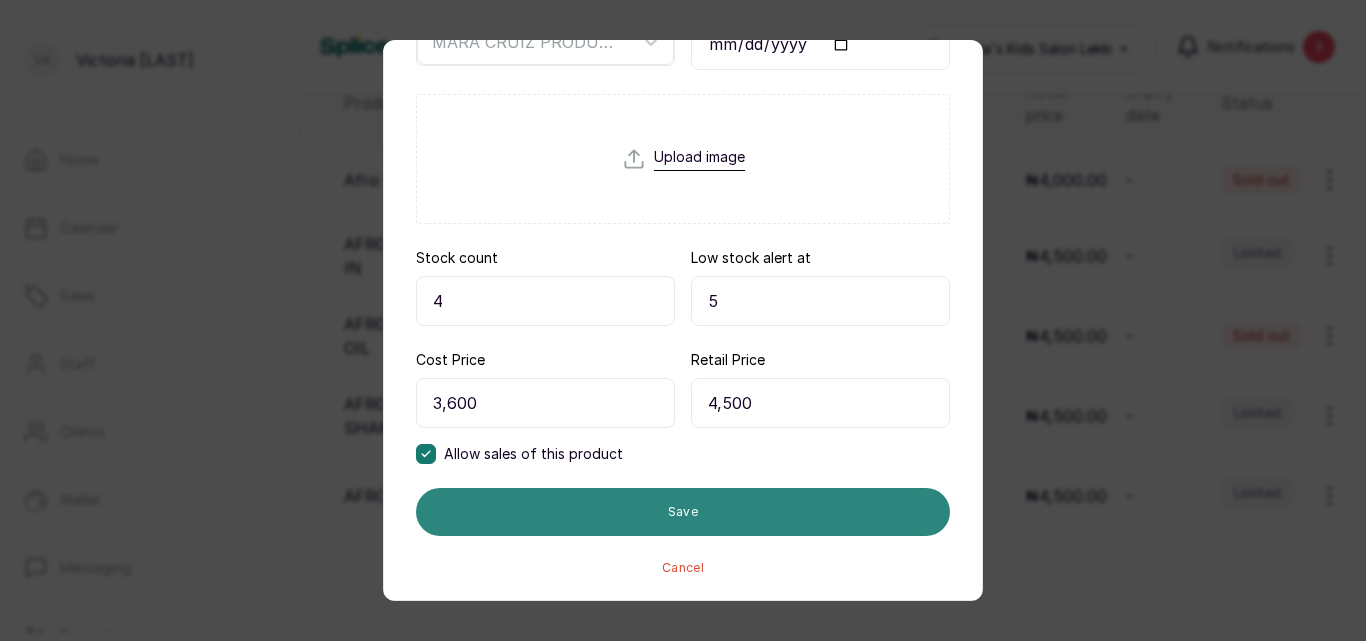 type on "4" 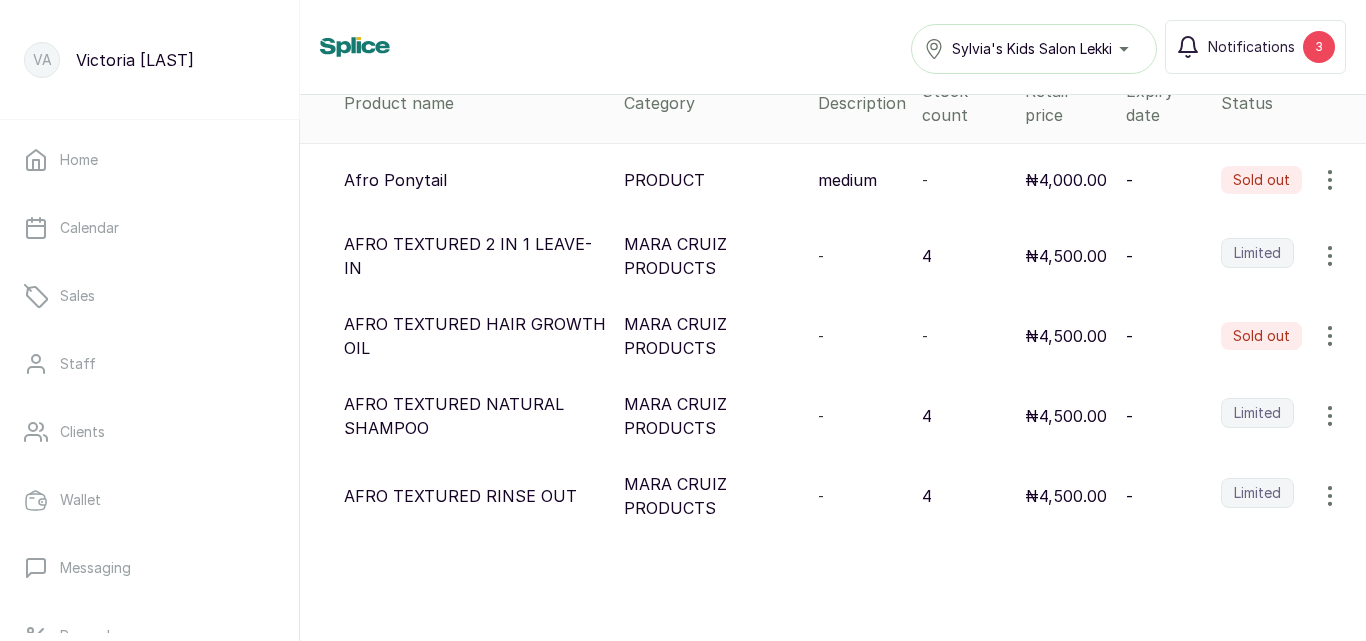 scroll, scrollTop: 0, scrollLeft: 0, axis: both 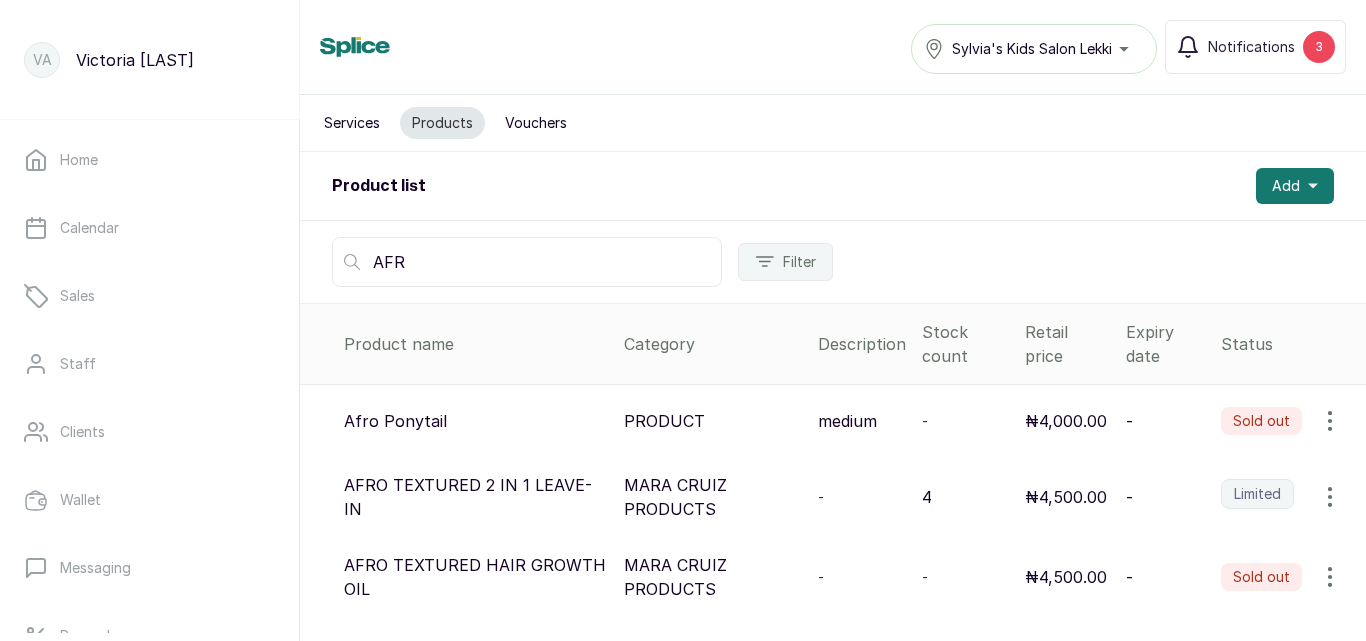 click on "AFR" at bounding box center (527, 262) 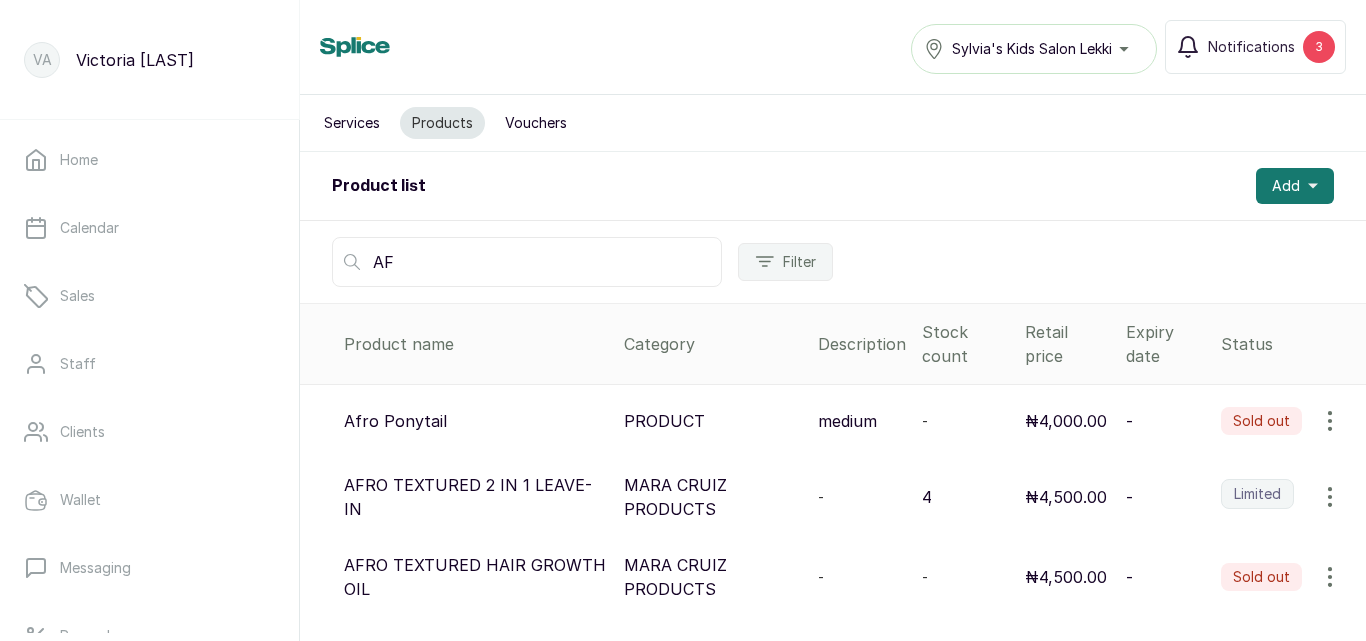 type on "A" 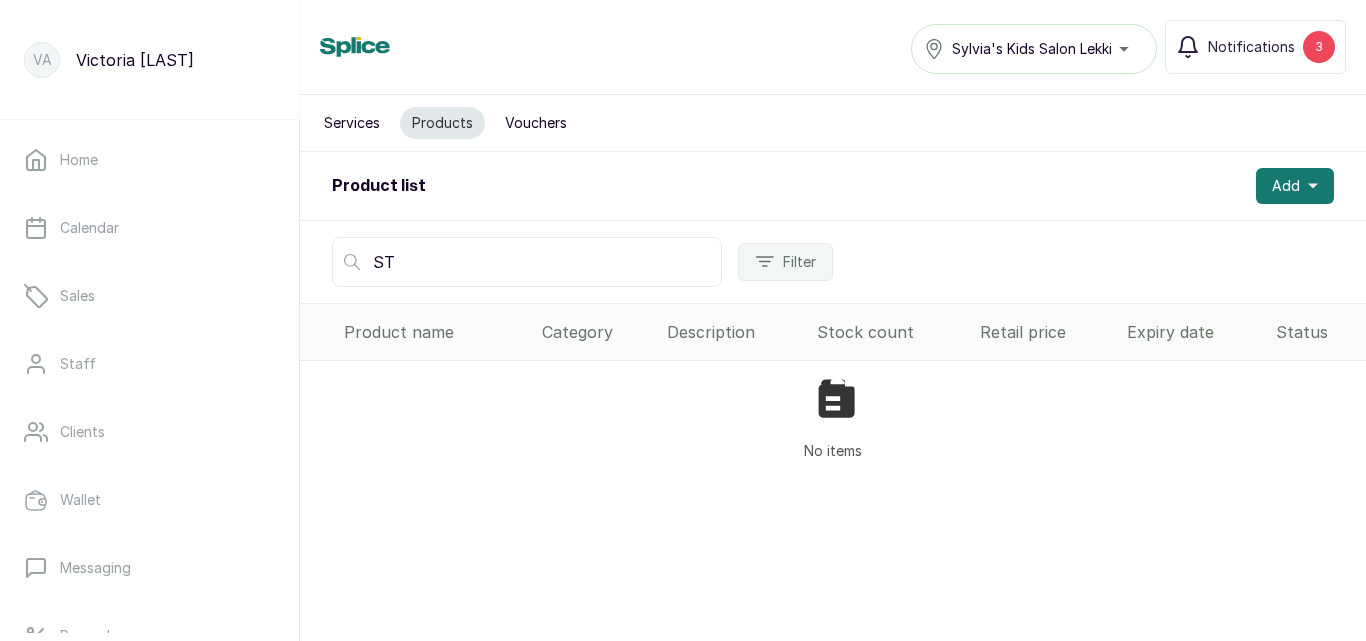 type on "S" 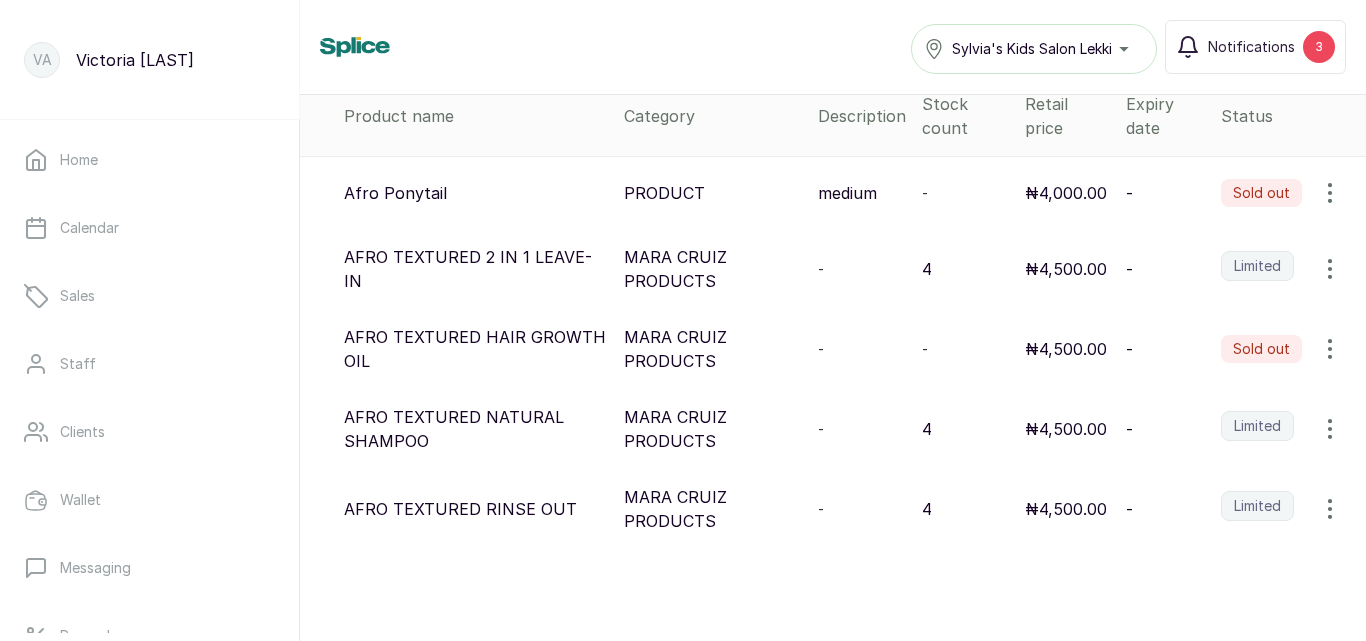 scroll, scrollTop: 241, scrollLeft: 0, axis: vertical 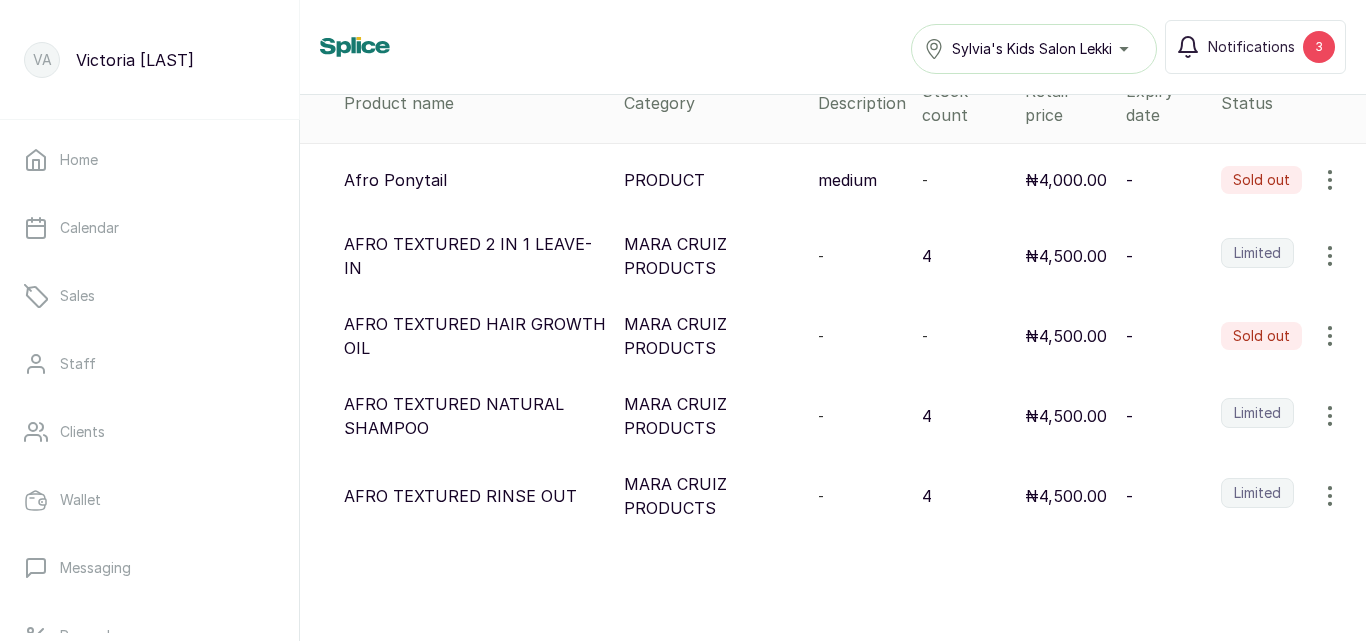 type on "AFRO" 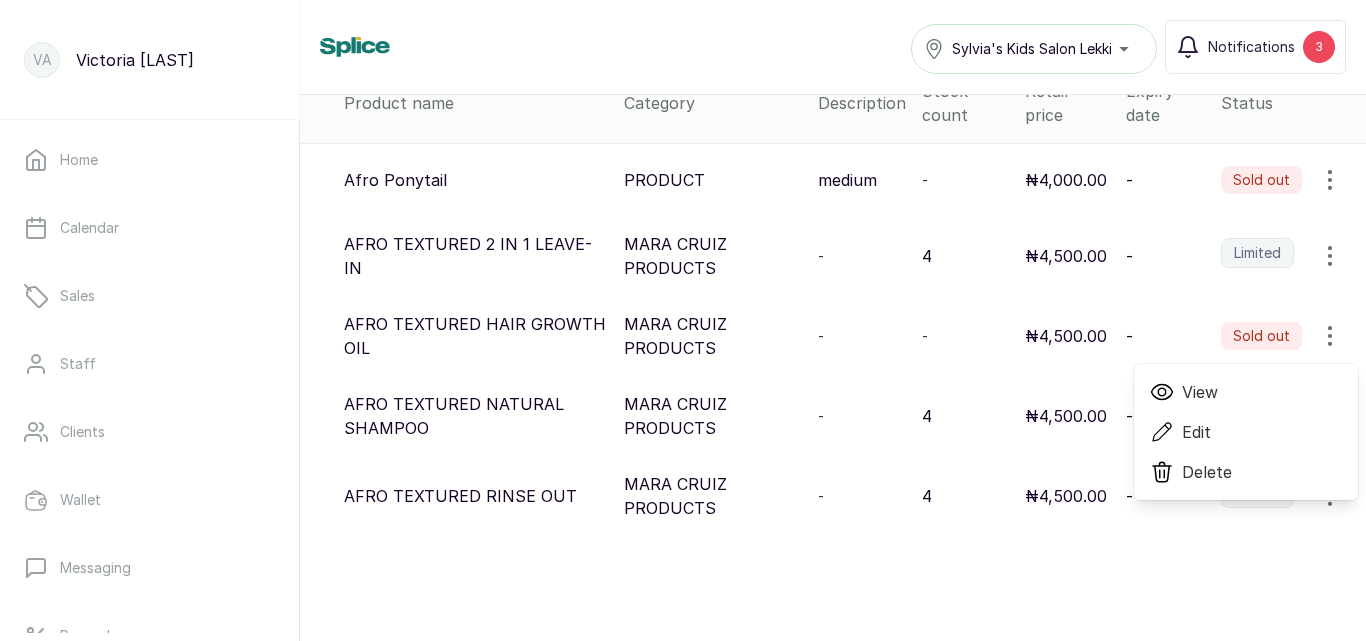 click on "Edit" at bounding box center [1196, 432] 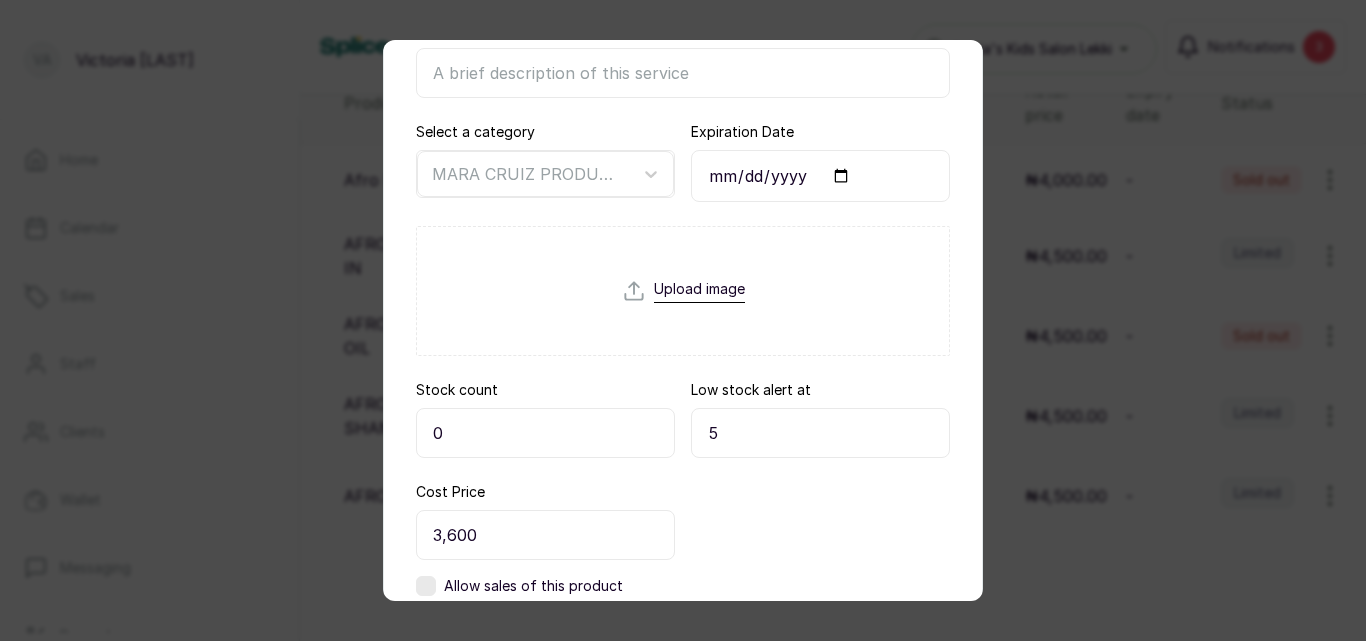 scroll, scrollTop: 387, scrollLeft: 0, axis: vertical 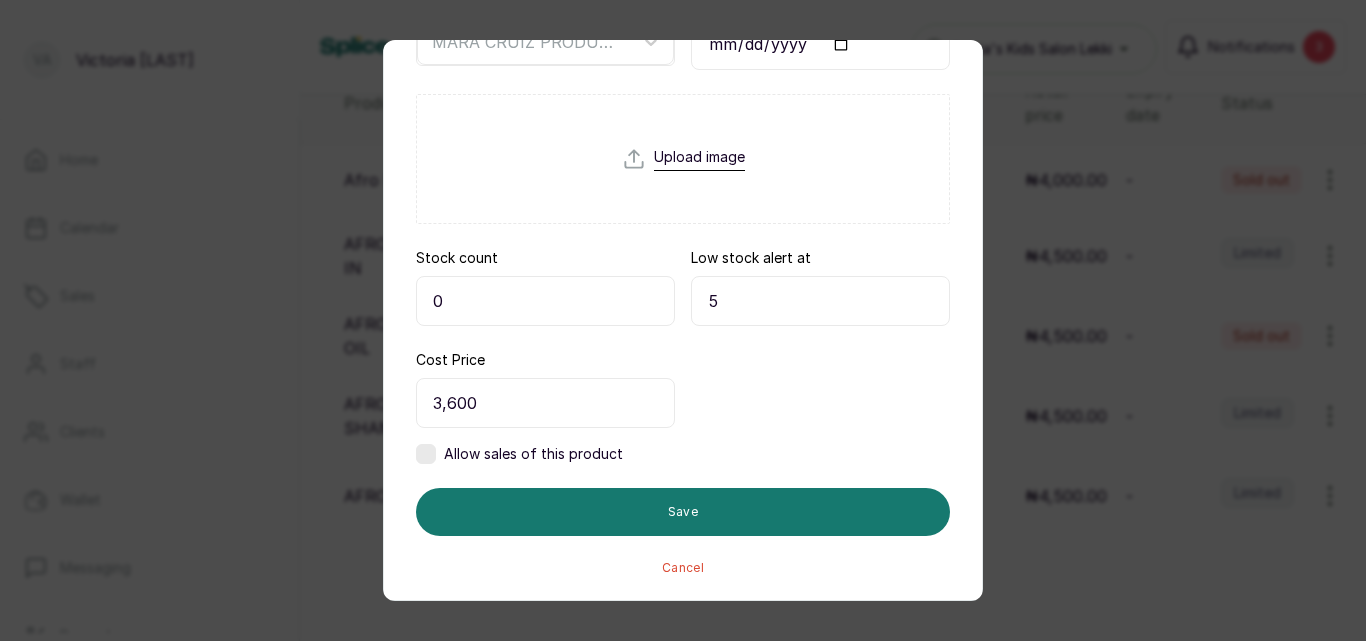 click on "0" at bounding box center [545, 301] 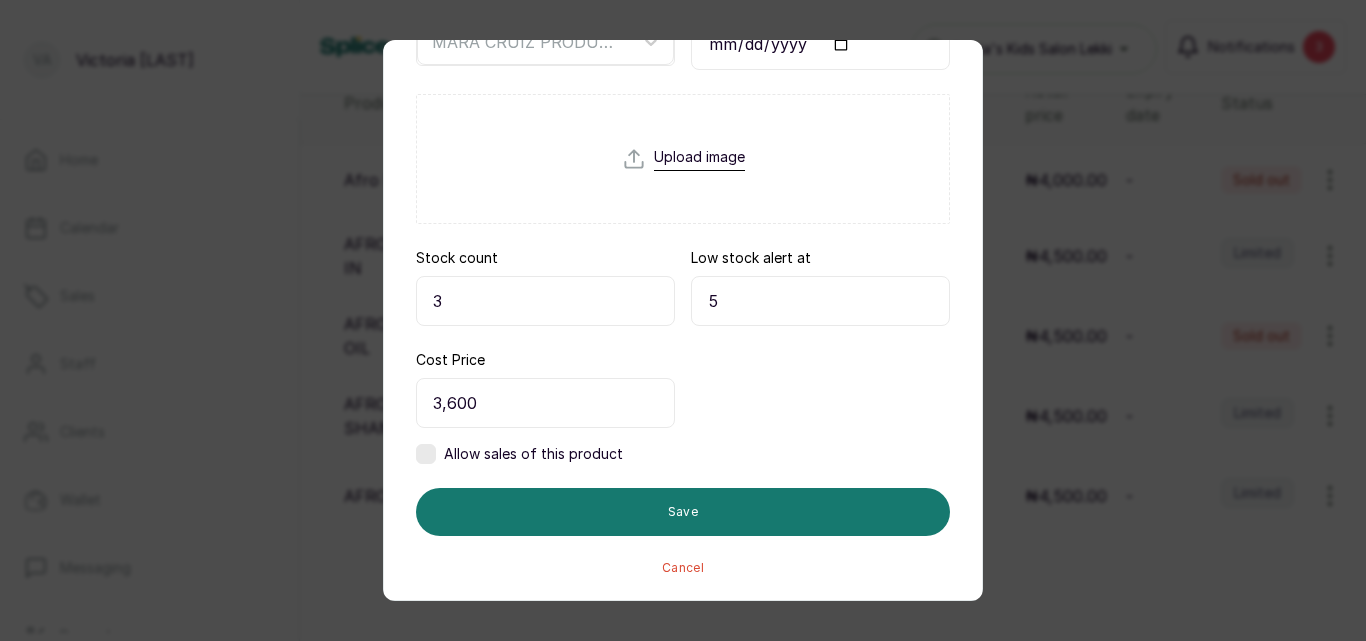 type on "3" 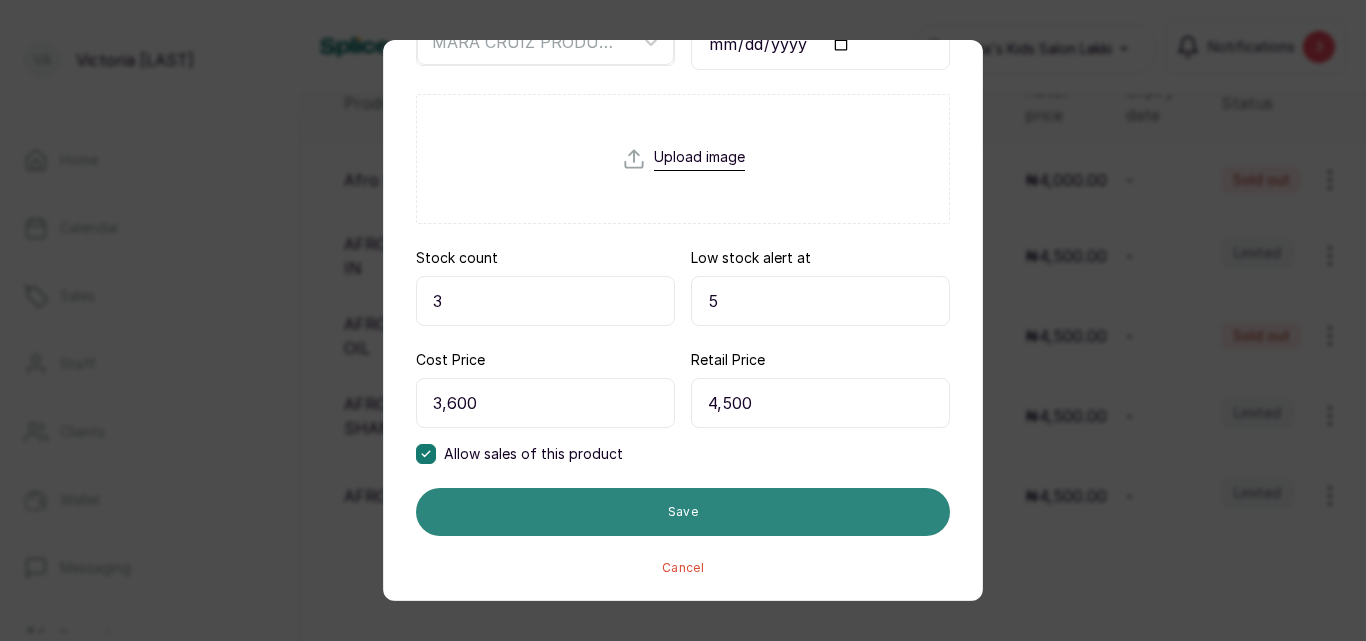 click on "Save" at bounding box center (683, 512) 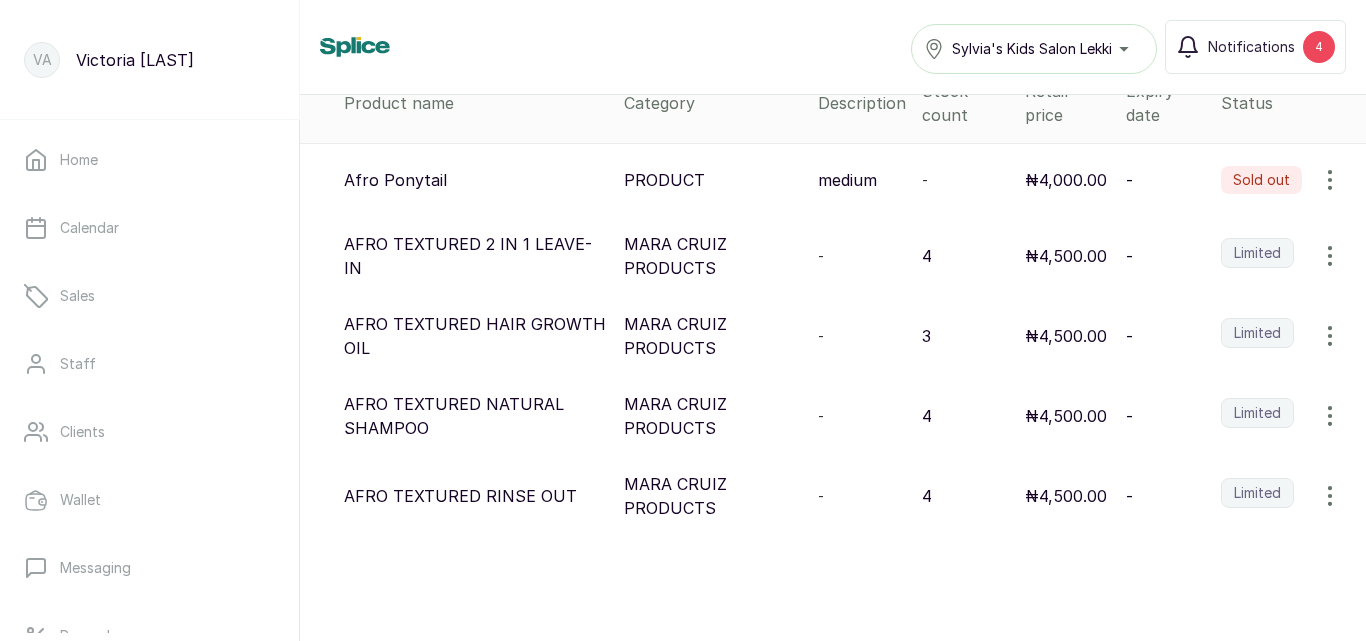 scroll, scrollTop: 0, scrollLeft: 0, axis: both 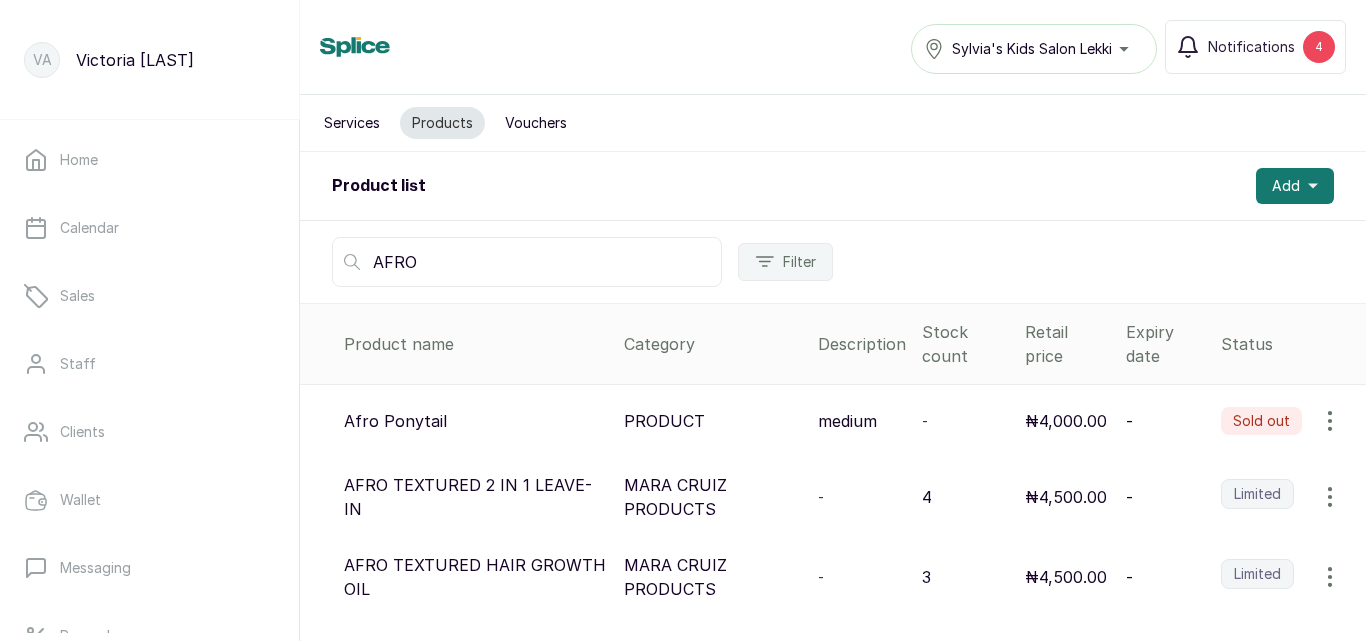 click on "AFRO" at bounding box center (527, 262) 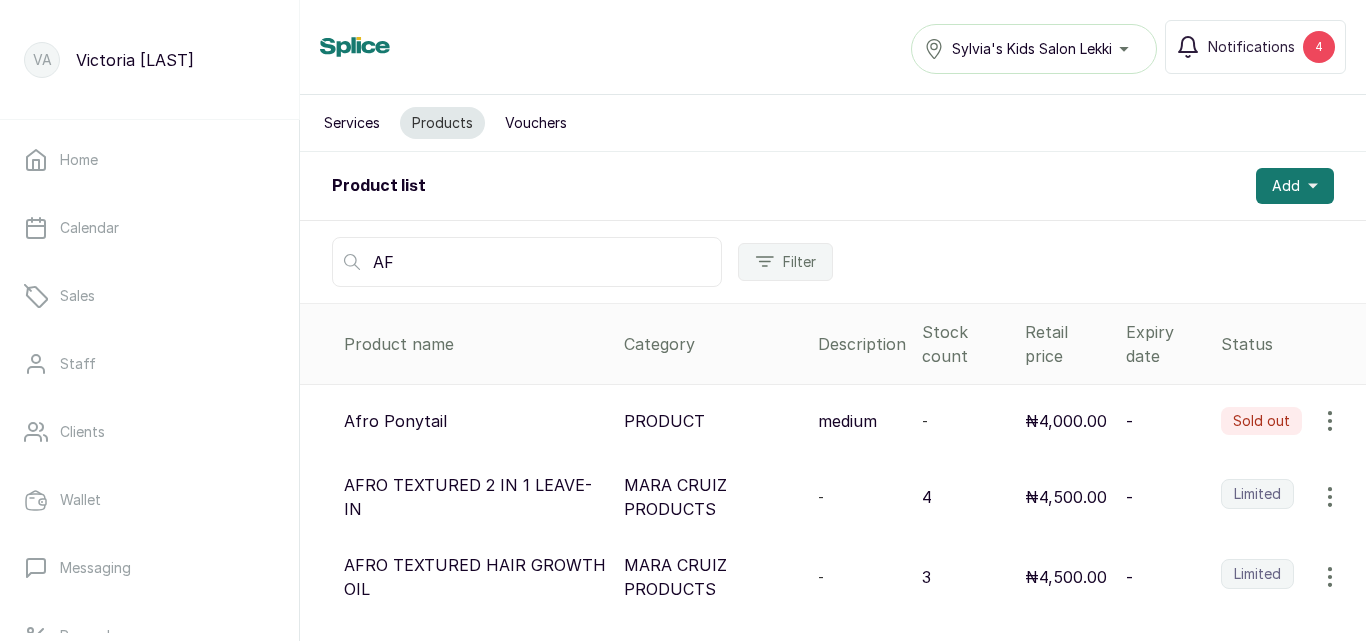 type on "A" 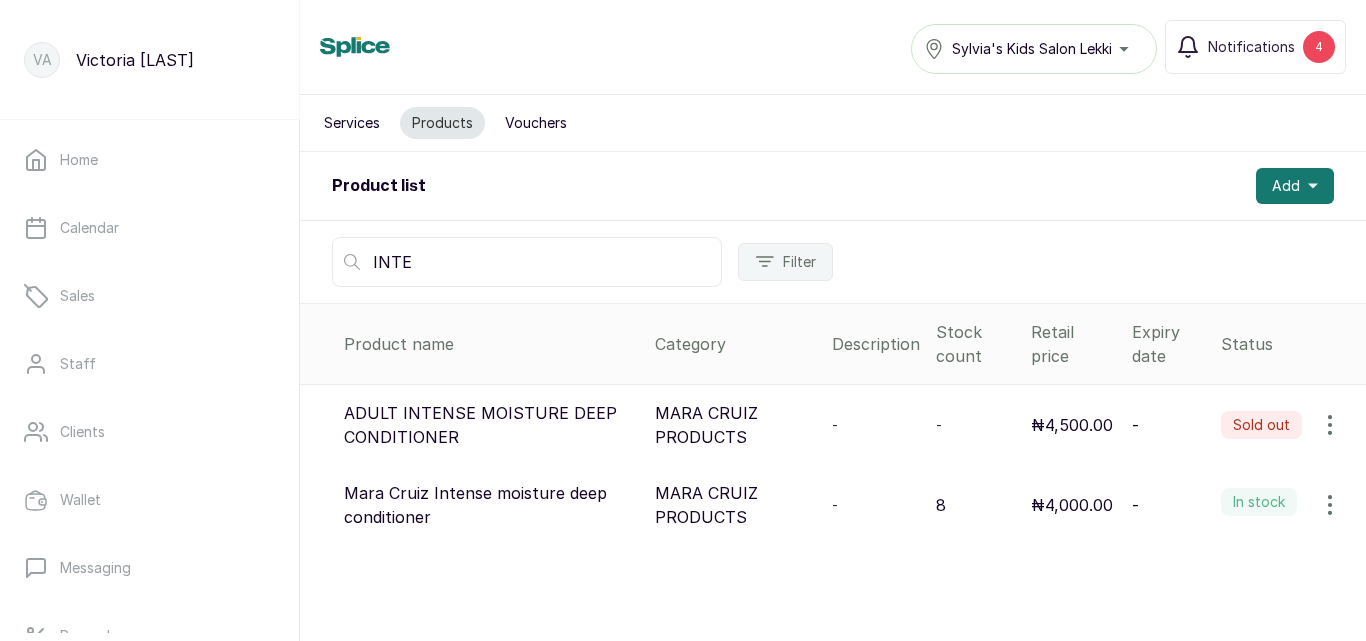 type on "INTE" 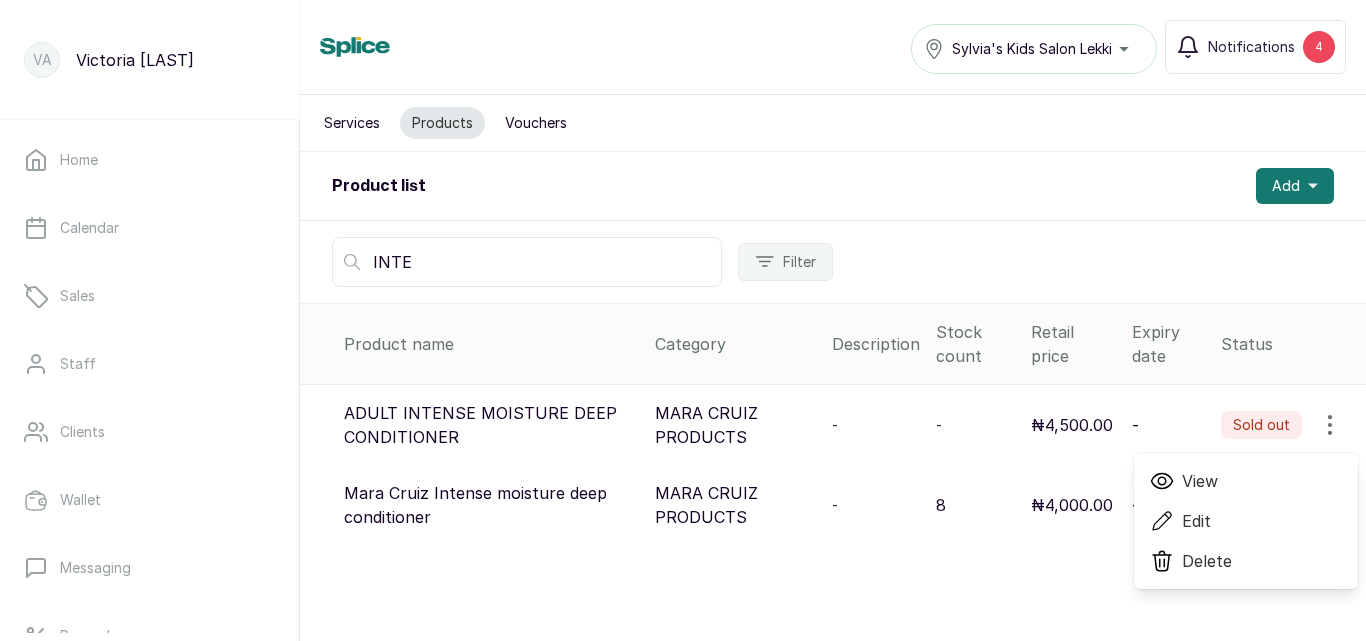 click on "Edit" at bounding box center [1196, 521] 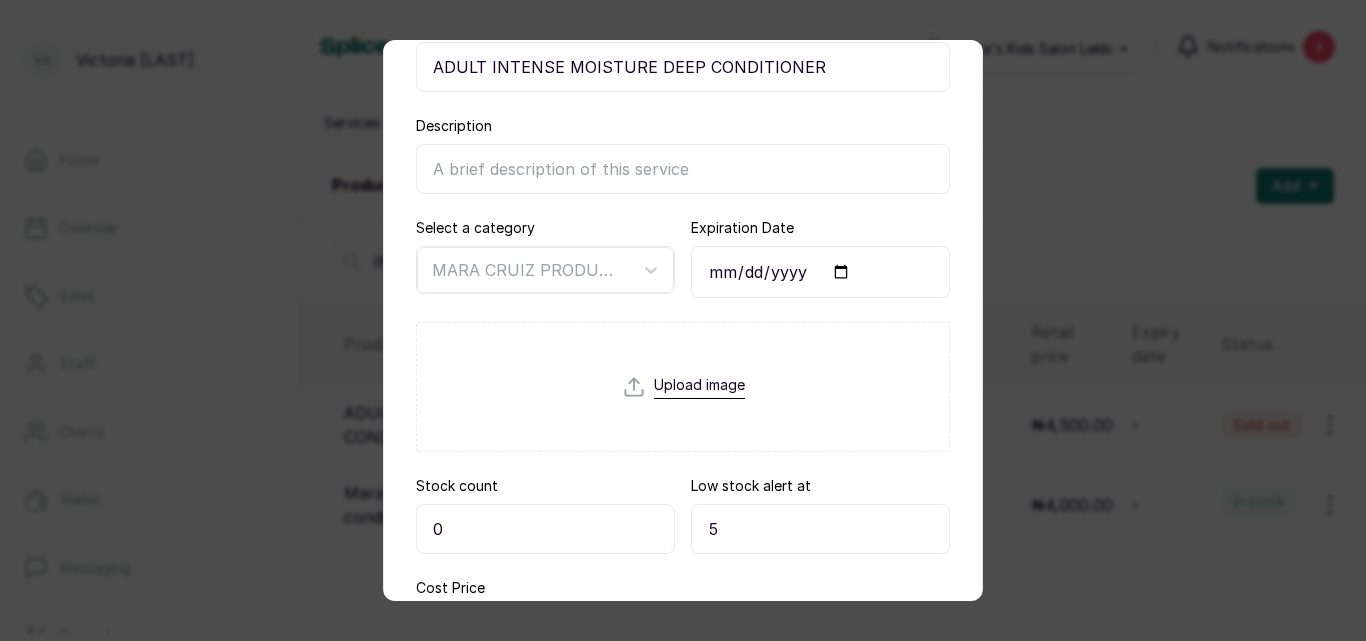scroll, scrollTop: 387, scrollLeft: 0, axis: vertical 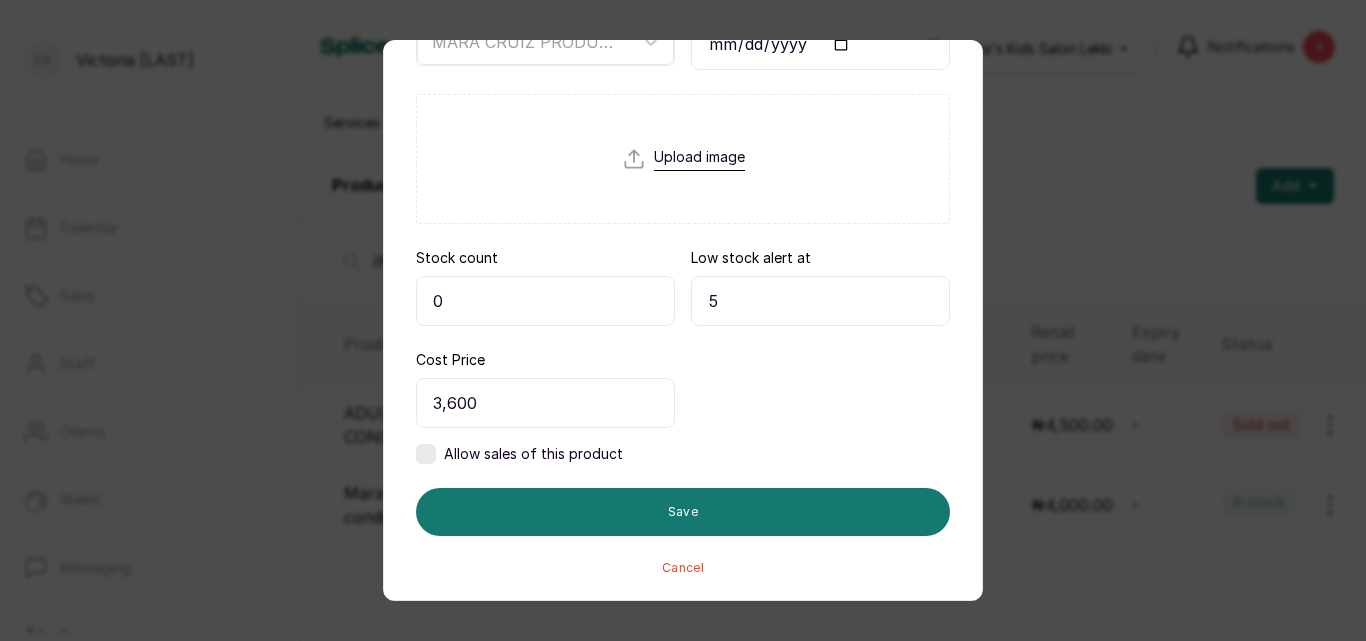 click on "0" at bounding box center (545, 301) 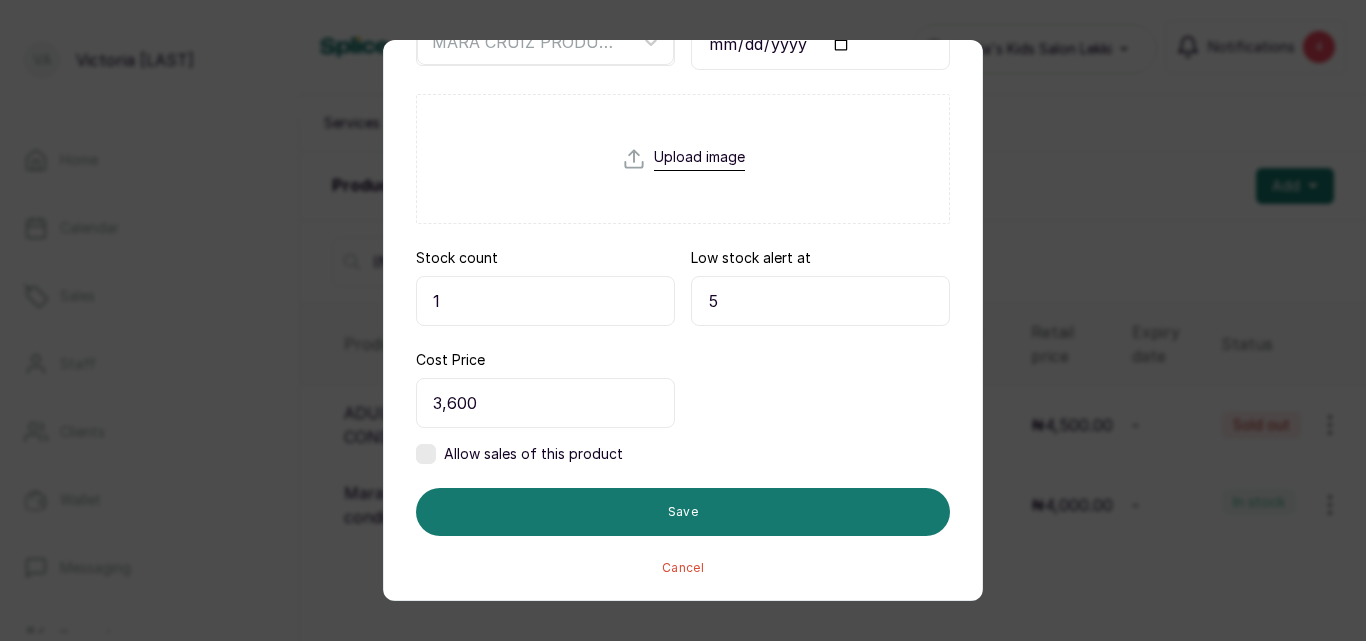 type on "1" 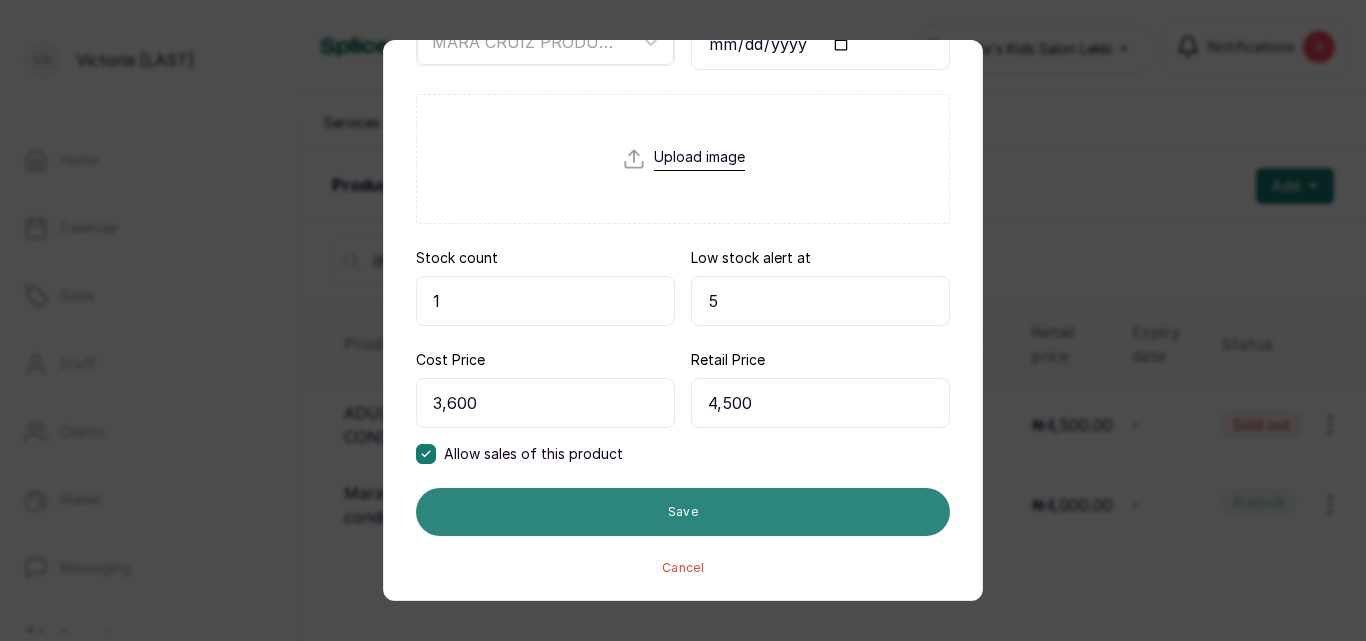 click on "Save" at bounding box center [683, 512] 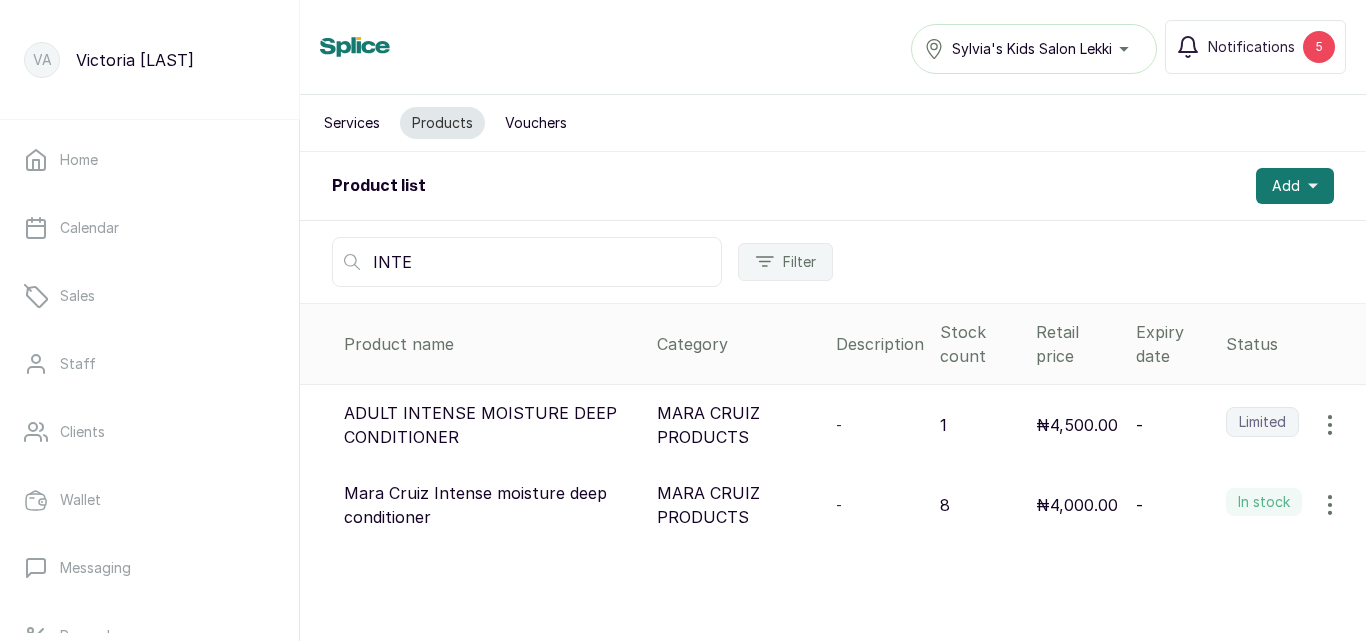 scroll, scrollTop: 9, scrollLeft: 0, axis: vertical 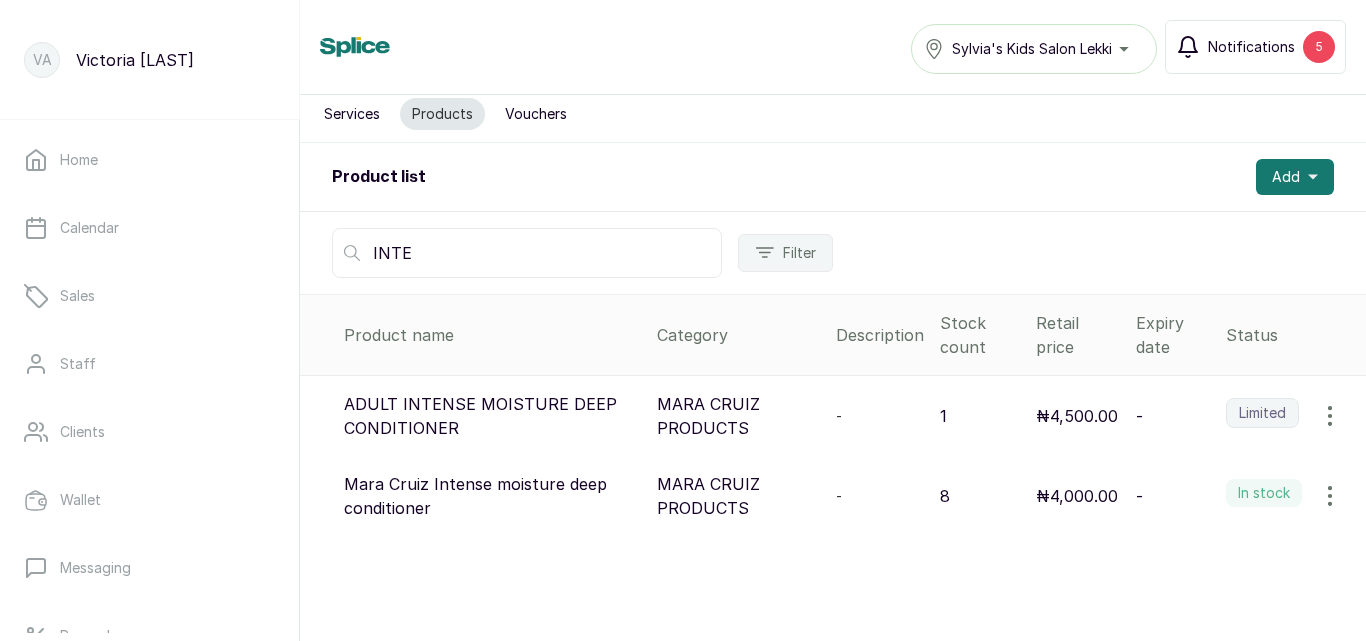 click on "Notifications" at bounding box center (1251, 47) 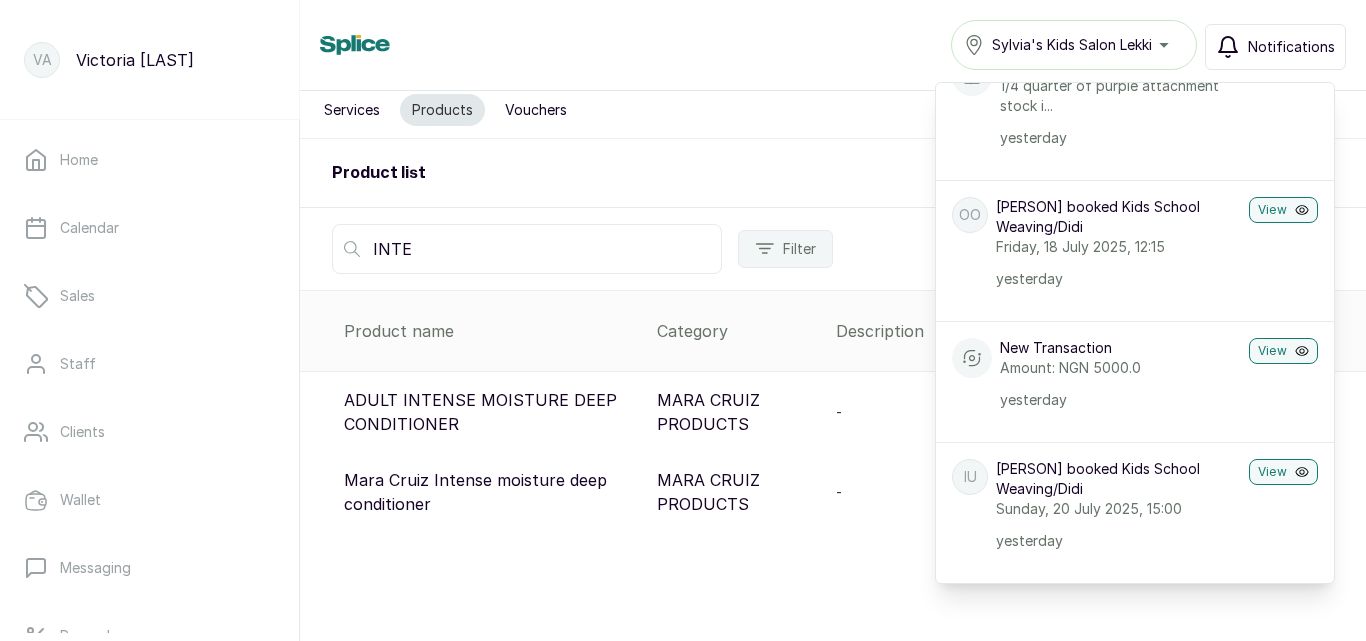 scroll, scrollTop: 1659, scrollLeft: 0, axis: vertical 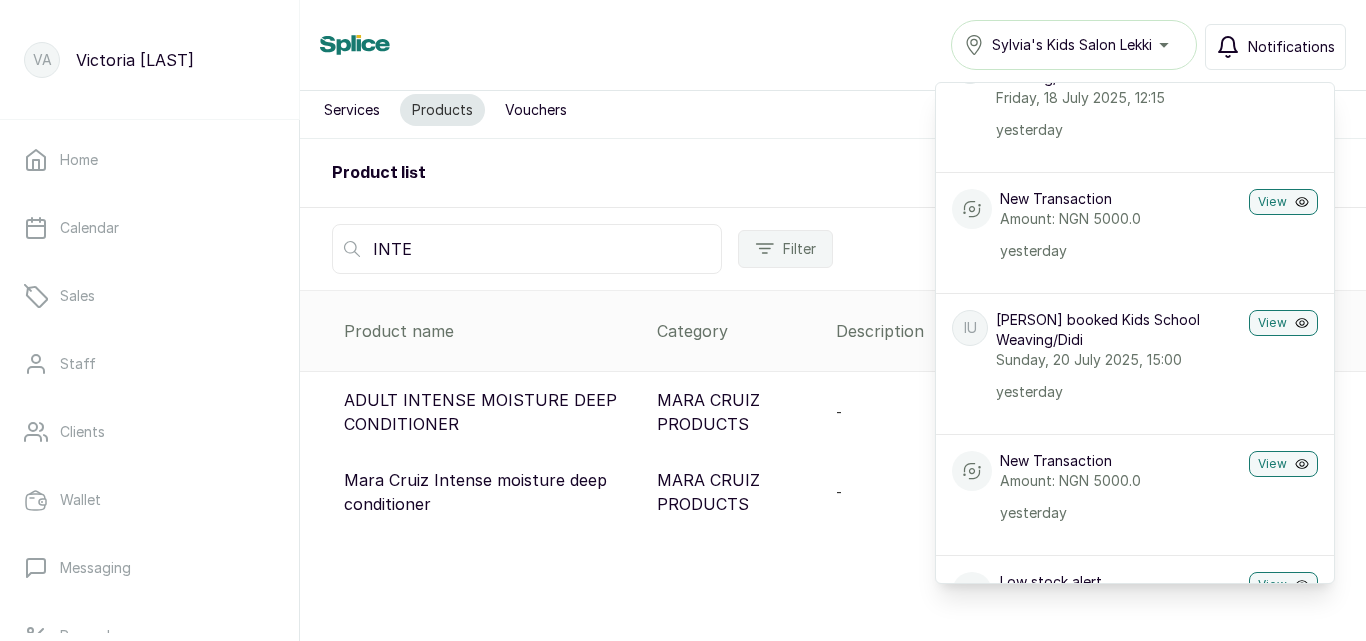click on "Notifications" at bounding box center (1291, 47) 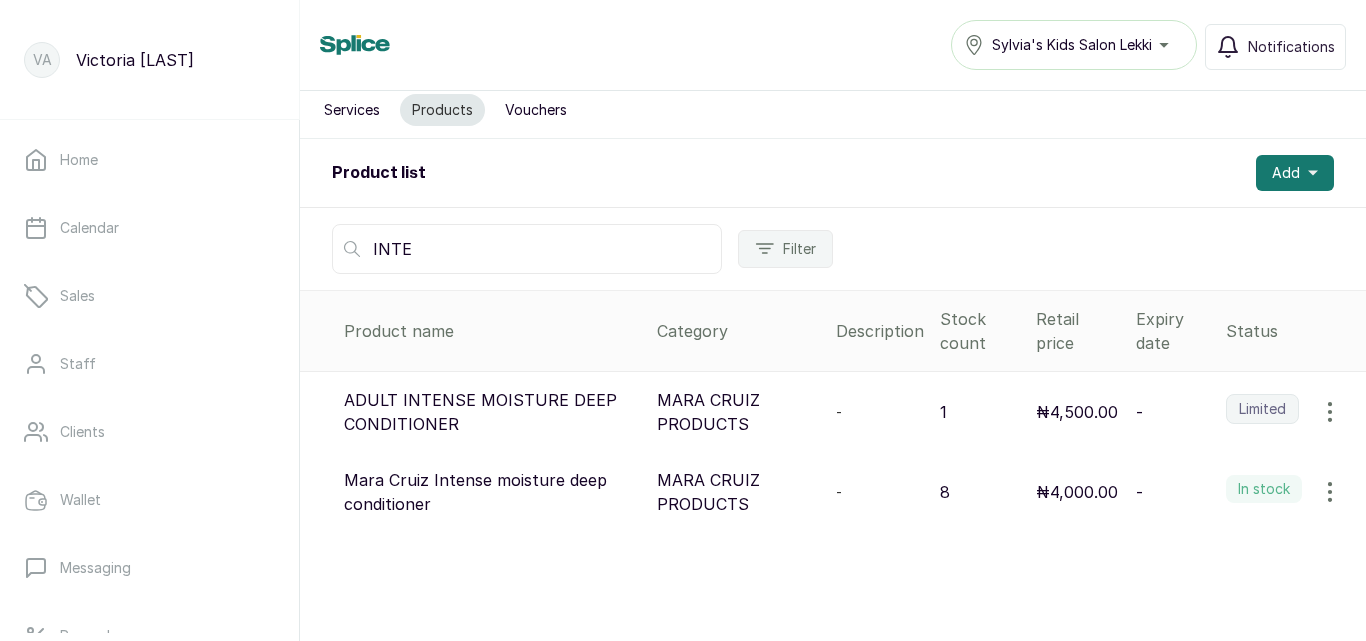 type 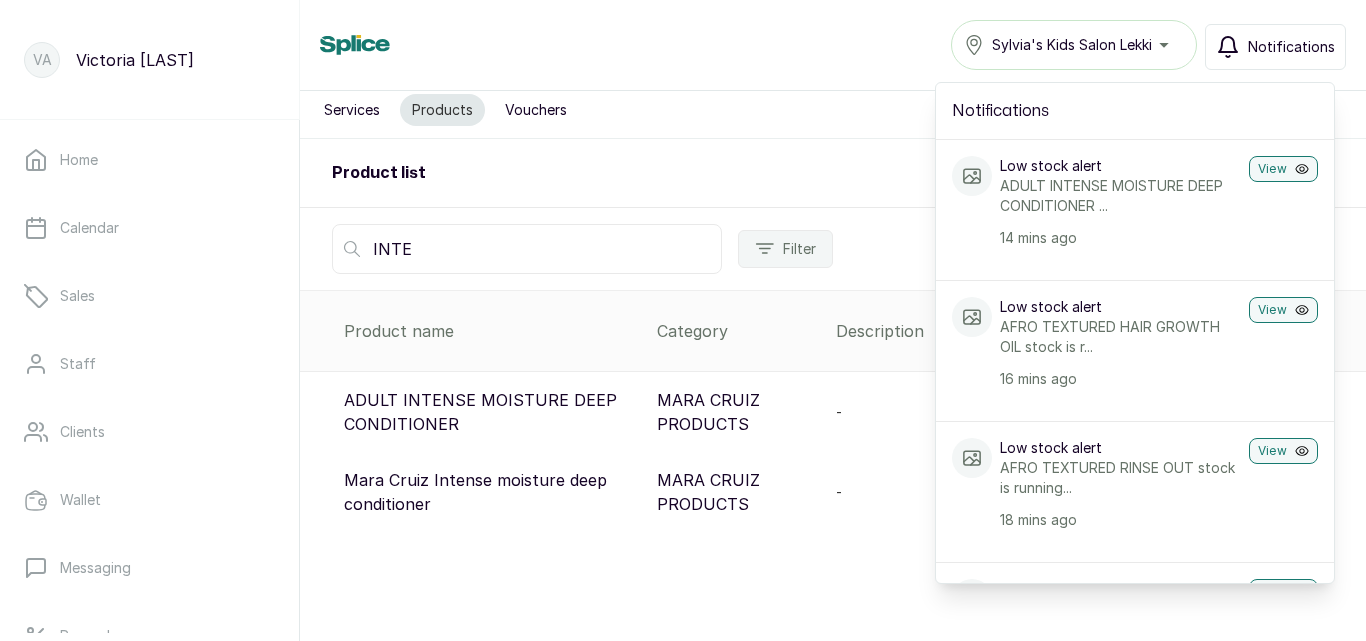 click on "Notifications" at bounding box center [1291, 47] 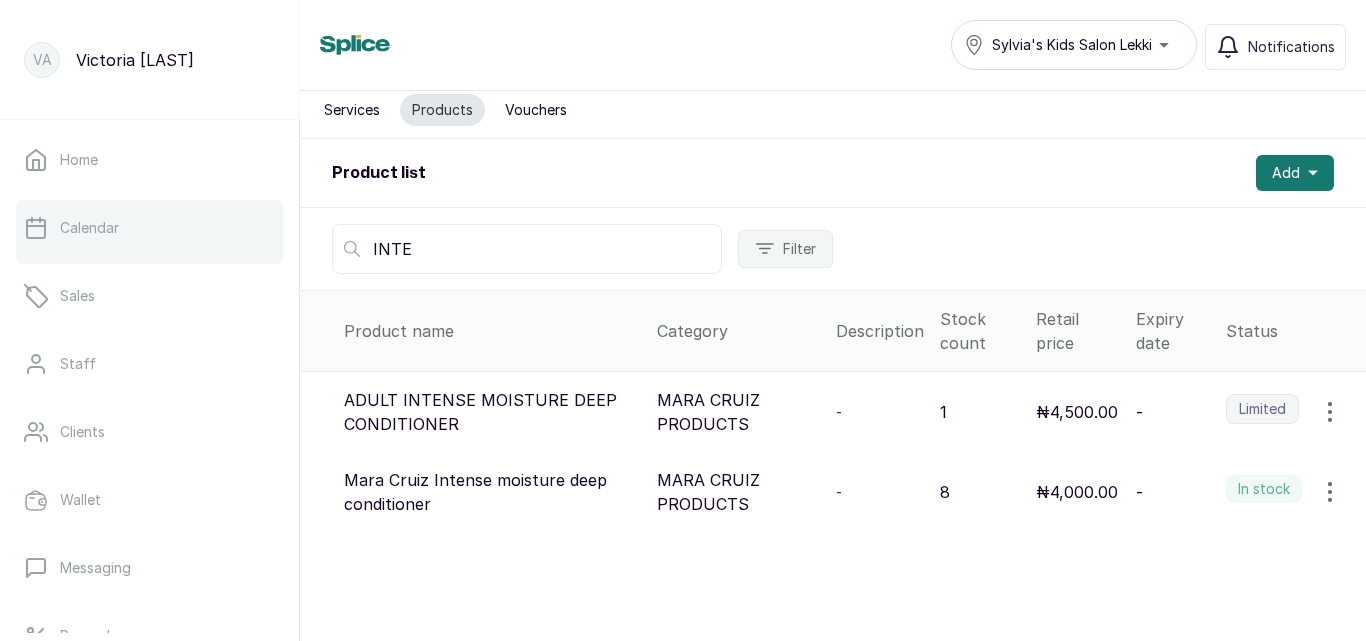 click on "Calendar" at bounding box center (89, 228) 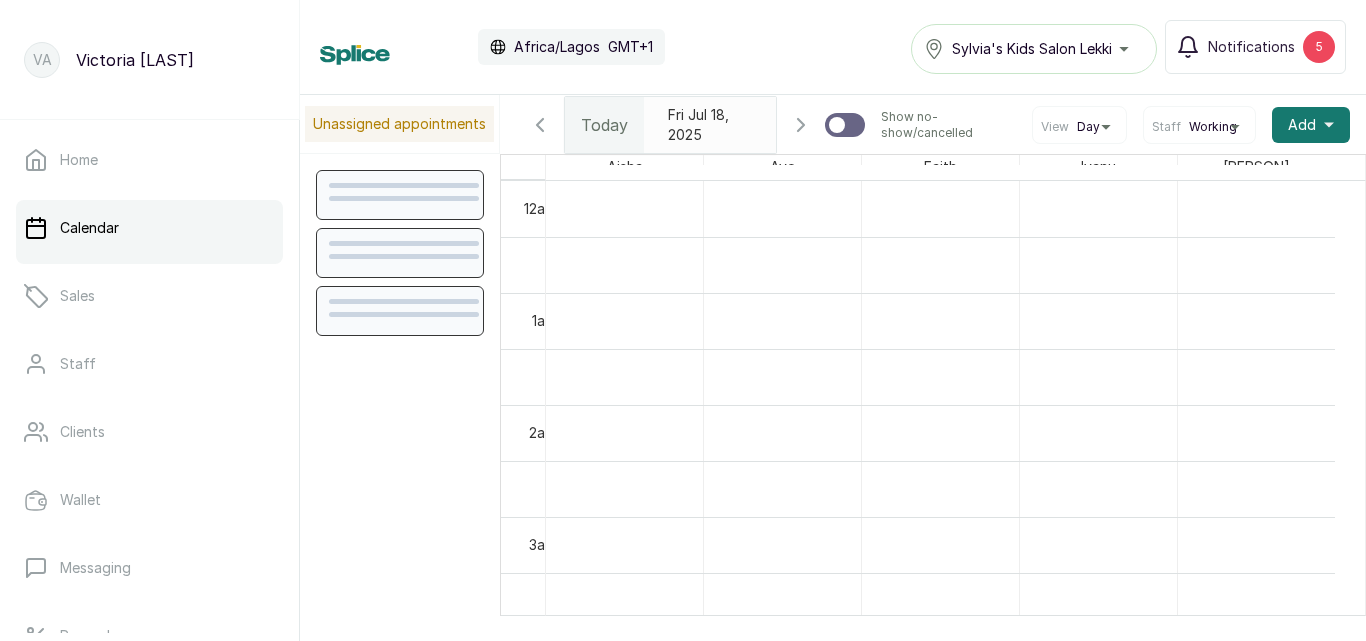 scroll, scrollTop: 673, scrollLeft: 0, axis: vertical 